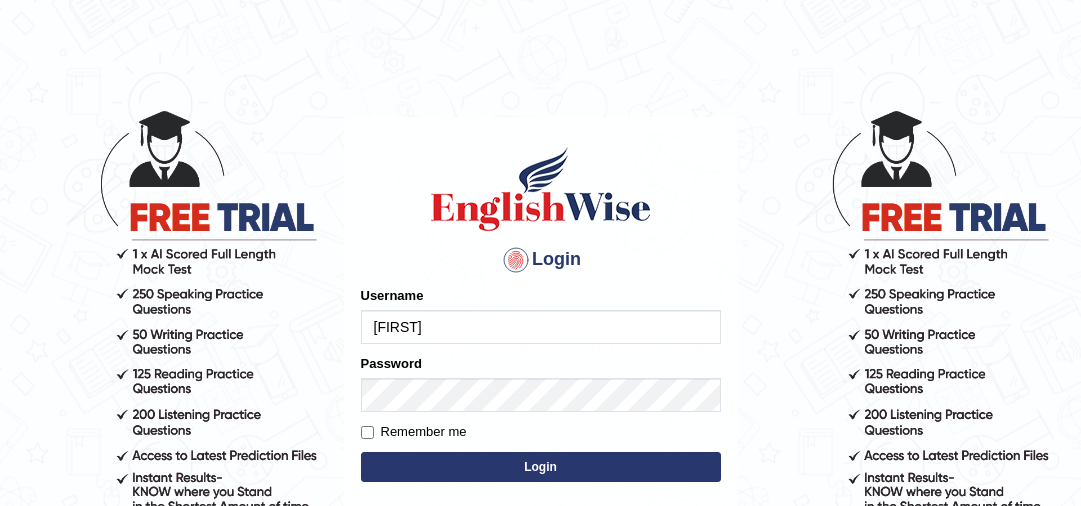 scroll, scrollTop: 0, scrollLeft: 0, axis: both 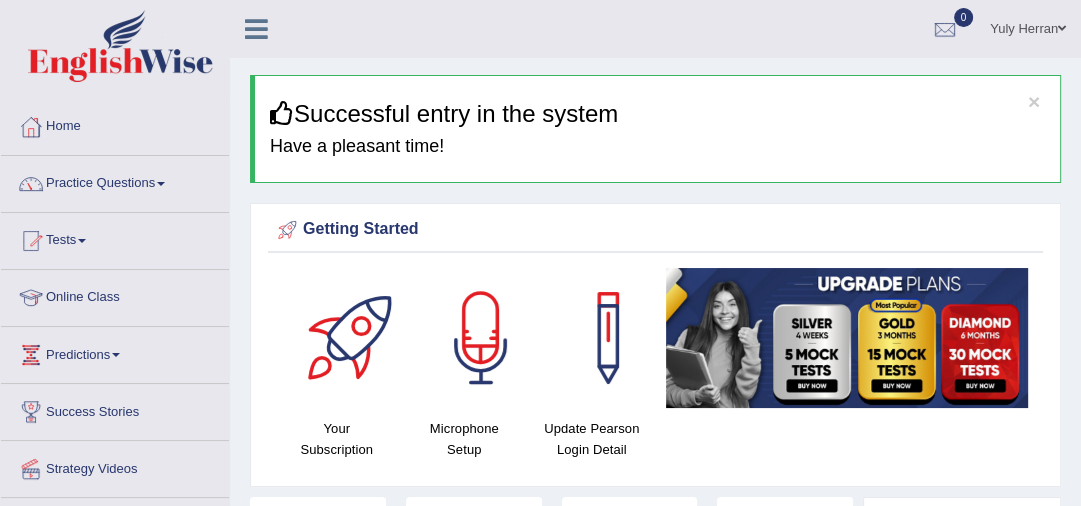 click on "Practice Questions" at bounding box center (115, 181) 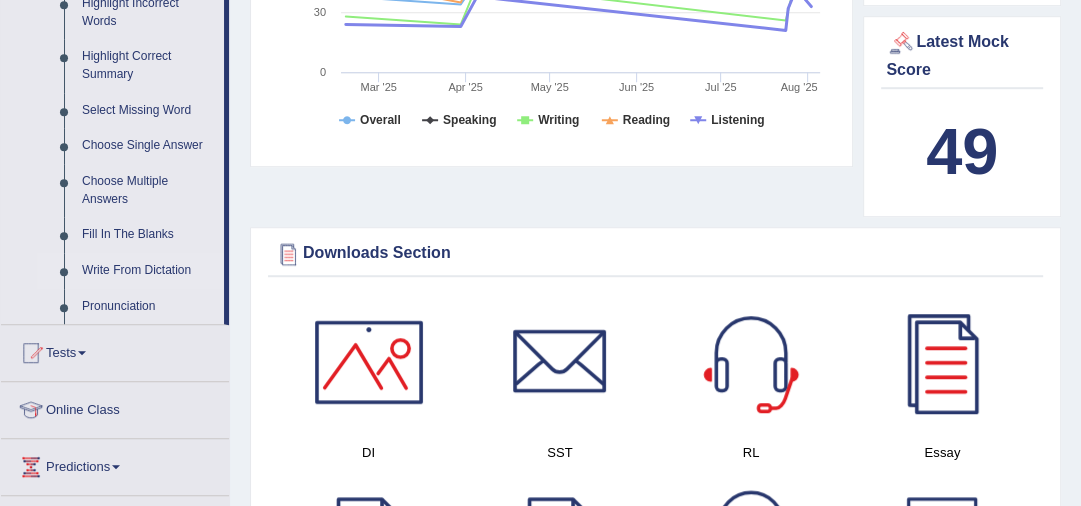 scroll, scrollTop: 960, scrollLeft: 0, axis: vertical 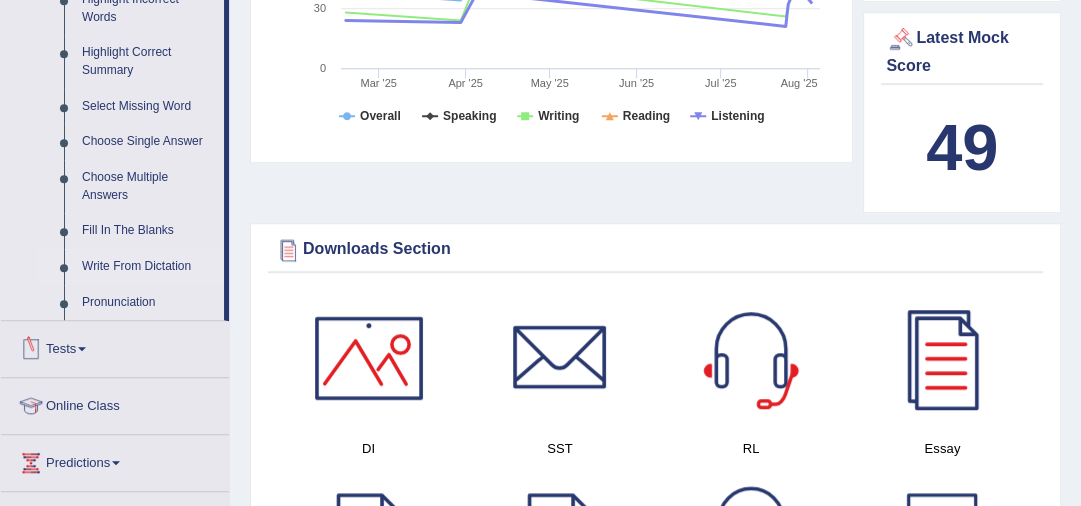click on "Write From Dictation" at bounding box center [148, 267] 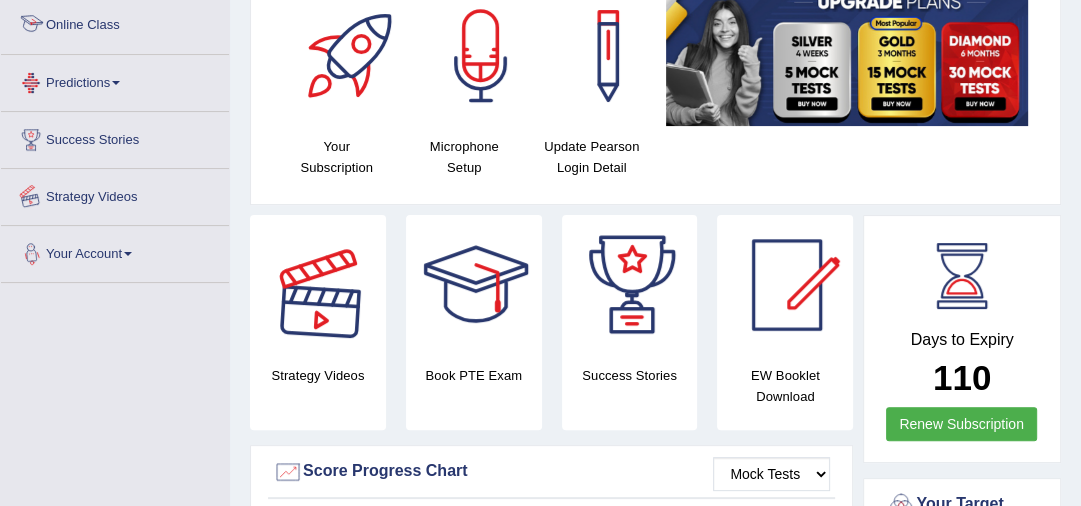scroll, scrollTop: 338, scrollLeft: 0, axis: vertical 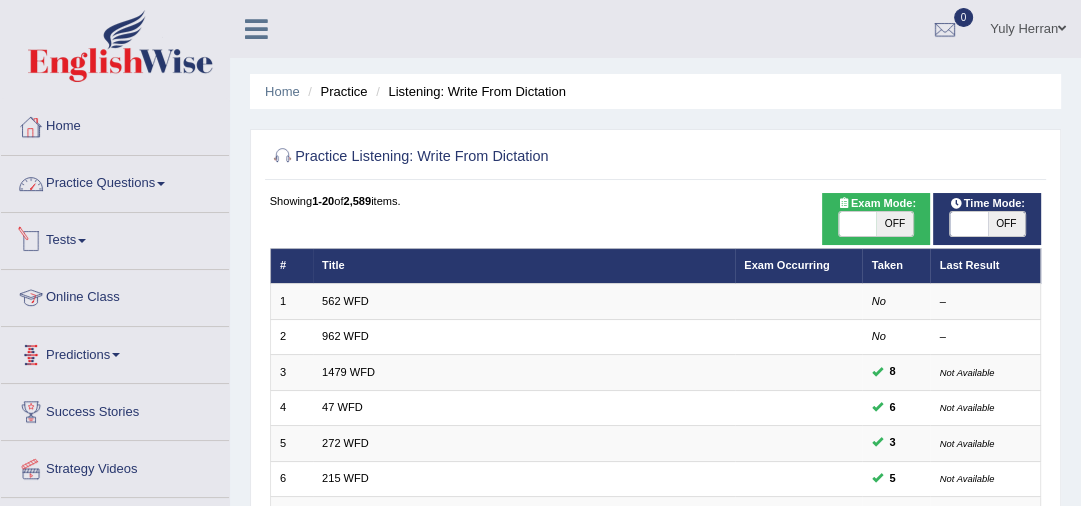 click on "Practice Questions" at bounding box center (115, 181) 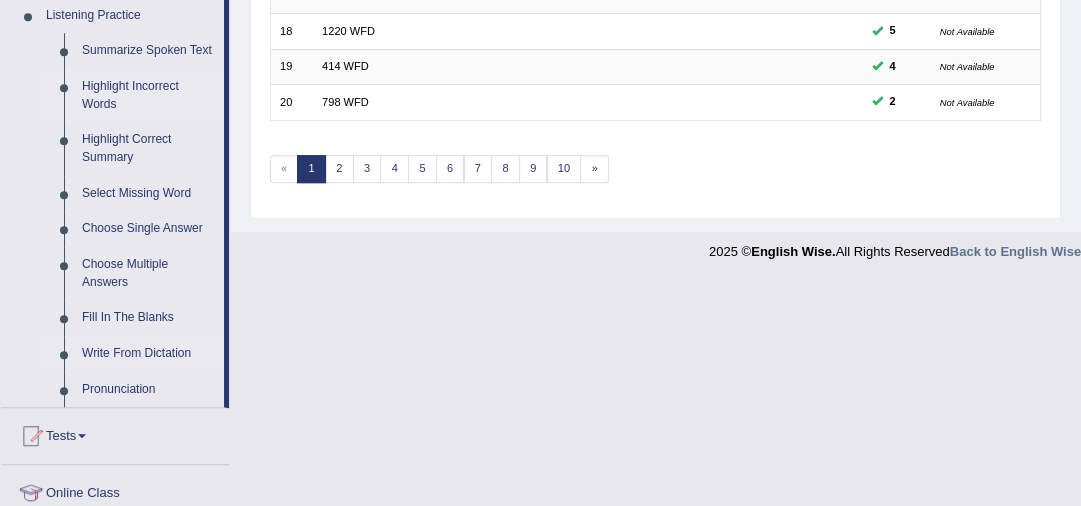 scroll, scrollTop: 880, scrollLeft: 0, axis: vertical 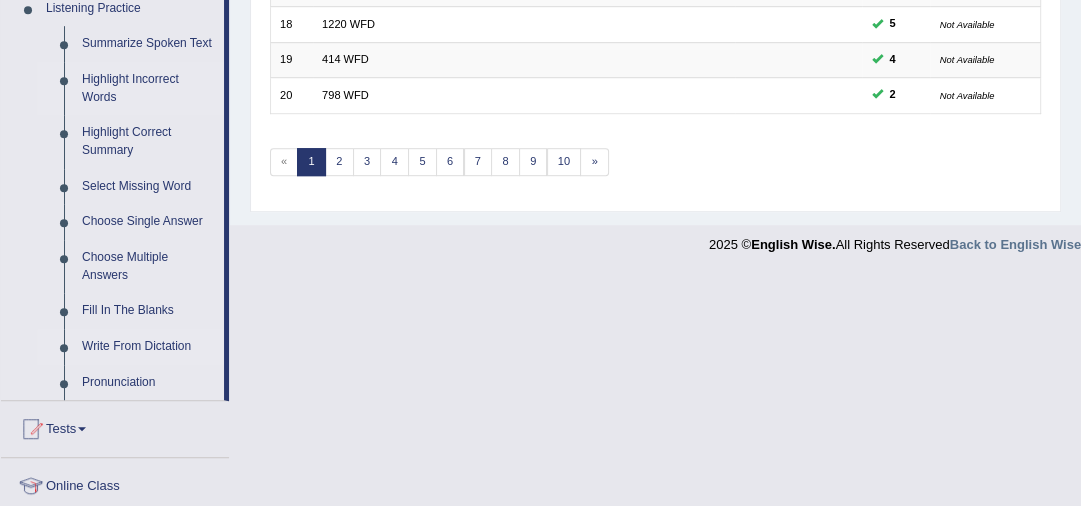 click on "Highlight Incorrect Words" at bounding box center [148, 88] 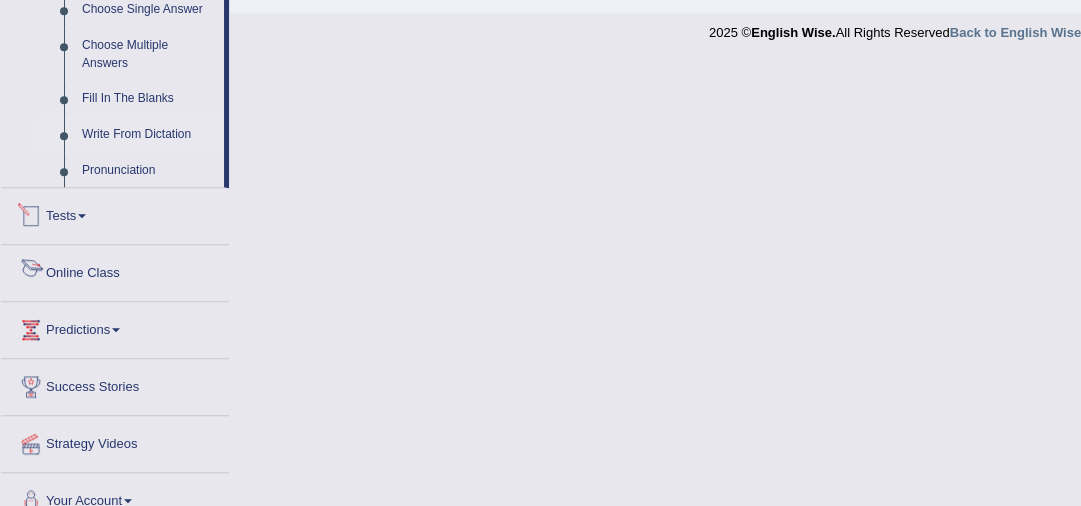 scroll, scrollTop: 1023, scrollLeft: 0, axis: vertical 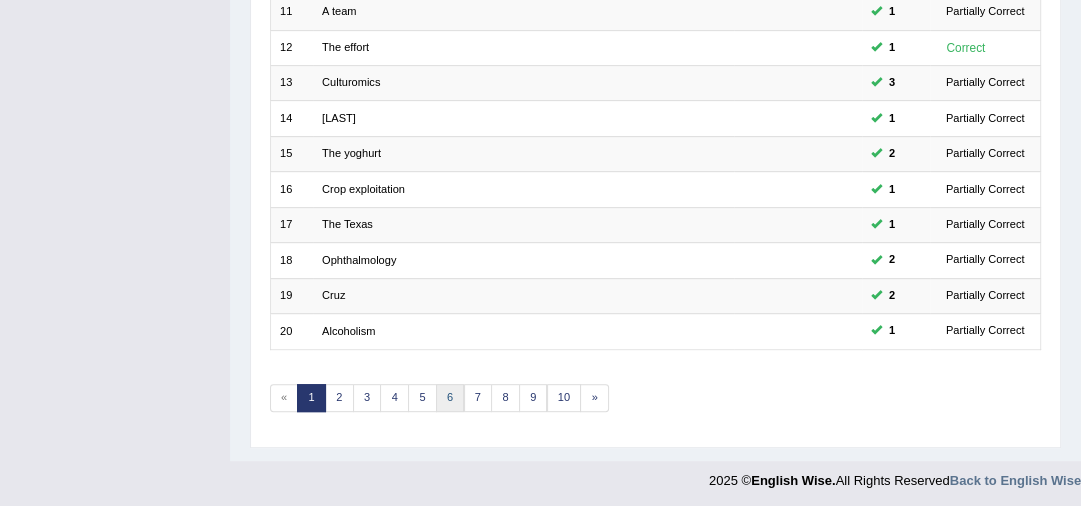 click on "6" at bounding box center [450, 398] 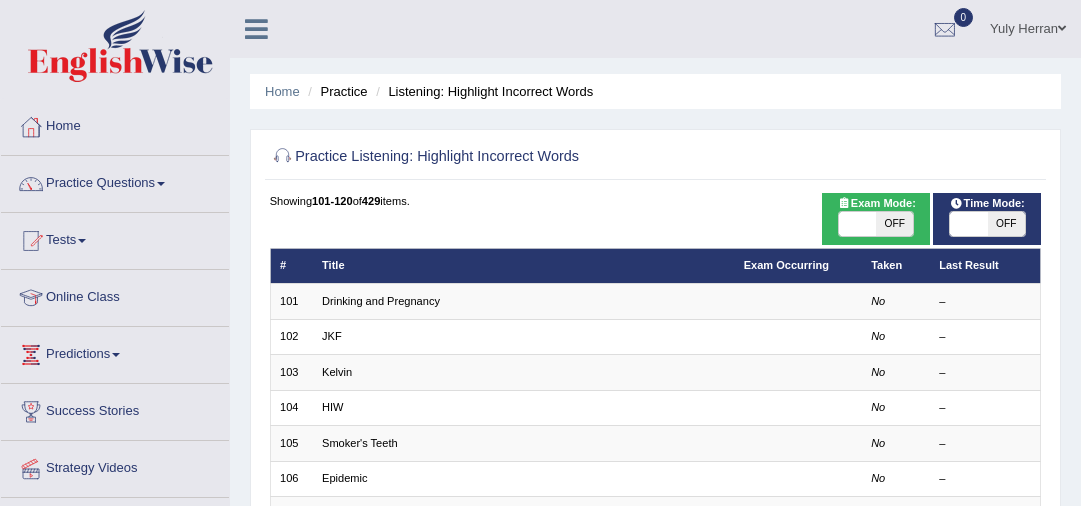scroll, scrollTop: 0, scrollLeft: 0, axis: both 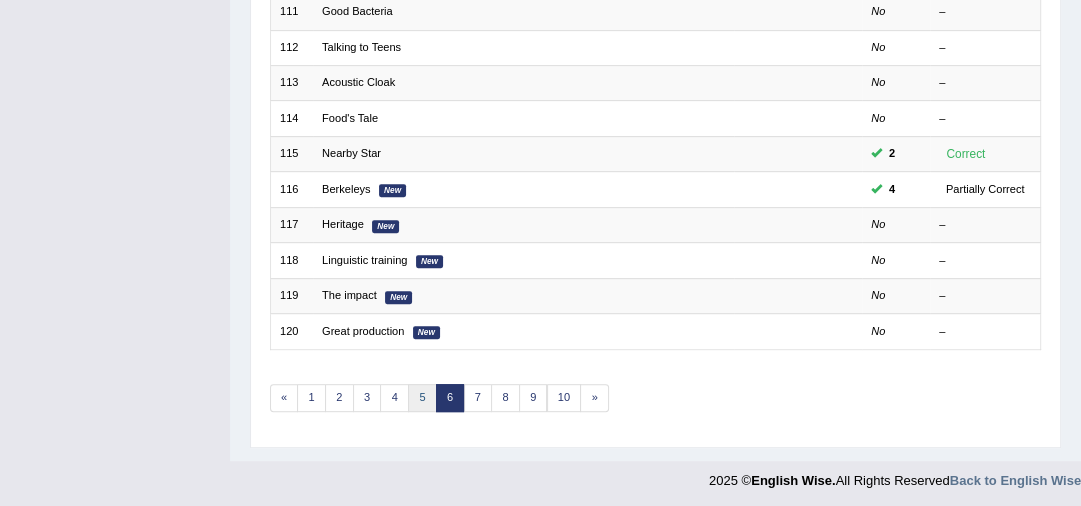 click on "5" at bounding box center [422, 398] 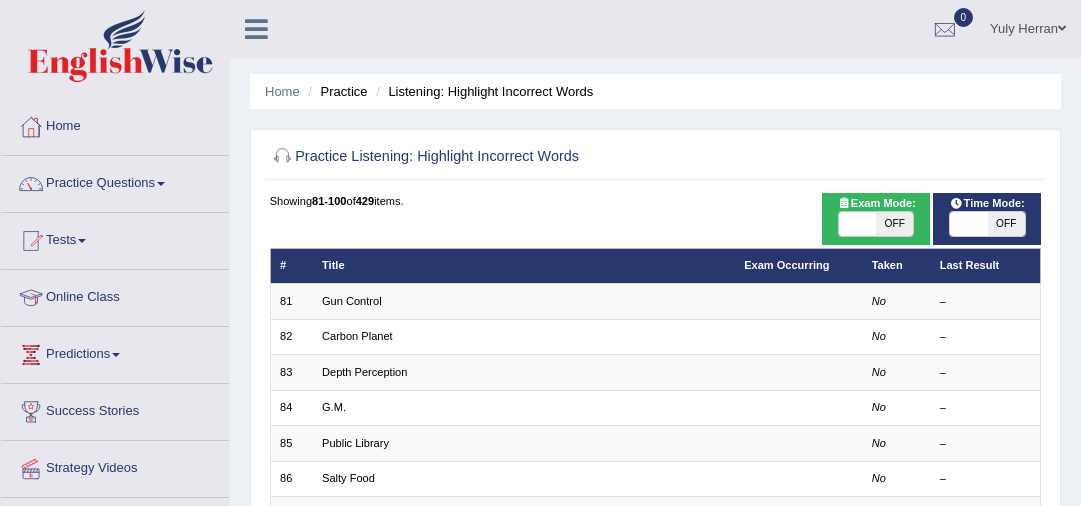 scroll, scrollTop: 476, scrollLeft: 0, axis: vertical 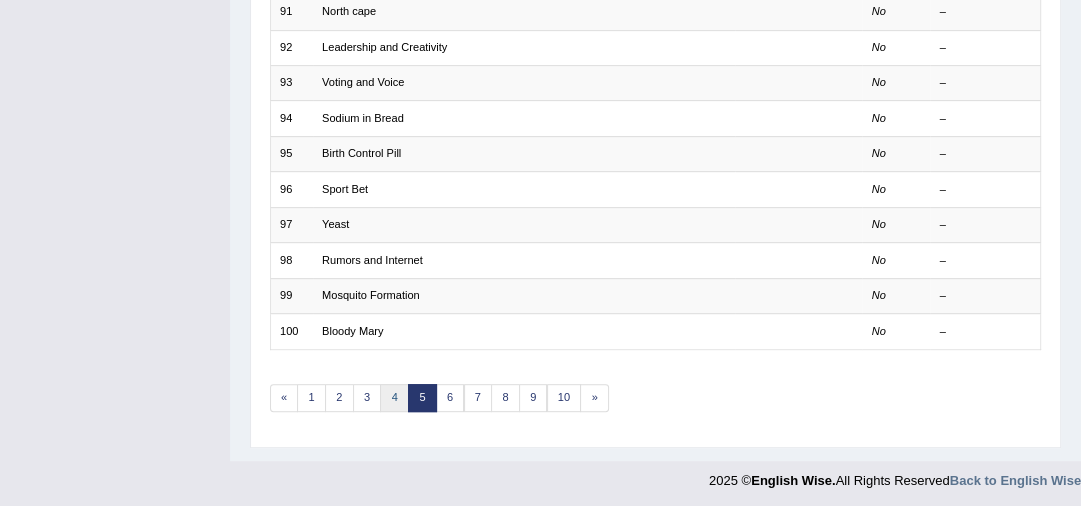 click on "4" at bounding box center (394, 398) 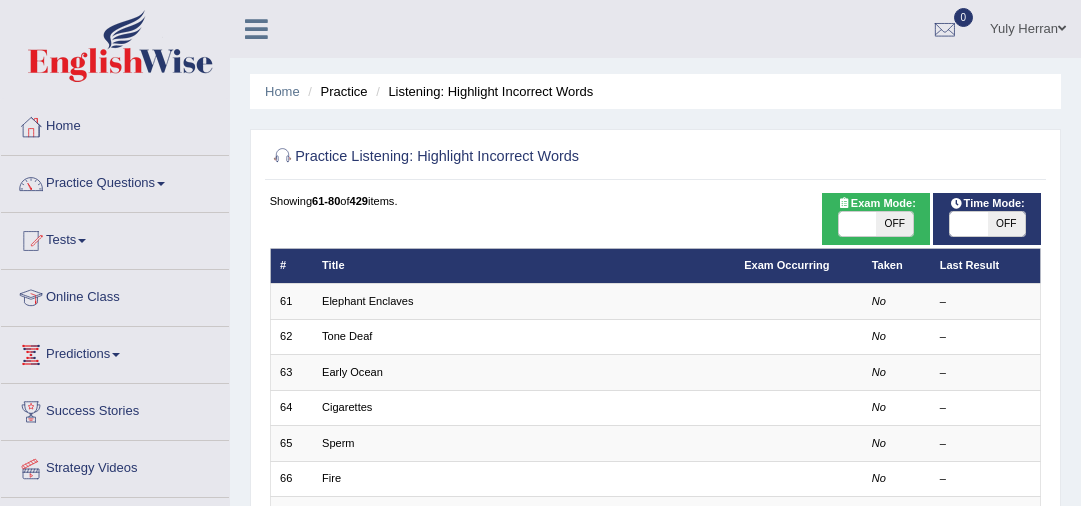 scroll, scrollTop: 480, scrollLeft: 0, axis: vertical 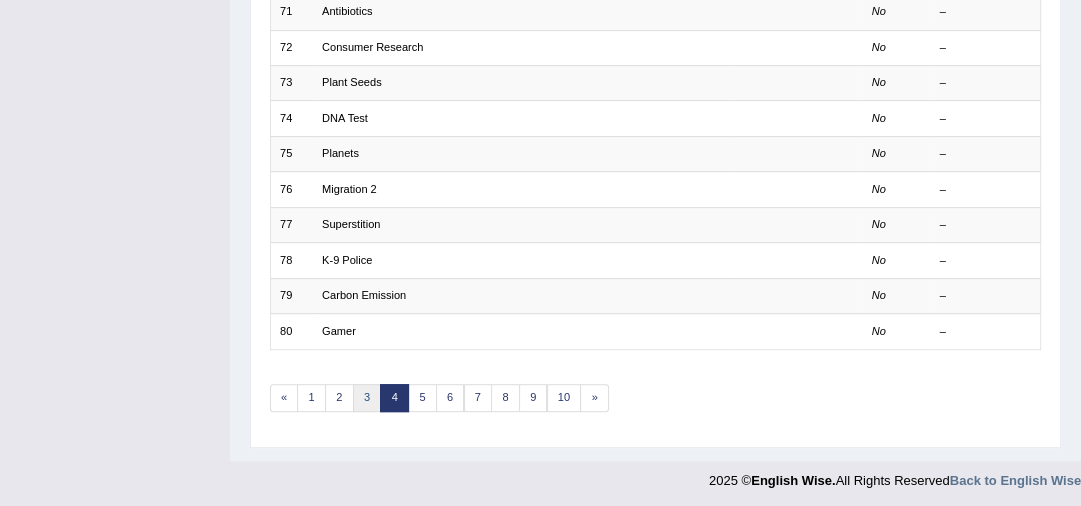 click on "3" at bounding box center (367, 398) 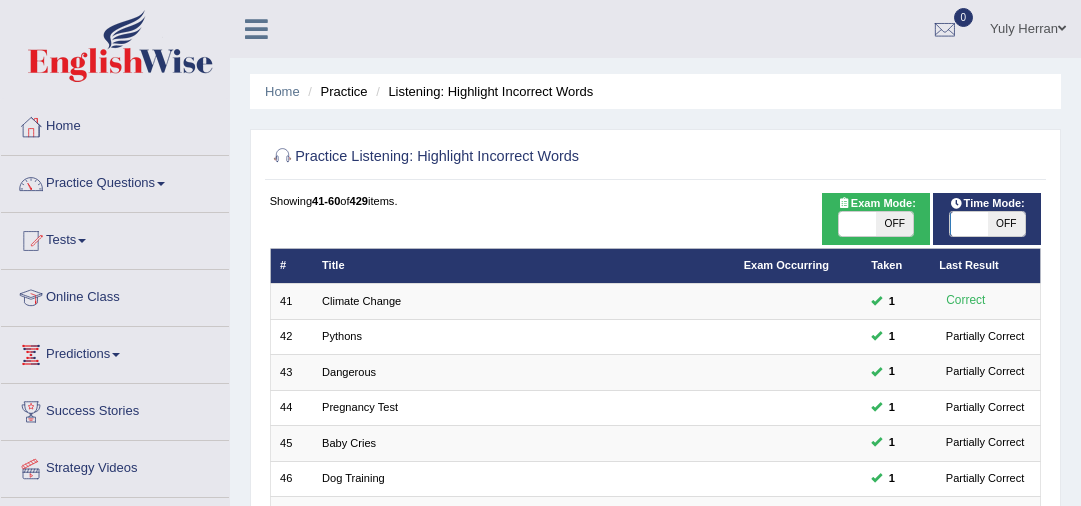 scroll, scrollTop: 164, scrollLeft: 0, axis: vertical 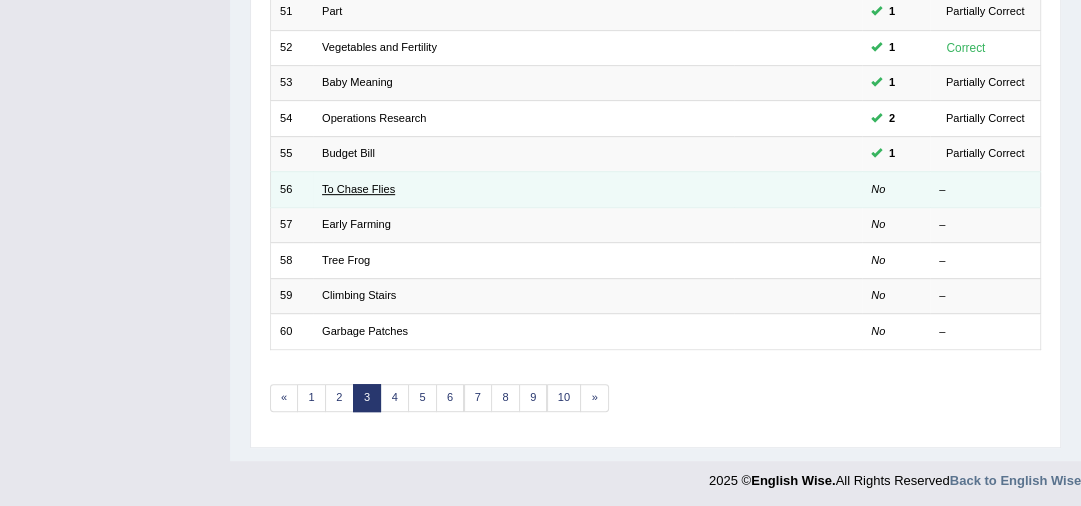 click on "To Chase Flies" at bounding box center [358, 189] 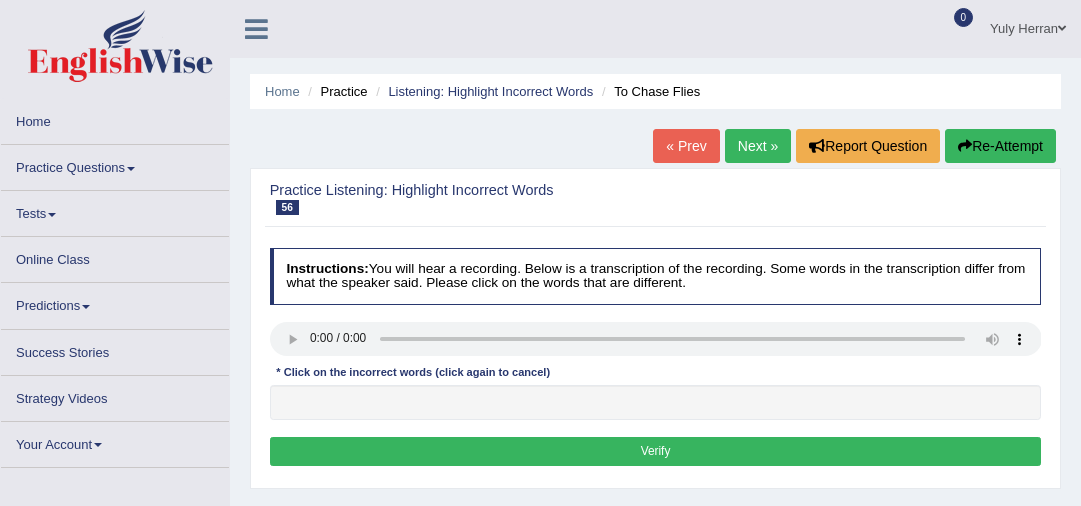 scroll, scrollTop: 0, scrollLeft: 0, axis: both 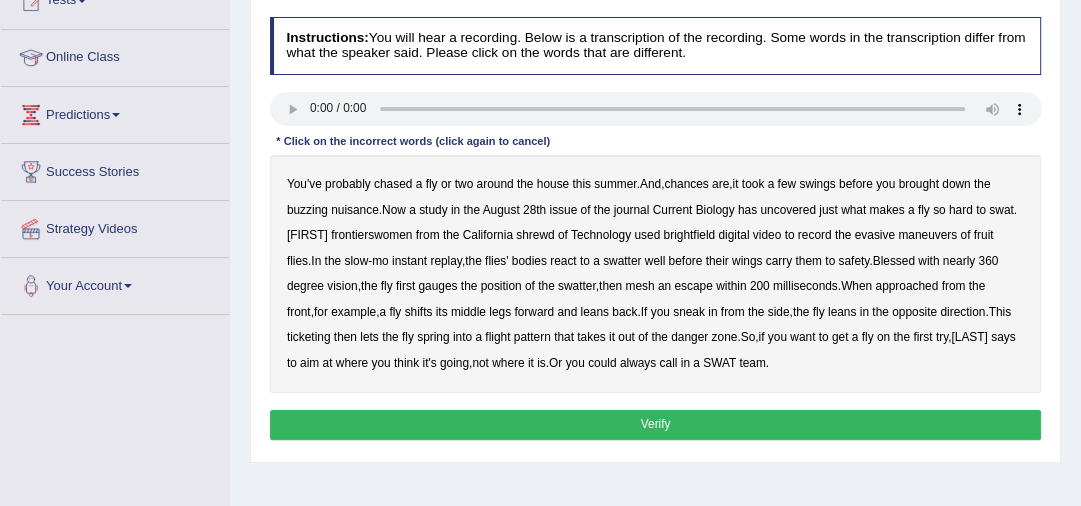 click on "frontierswomen" at bounding box center (371, 235) 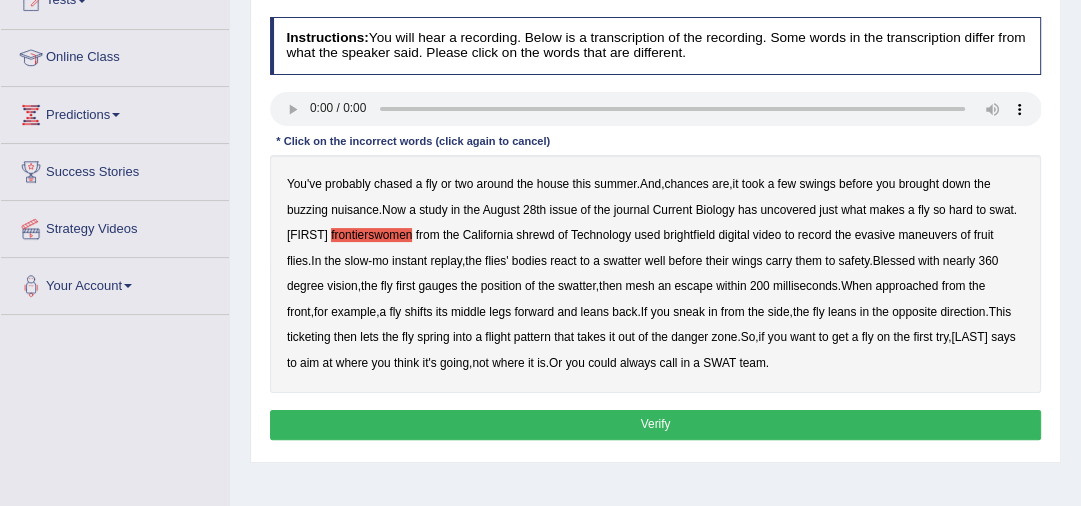click on "You've   probably   chased   a   fly   or   two   around   the   house   this   summer .  And ,  chances   are ,  it   took   a   few   swings   before   you   brought   down   the   buzzing   nuisance .  Now   a   study   in   the   August   28th   issue   of   the   journal   Current   Biology   has   uncovered   just   what   makes   a   fly   so   hard   to   swat .  Michael   frontierswomen   from   the   California   shrewd   of   Technology   used   brightfield   digital   video   to   record   the   evasive   maneuvers   of   fruit   flies .  In   the   slow - mo   instant   replay ,  the   flies'   bodies   react   to   a   swatter   well   before   their   wings   carry   them   to   safety .  Blessed   with   nearly   360   degree   vision ,  the   fly   first   gauges   the   position   of   the   swatter ,  then   mesh   an   escape   within   200   milliseconds .  When   approached   from   the   front ,  for   example ,  a   fly   shifts   its   middle   legs   forward   and   leans   back ." at bounding box center (656, 274) 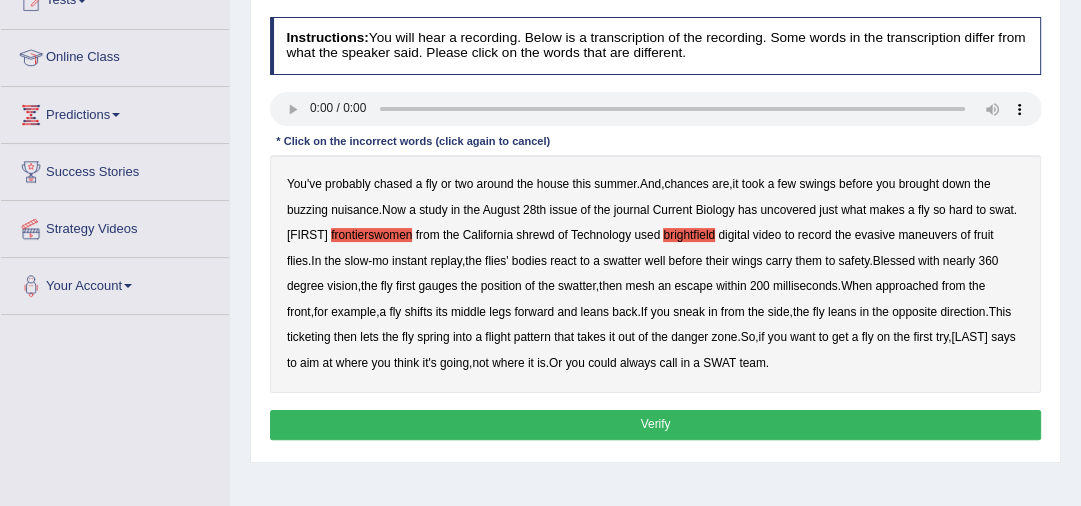 click on "vision" at bounding box center [342, 286] 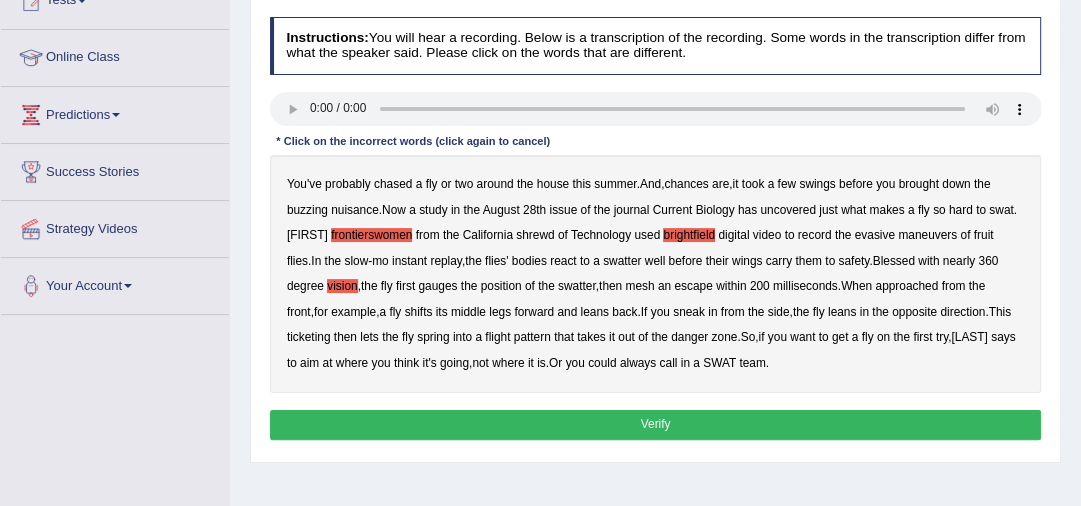 click on "vision" at bounding box center [342, 286] 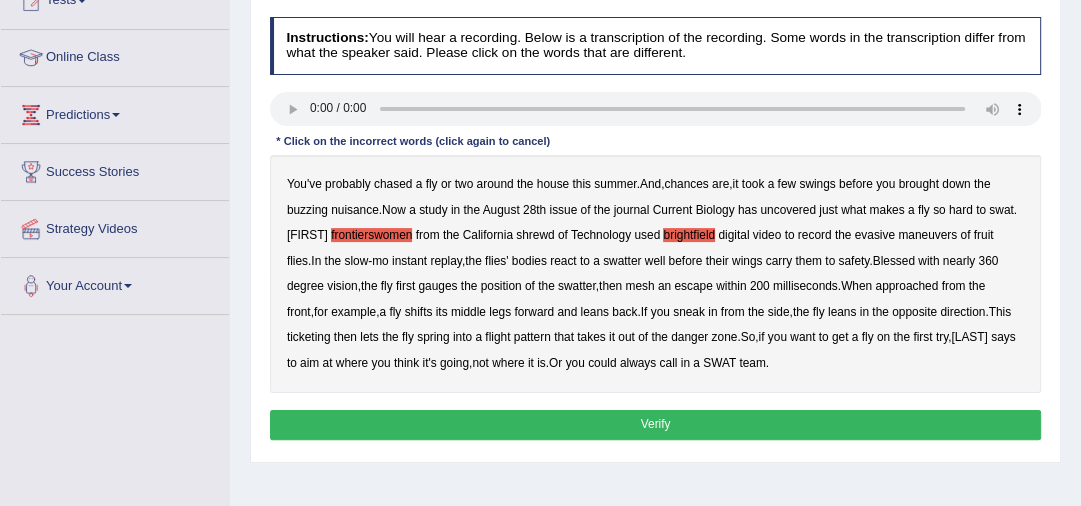 click on "mesh" at bounding box center [639, 286] 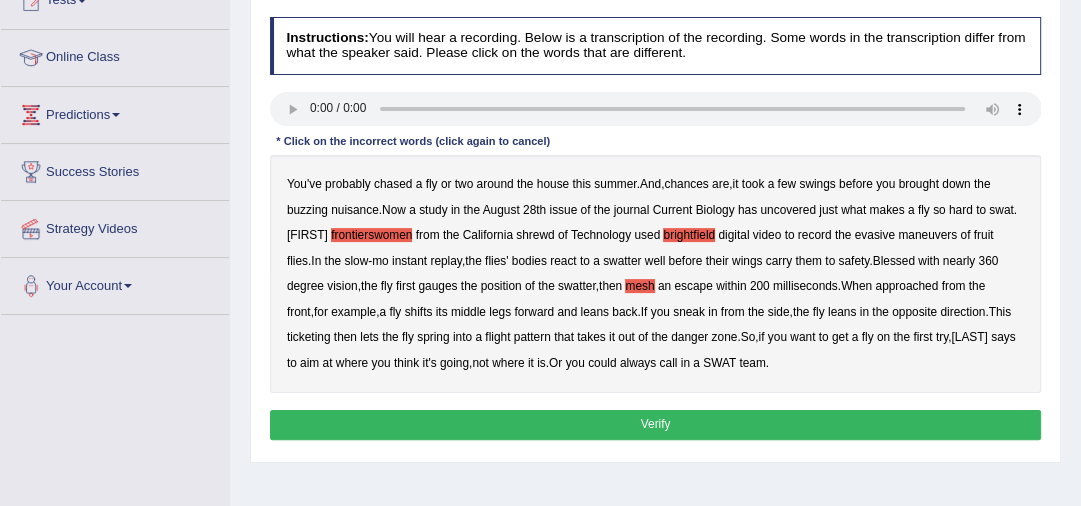 click on "mesh" at bounding box center (639, 286) 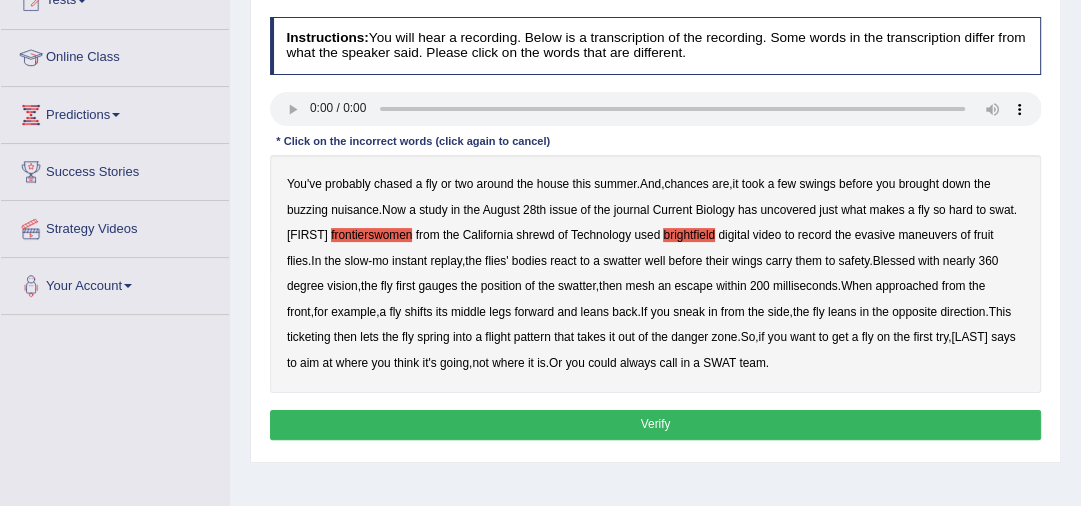 click on "You've   probably   chased   a   fly   or   two   around   the   house   this   summer .  And ,  chances   are ,  it   took   a   few   swings   before   you   brought   down   the   buzzing   nuisance .  Now   a   study   in   the   August   28th   issue   of   the   journal   Current   Biology   has   uncovered   just   what   makes   a   fly   so   hard   to   swat .  Michael   frontierswomen   from   the   California   shrewd   of   Technology   used   brightfield   digital   video   to   record   the   evasive   maneuvers   of   fruit   flies .  In   the   slow - mo   instant   replay ,  the   flies'   bodies   react   to   a   swatter   well   before   their   wings   carry   them   to   safety .  Blessed   with   nearly   360   degree   vision ,  the   fly   first   gauges   the   position   of   the   swatter ,  then   mesh   an   escape   within   200   milliseconds .  When   approached   from   the   front ,  for   example ,  a   fly   shifts   its   middle   legs   forward   and   leans   back ." at bounding box center (656, 274) 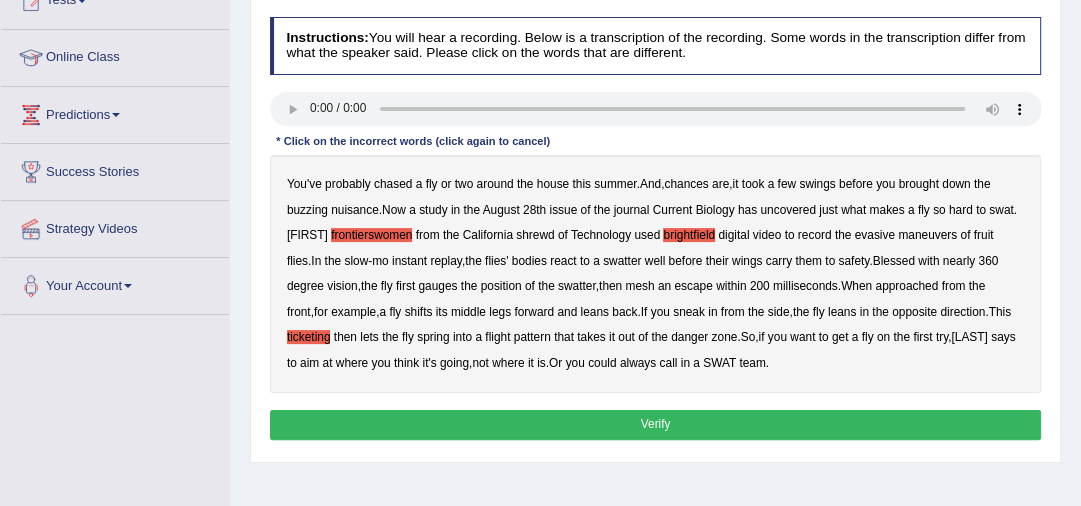 click on "Verify" at bounding box center (656, 424) 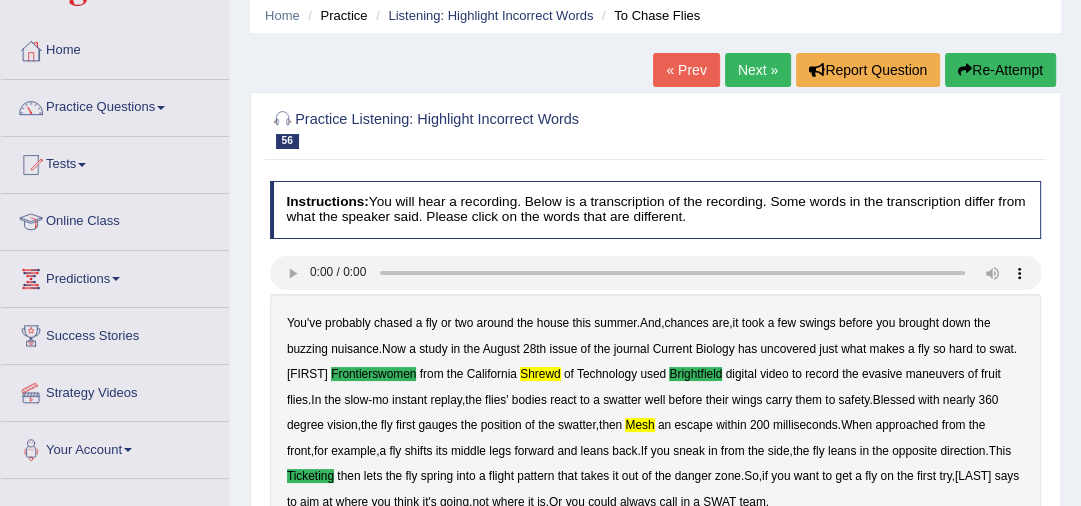 scroll, scrollTop: 0, scrollLeft: 0, axis: both 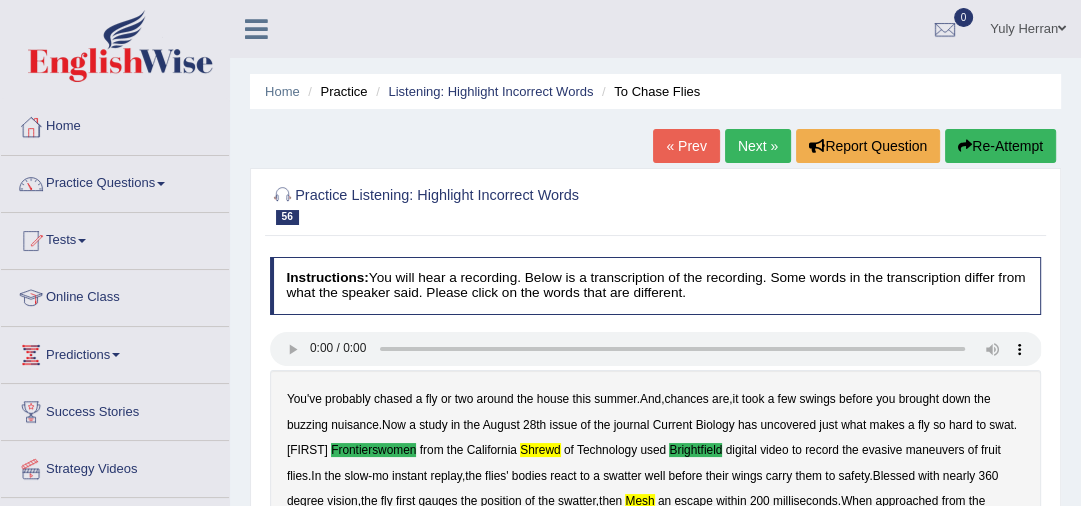 click on "Next »" at bounding box center [758, 146] 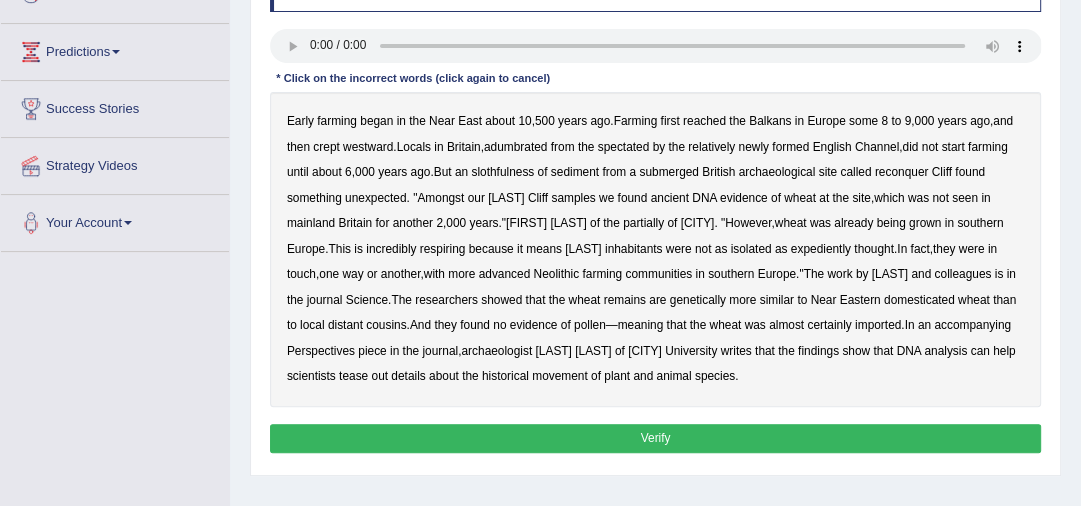 scroll, scrollTop: 320, scrollLeft: 0, axis: vertical 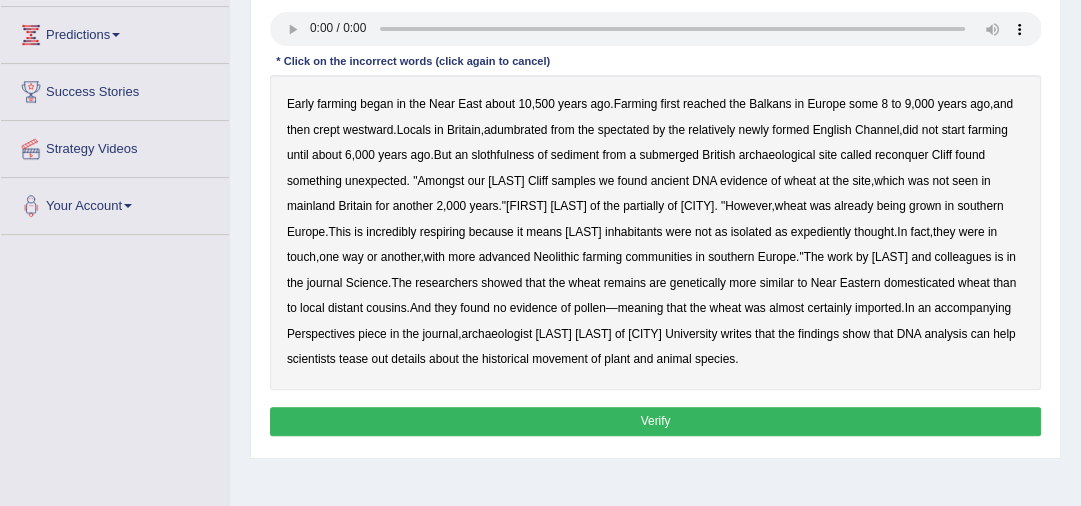 click on "adumbrated" at bounding box center [515, 130] 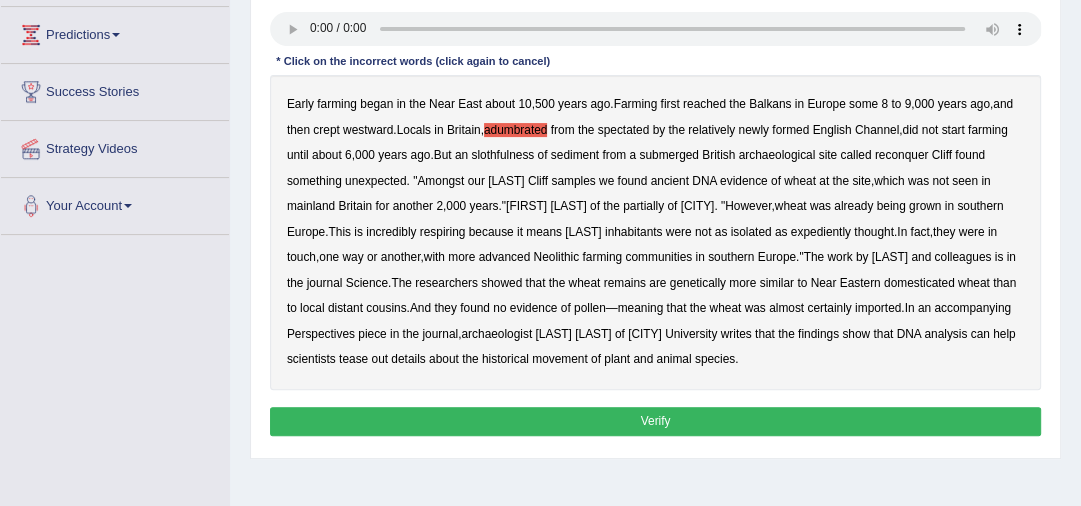 click on "slothfulness" at bounding box center (502, 155) 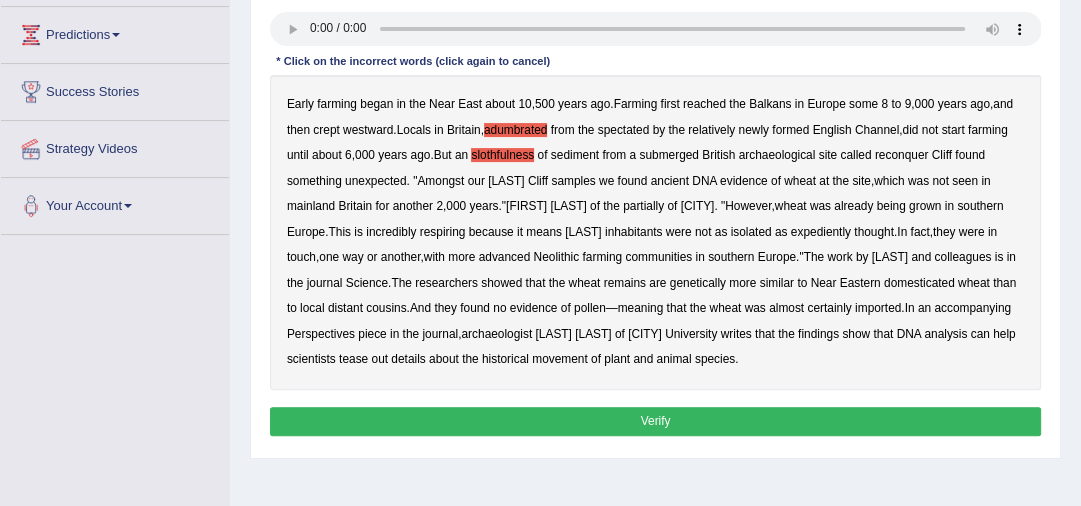 click on "site" at bounding box center [861, 181] 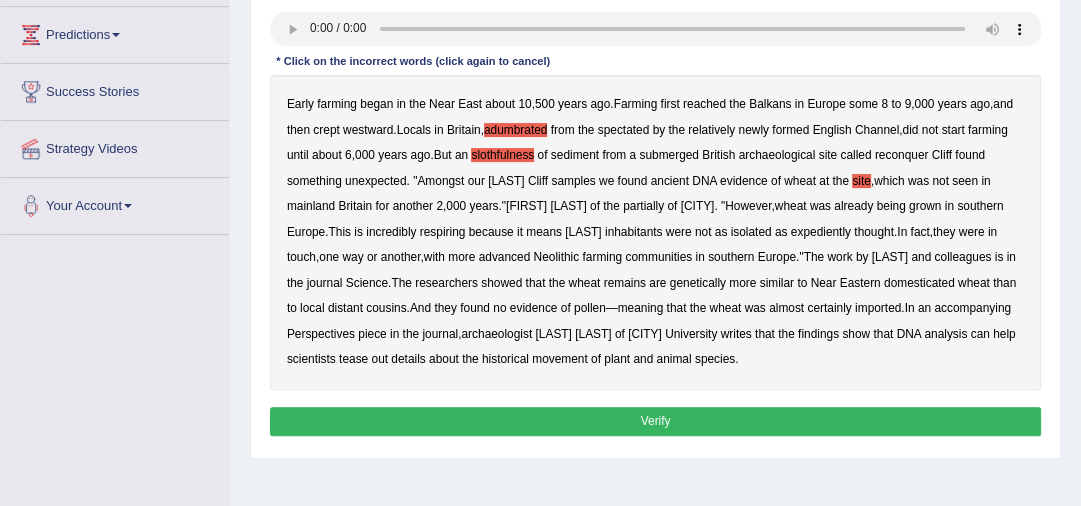 click on "site" at bounding box center [861, 181] 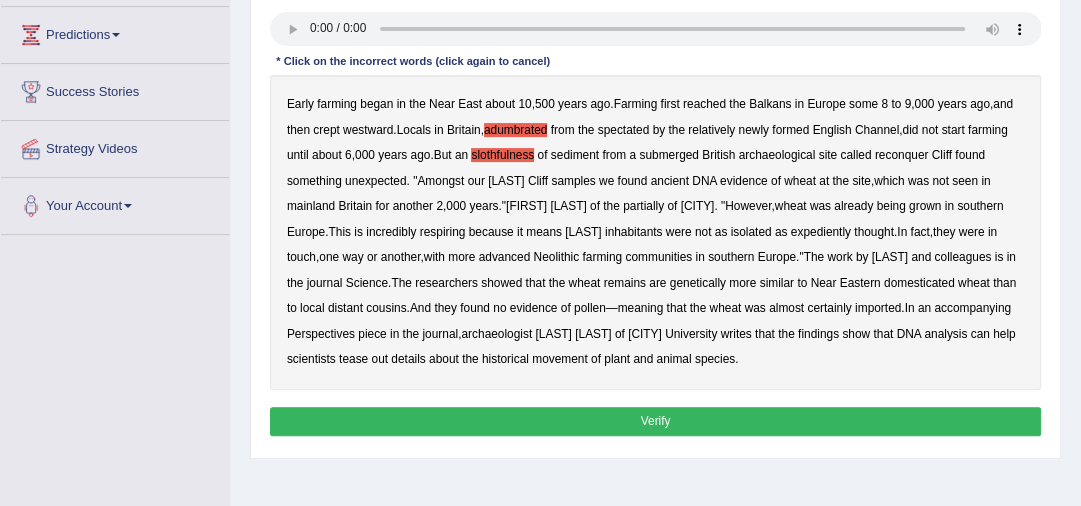 click on "Early   farming   began   in   the   Near   East   about   10 , 500   years   ago .  Farming   first   reached   the   Balkans   in   Europe   some   8   to   9 , 000   years   ago ,  and   then   crept   westward .  Locals   in   Britain ,  adumbrated   from   the   spectated   by   the   relatively   newly   formed   English   Channel ,  did   not   start   farming   until   about   6 , 000   years   ago .  But   an   slothfulness   of   sediment   from   a   submerged   British   archaeological   site   called   reconquer   Cliff   found   something   unexpected . " Amongst   our   Bouldner   Cliff   samples   we   found   ancient   DNA   evidence   of   wheat   at   the   site ,  which   was   not   seen   in   mainland   Britain   for   another   2 , 000   years ."  Robin   Allaby   of   the   partially   of   Warwick . " However ,  wheat   was   already   being   grown   in   southern   Europe .  This   is   incredibly   respiring   because   it   means   Bouldner's   inhabitants   were   not   as" at bounding box center (656, 232) 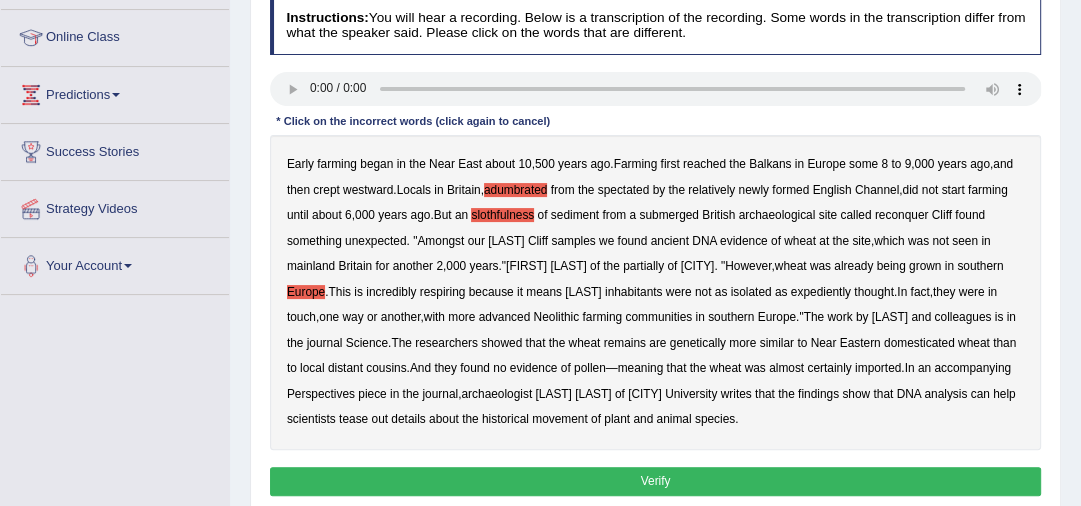 scroll, scrollTop: 80, scrollLeft: 0, axis: vertical 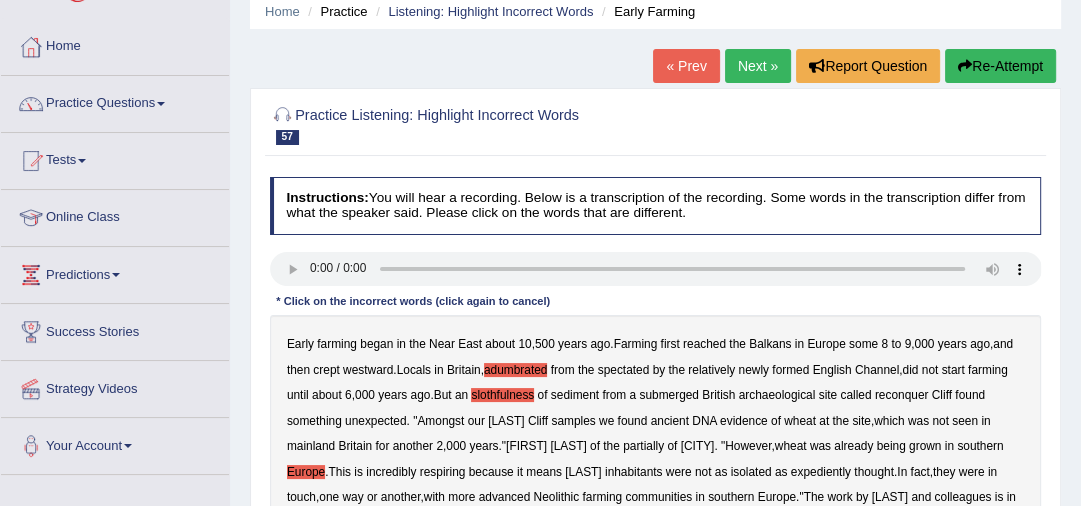 type 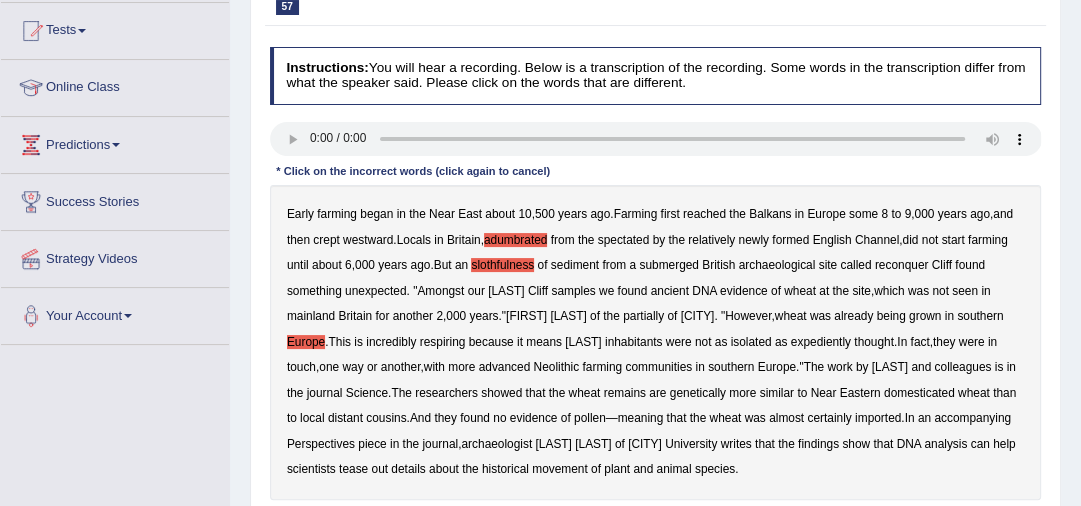 scroll, scrollTop: 240, scrollLeft: 0, axis: vertical 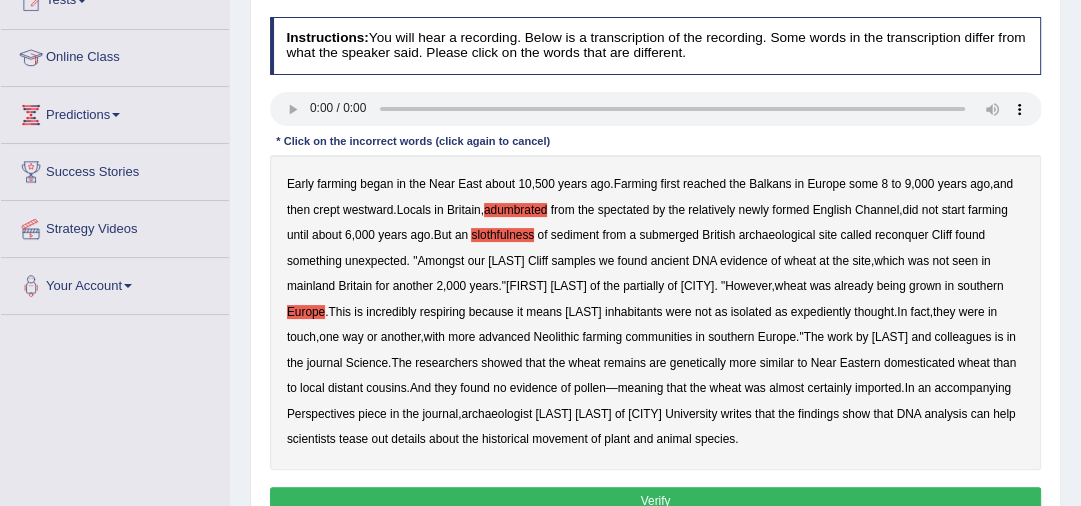 click on "partially" at bounding box center (643, 286) 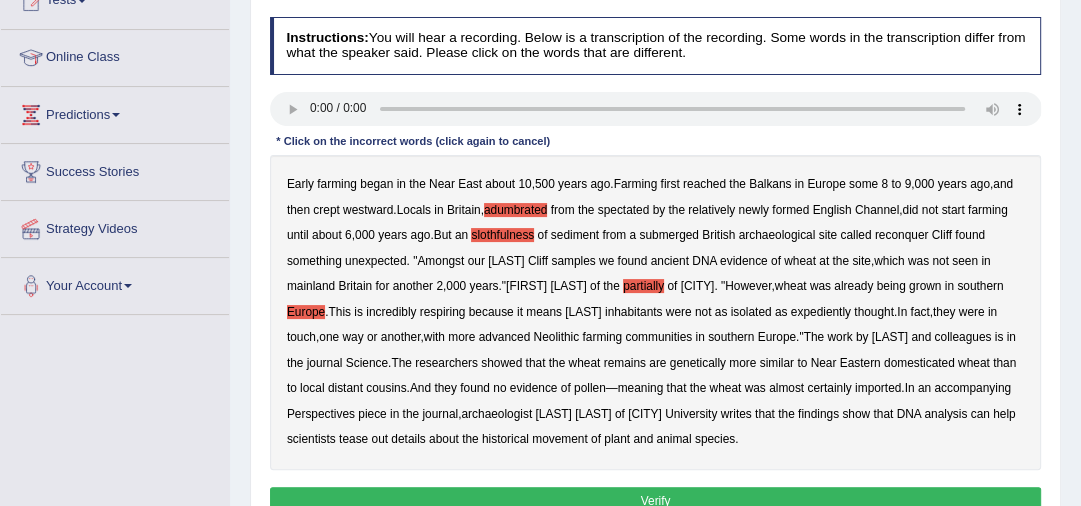 click on "Europe" at bounding box center [306, 312] 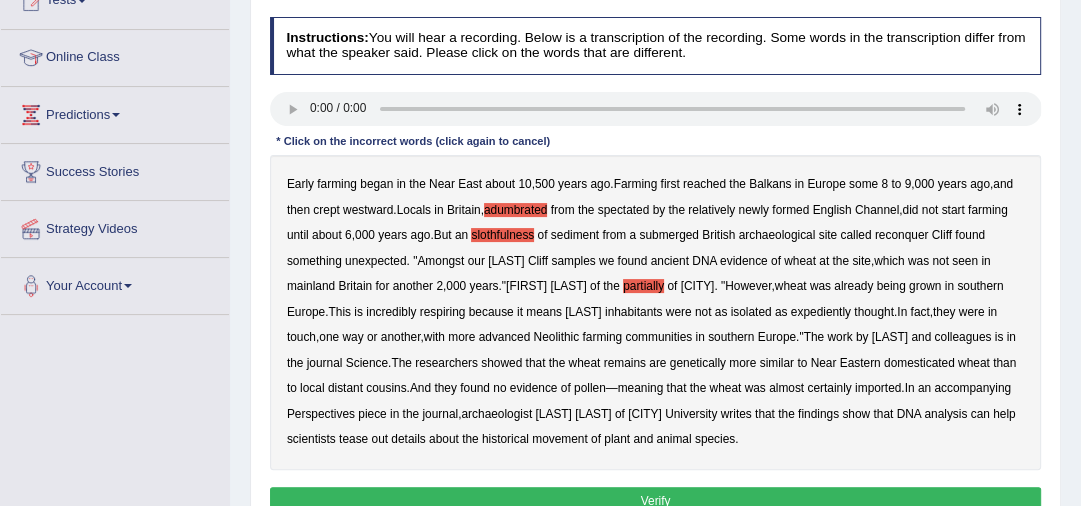 click on "Early   farming   began   in   the   Near   East   about   10 , 500   years   ago .  Farming   first   reached   the   Balkans   in   Europe   some   8   to   9 , 000   years   ago ,  and   then   crept   westward .  Locals   in   Britain ,  adumbrated   from   the   spectated   by   the   relatively   newly   formed   English   Channel ,  did   not   start   farming   until   about   6 , 000   years   ago .  But   an   slothfulness   of   sediment   from   a   submerged   British   archaeological   site   called   reconquer   Cliff   found   something   unexpected . " Amongst   our   Bouldner   Cliff   samples   we   found   ancient   DNA   evidence   of   wheat   at   the   site ,  which   was   not   seen   in   mainland   Britain   for   another   2 , 000   years ."  Robin   Allaby   of   the   partially   of   Warwick . " However ,  wheat   was   already   being   grown   in   southern   Europe .  This   is   incredibly   respiring   because   it   means   Bouldner's   inhabitants   were   not   as" at bounding box center [656, 312] 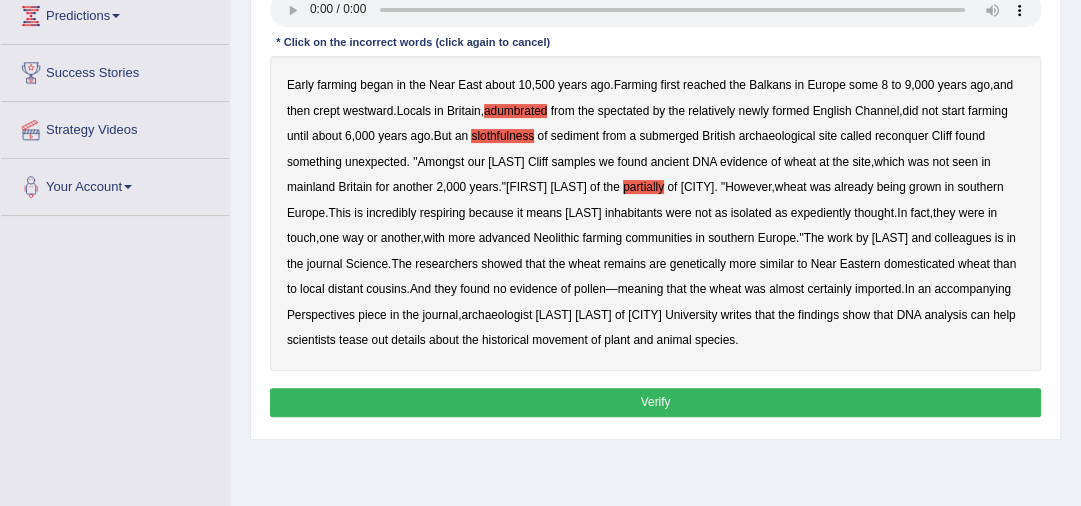 scroll, scrollTop: 320, scrollLeft: 0, axis: vertical 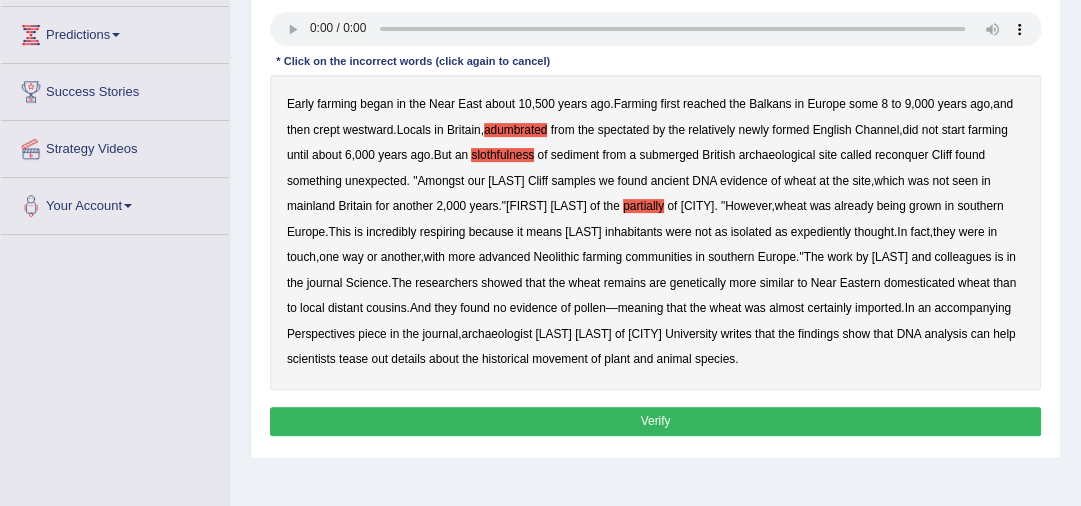 click on "expediently" at bounding box center [821, 232] 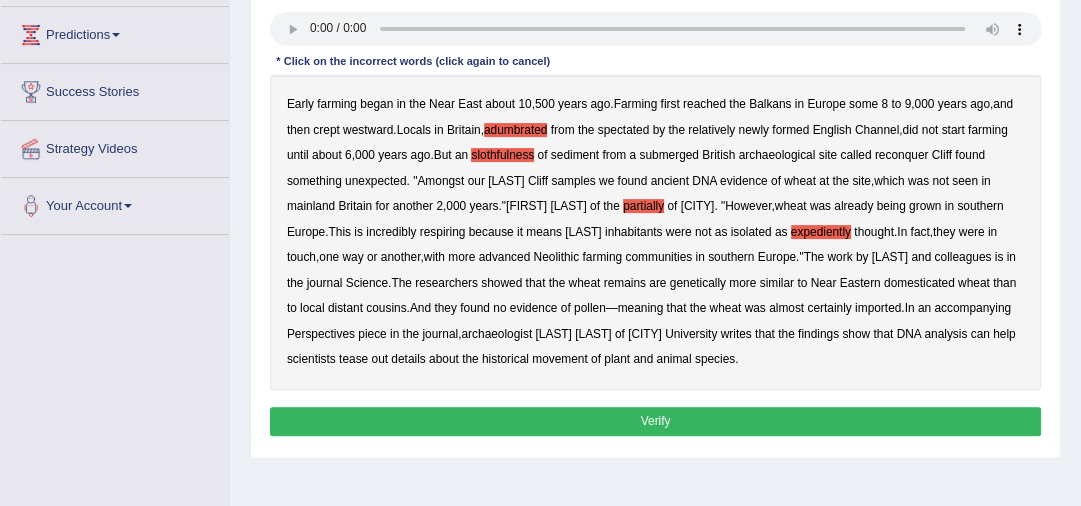 click on "found" at bounding box center [475, 308] 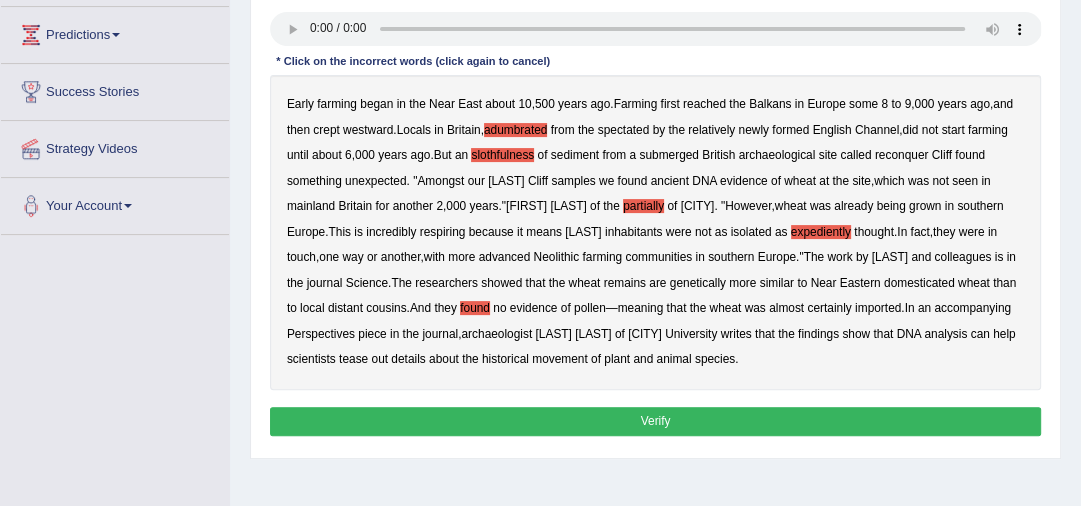 click on "Verify" at bounding box center [656, 421] 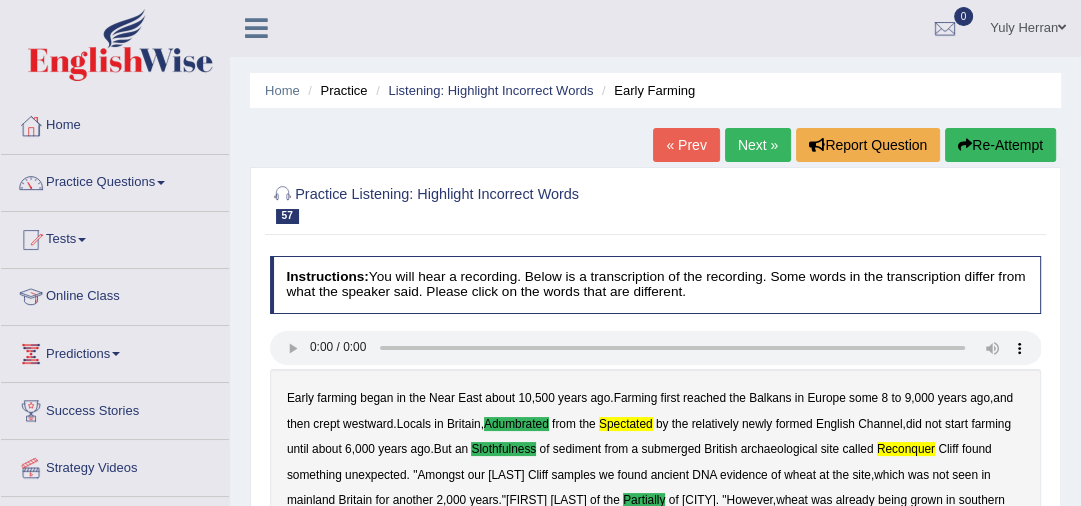 scroll, scrollTop: 0, scrollLeft: 0, axis: both 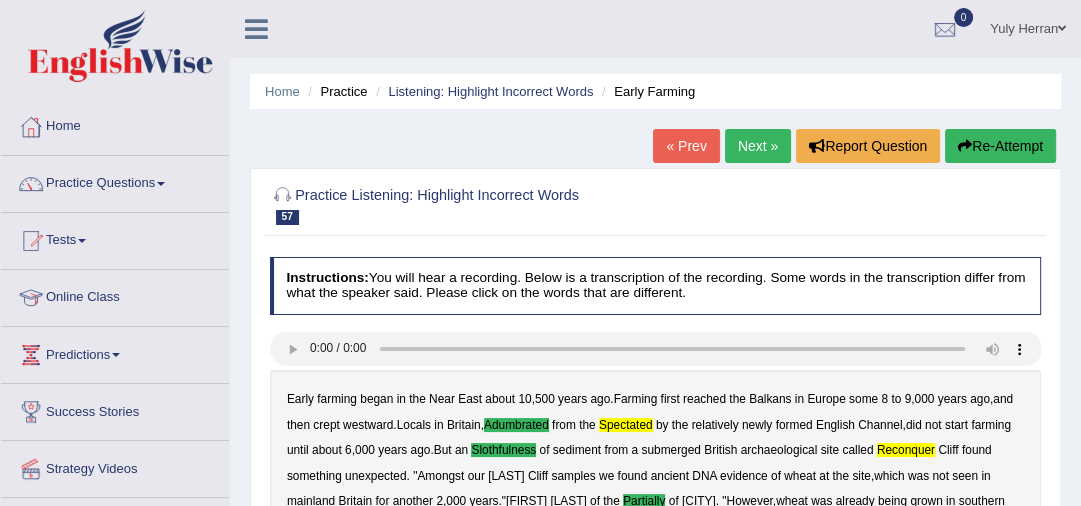 click on "Next »" at bounding box center (758, 146) 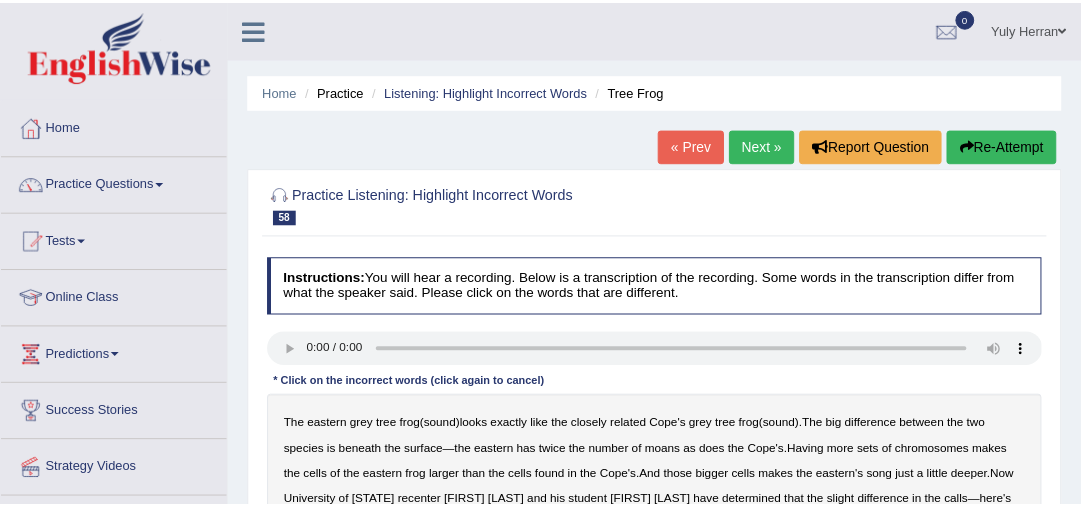 scroll, scrollTop: 0, scrollLeft: 0, axis: both 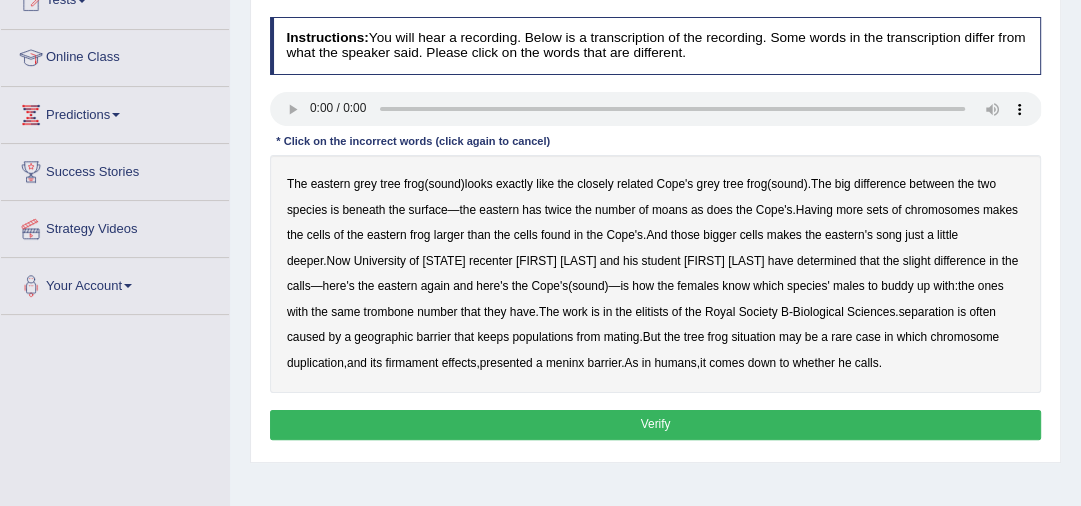 click on "moans" at bounding box center [670, 210] 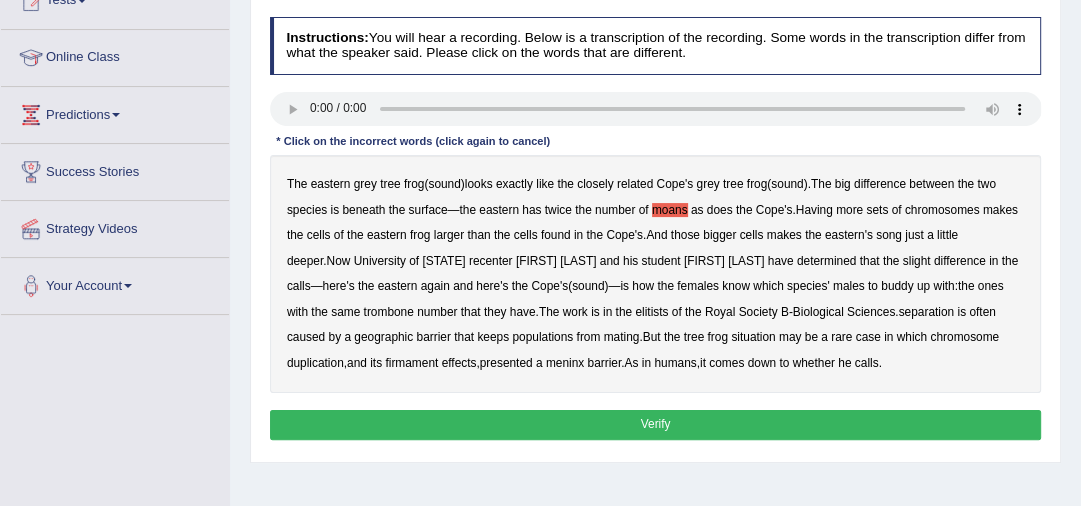 click on "elitists" at bounding box center (651, 312) 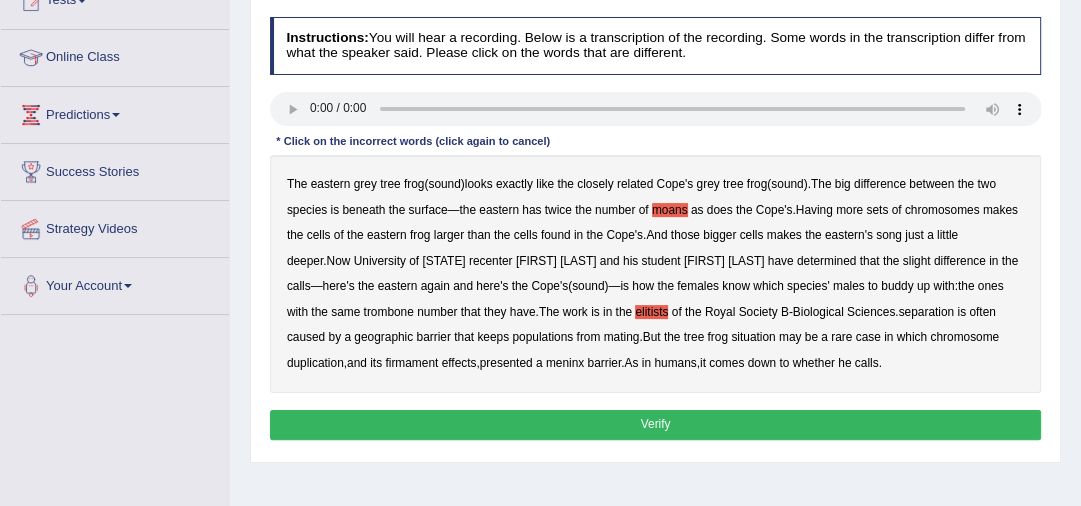 click on "elitists" at bounding box center (651, 312) 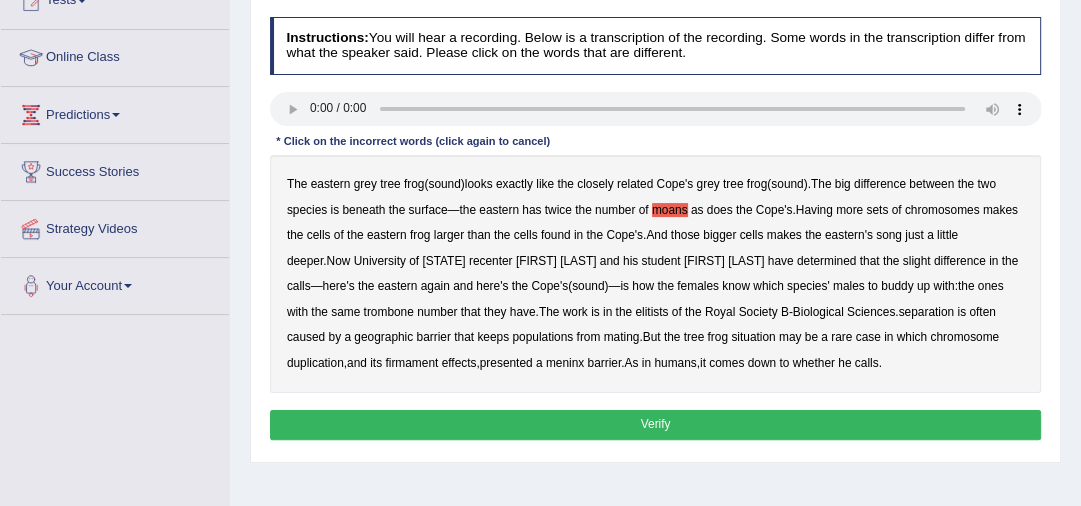 type 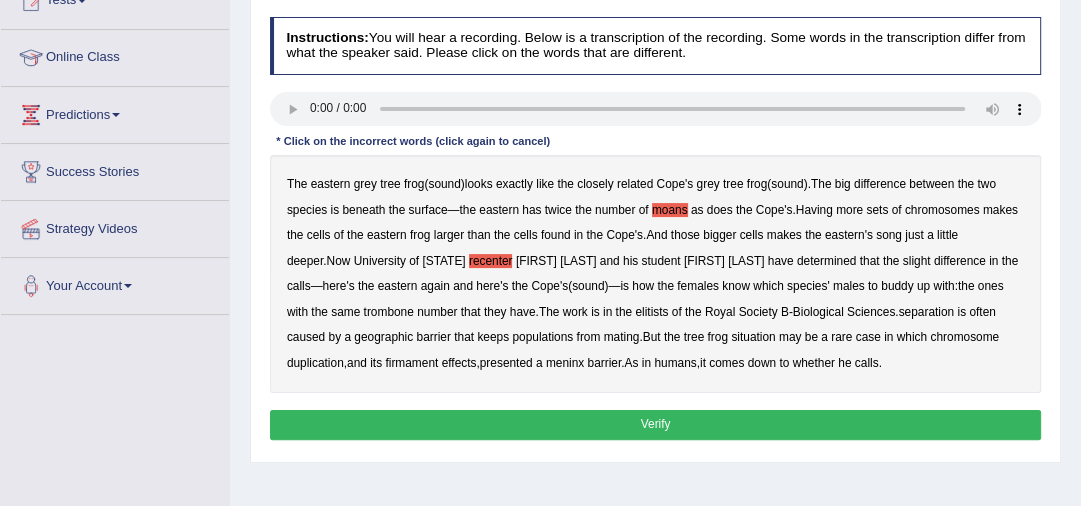 click on "trombone" at bounding box center [389, 312] 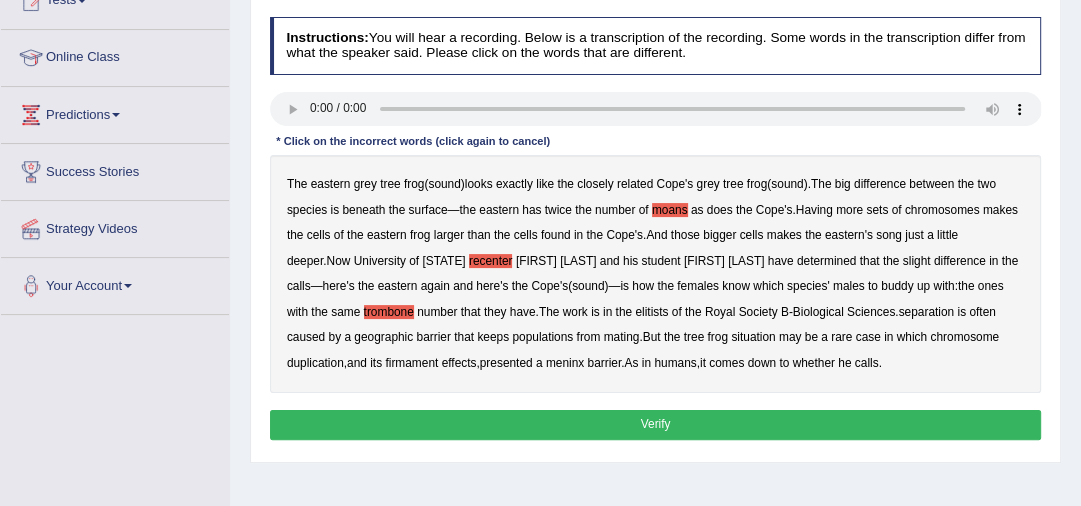 click on "separation" at bounding box center (927, 312) 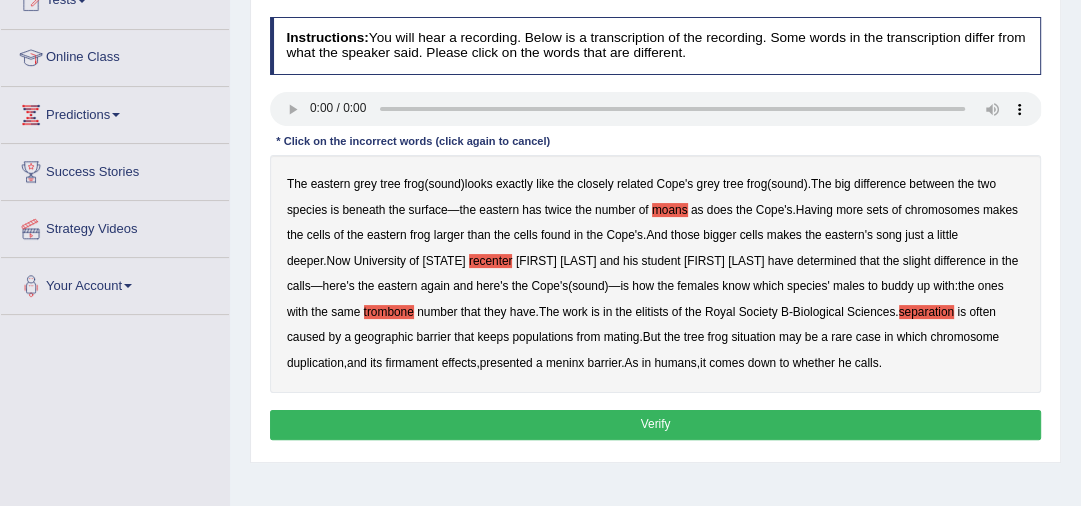 click on "firmament" at bounding box center [411, 363] 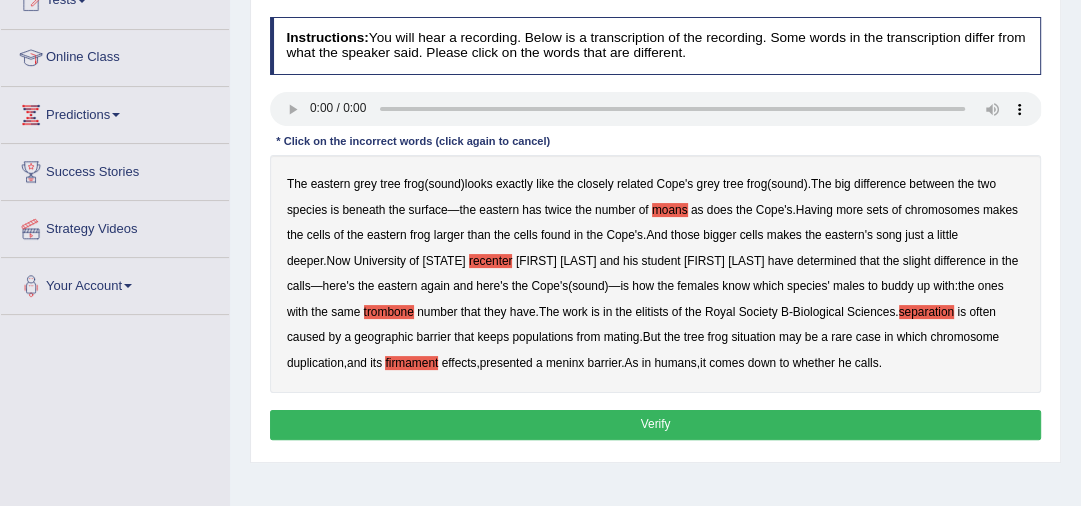 click on "meninx" at bounding box center (565, 363) 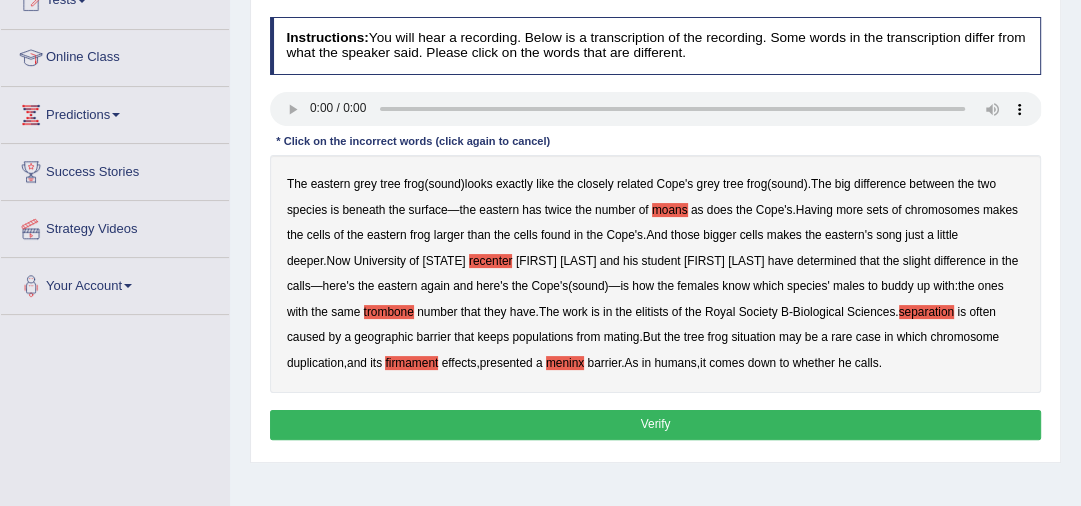 click on "Verify" at bounding box center [656, 424] 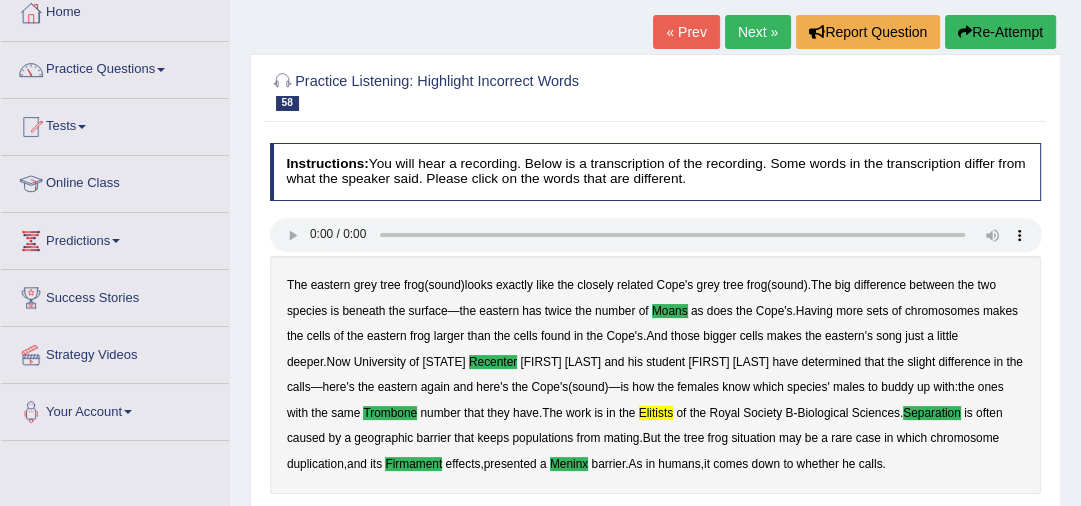 scroll, scrollTop: 0, scrollLeft: 0, axis: both 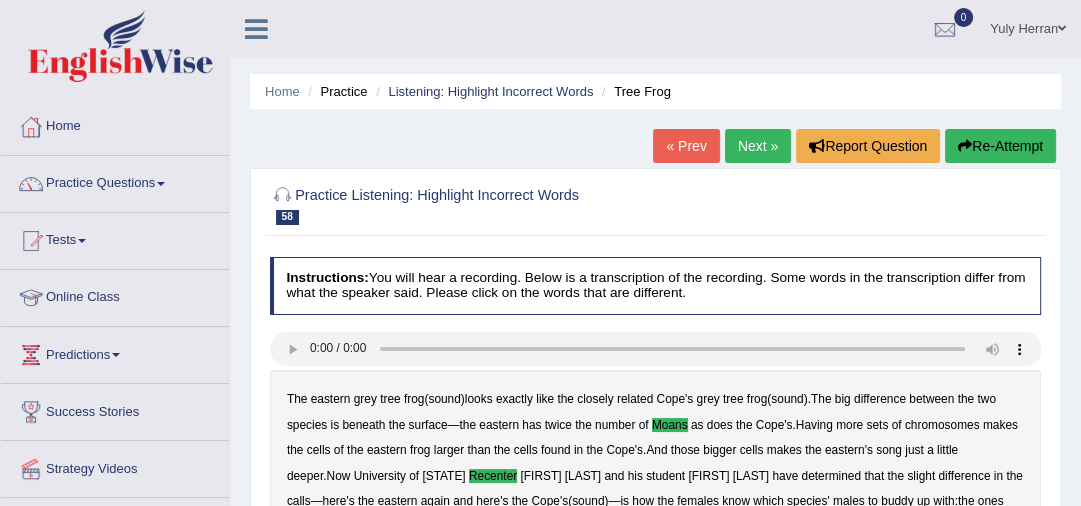 click on "Next »" at bounding box center (758, 146) 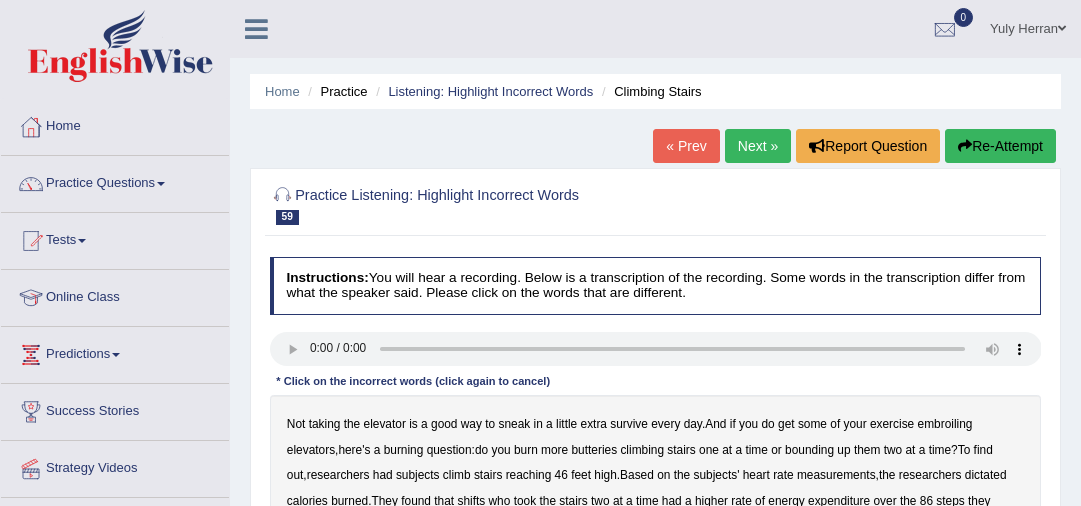 scroll, scrollTop: 52, scrollLeft: 0, axis: vertical 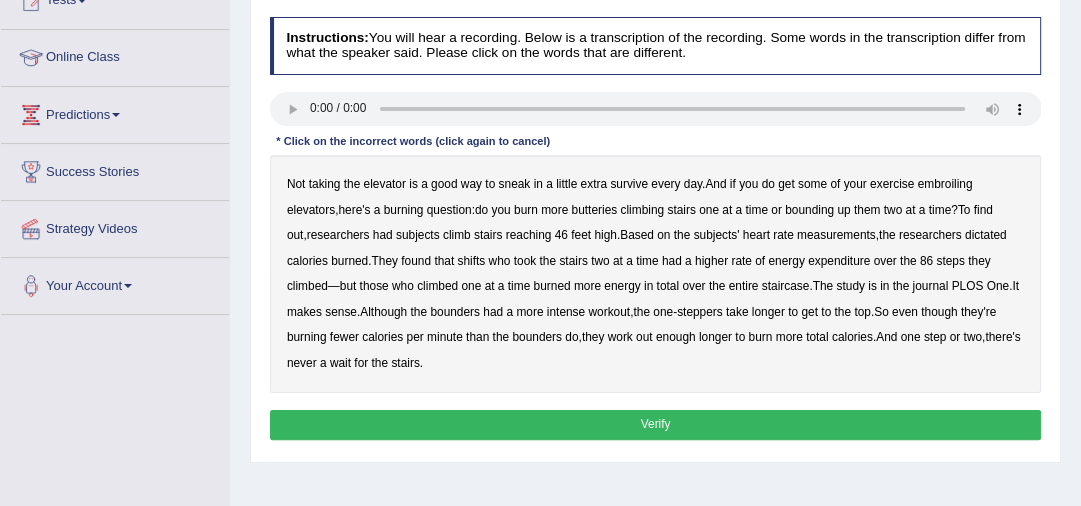 click on "survive" at bounding box center (629, 184) 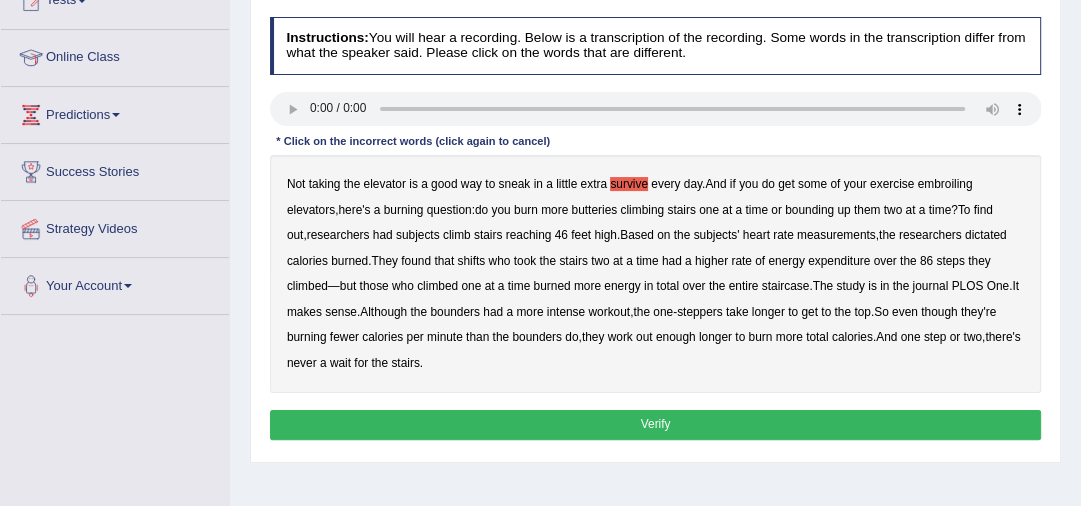 click on "butteries" at bounding box center (594, 210) 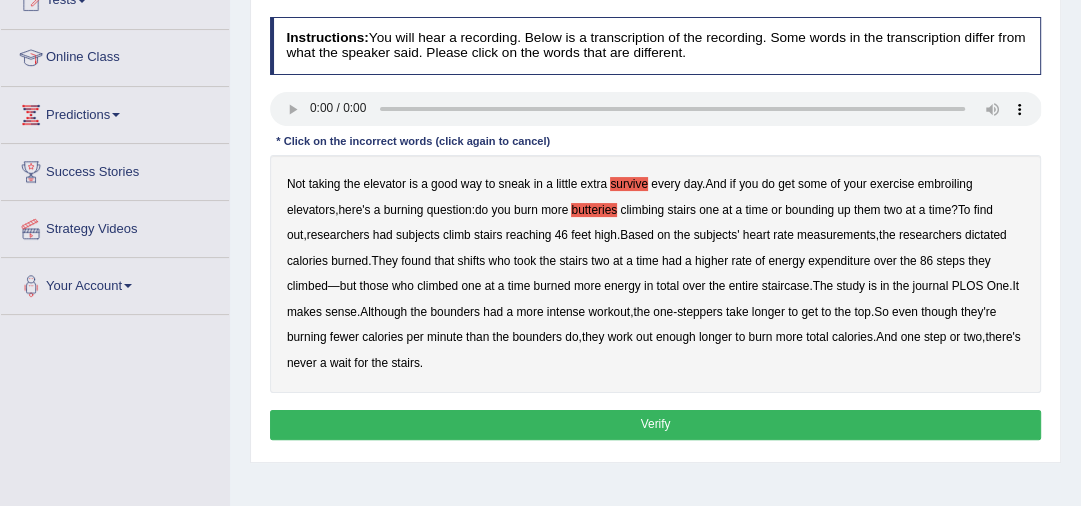 click on "dictated" at bounding box center (986, 235) 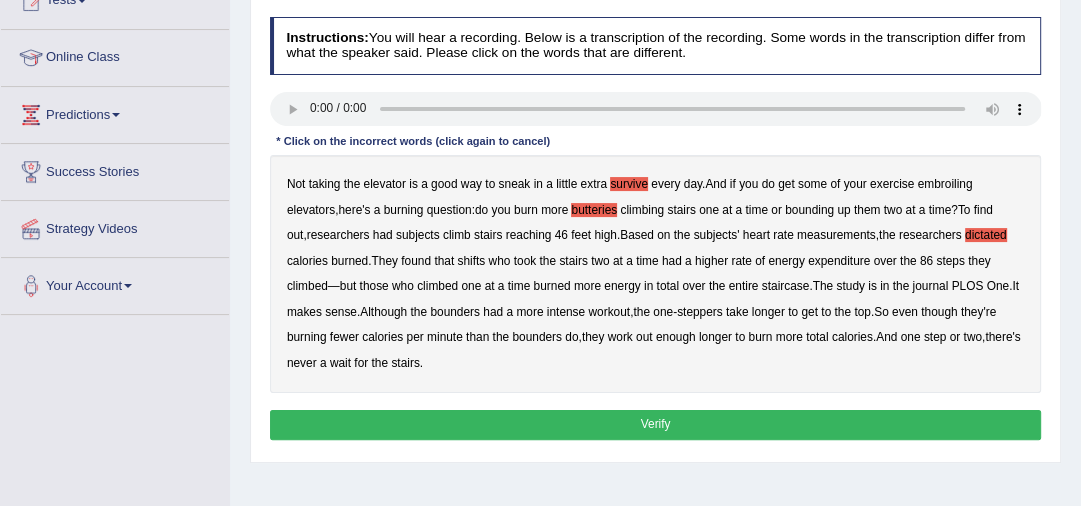 click on "Verify" at bounding box center [656, 424] 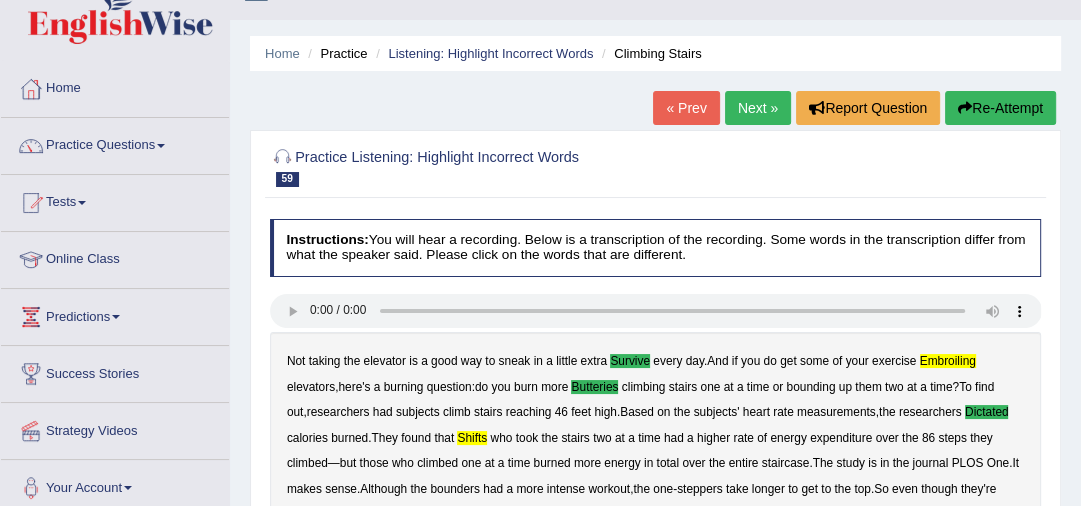 scroll, scrollTop: 0, scrollLeft: 0, axis: both 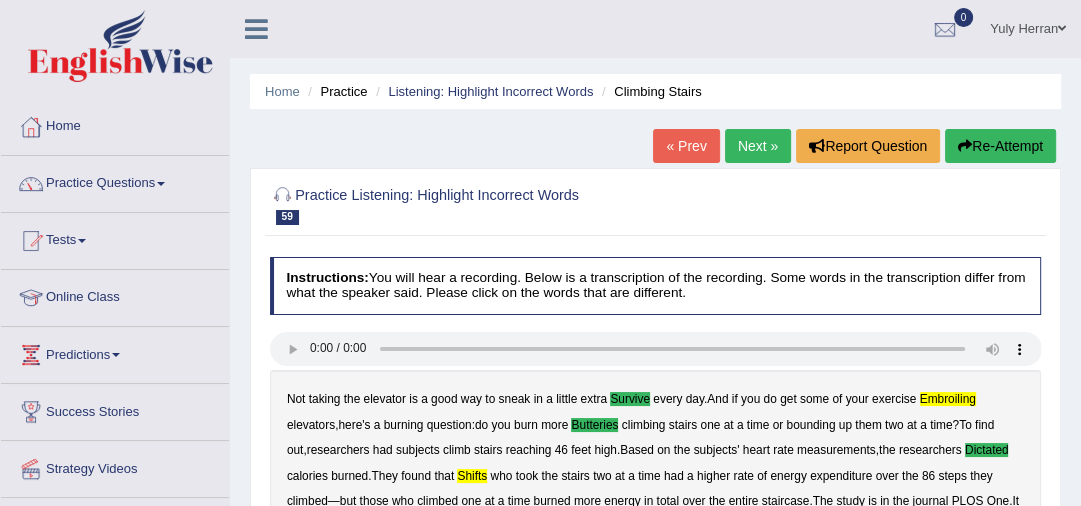 click on "Next »" at bounding box center [758, 146] 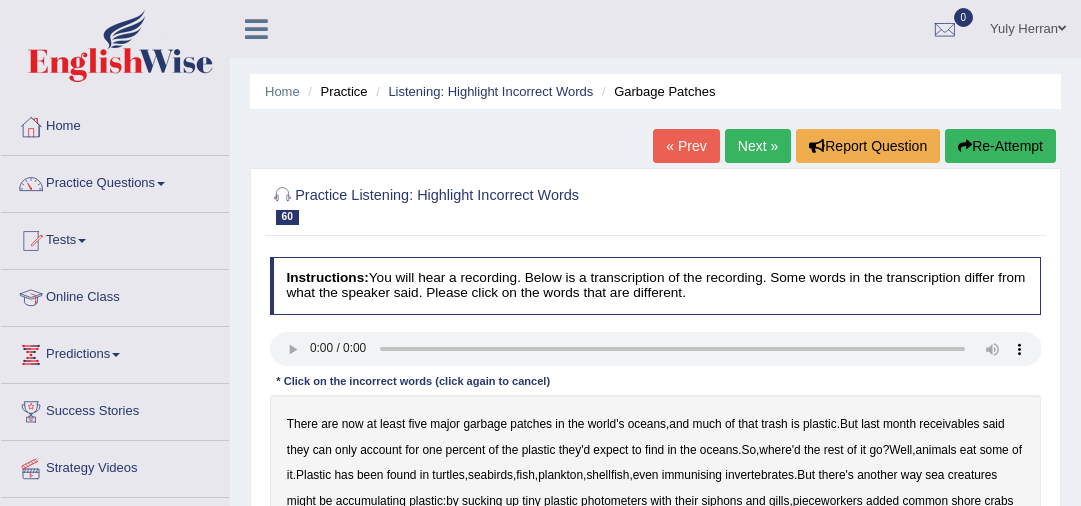 scroll, scrollTop: 160, scrollLeft: 0, axis: vertical 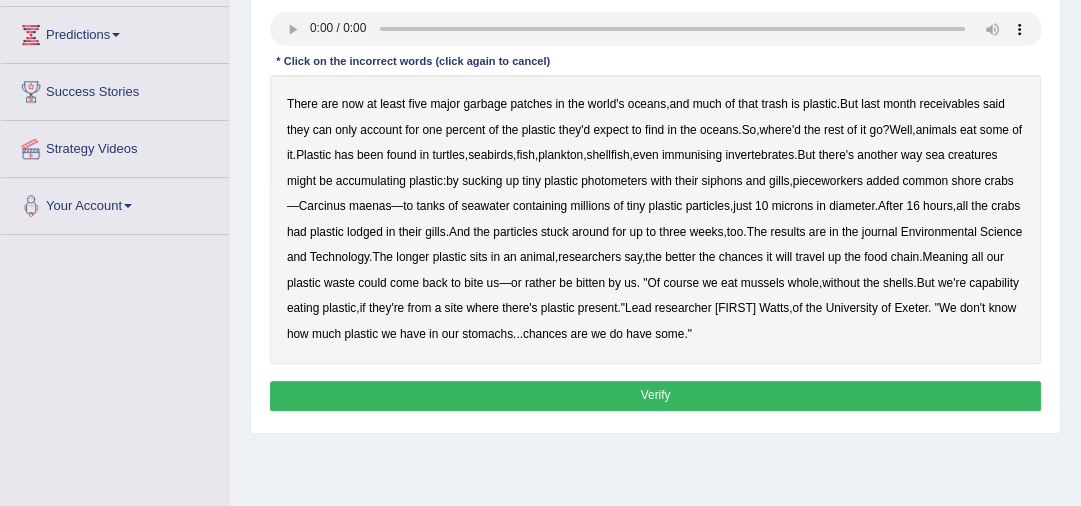 click on "immunising" at bounding box center [692, 155] 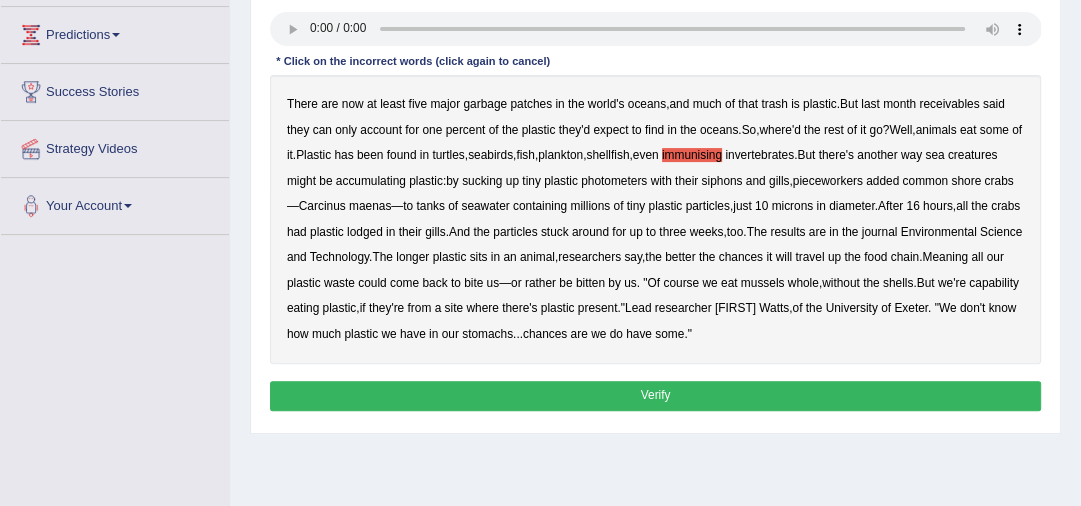 click on "photometers" at bounding box center [614, 181] 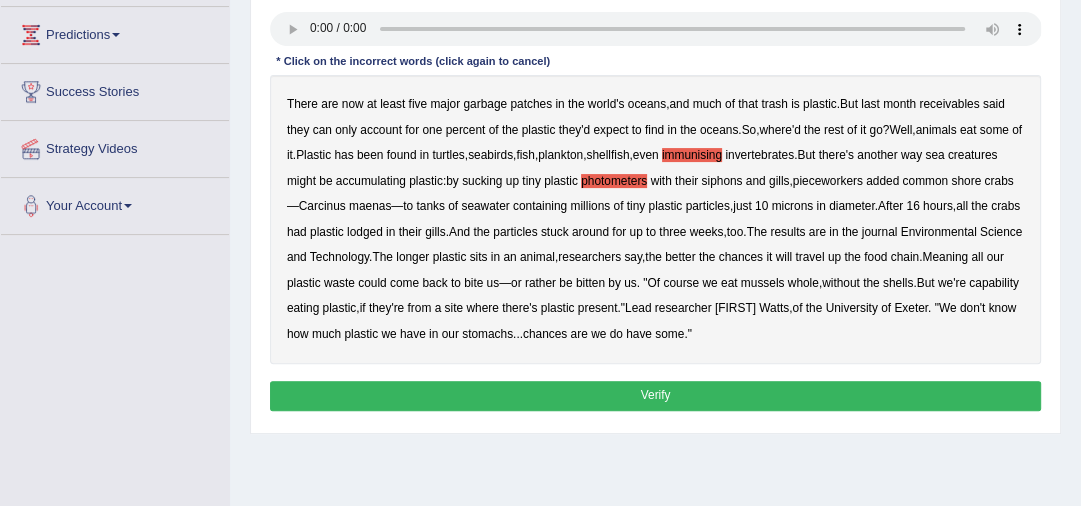 click on "pieceworkers" at bounding box center (828, 181) 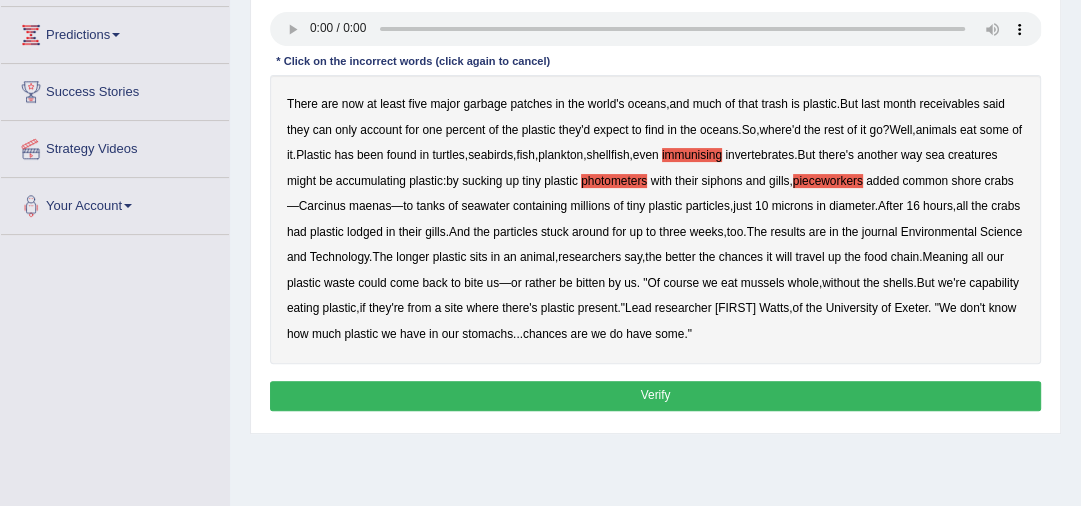 click on "There   are   now   at   least   five   major   garbage   patches   in   the   world's   oceans ,  and   much   of   that   trash   is   plastic .  But   last   month   receivables   said   they   can   only   account   for   one   percent   of   the   plastic   they'd   expect   to   find   in   the   oceans .  So ,  where'd   the   rest   of   it   go ?  Well ,  animals   eat   some   of   it .  Plastic   has   been   found   in   turtles ,  seabirds ,  fish ,  plankton ,  shellfish ,  even   immunising   invertebrates .  But   there's   another   way   sea   creatures   might   be   accumulating   plastic :  by   sucking   up   tiny   plastic   photometers   with   their   siphons   and   gills ,  pieceworkers   added   common   shore   crabs — Carcinus   maenas — to   tanks   of   seawater   containing   millions   of   tiny   plastic   particles ,  just   10   microns   in   diameter .  After   16   hours ,  all   the   crabs   had   plastic   lodged   in   their   gills .  And   the   particles" at bounding box center [656, 219] 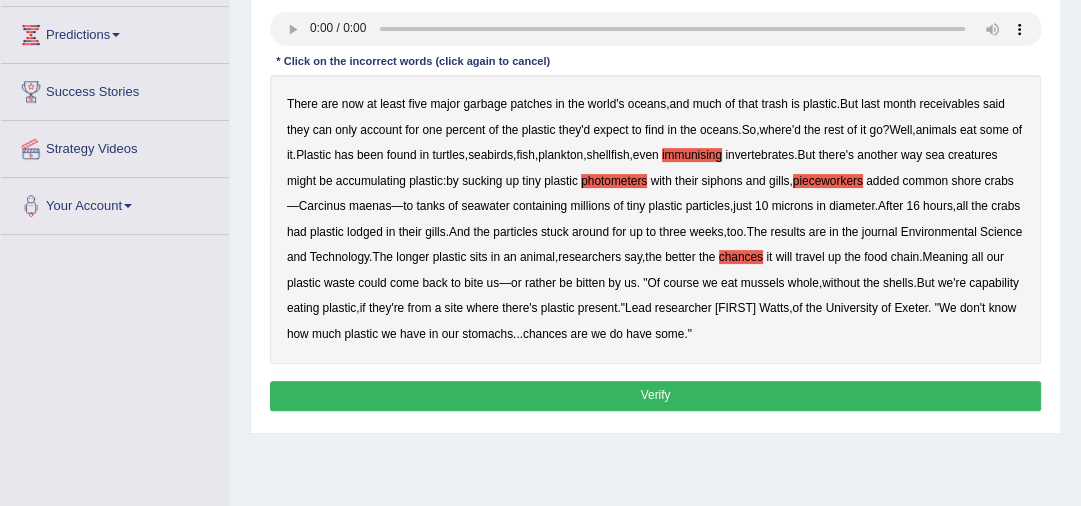 click on "capability" at bounding box center (994, 283) 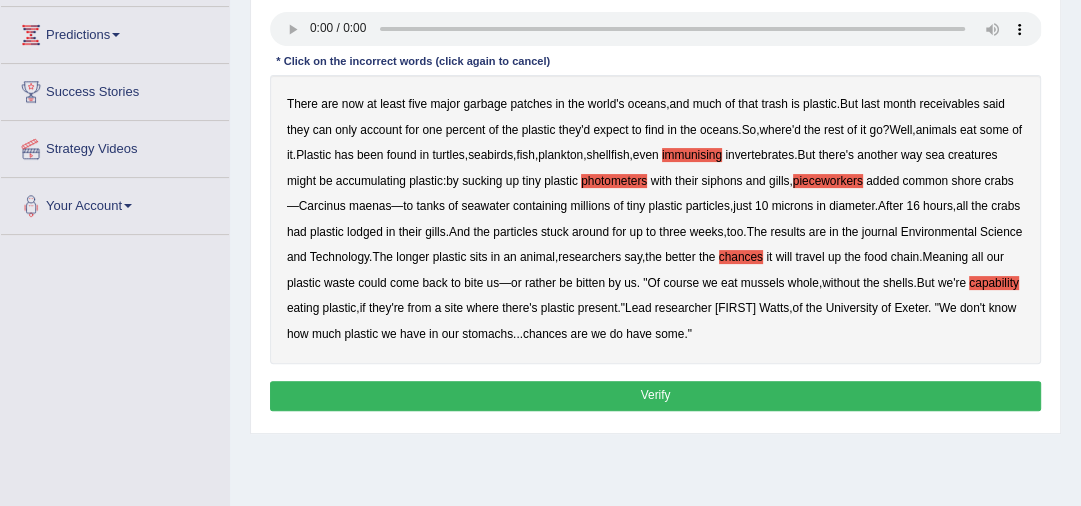 click on "there's" at bounding box center (519, 308) 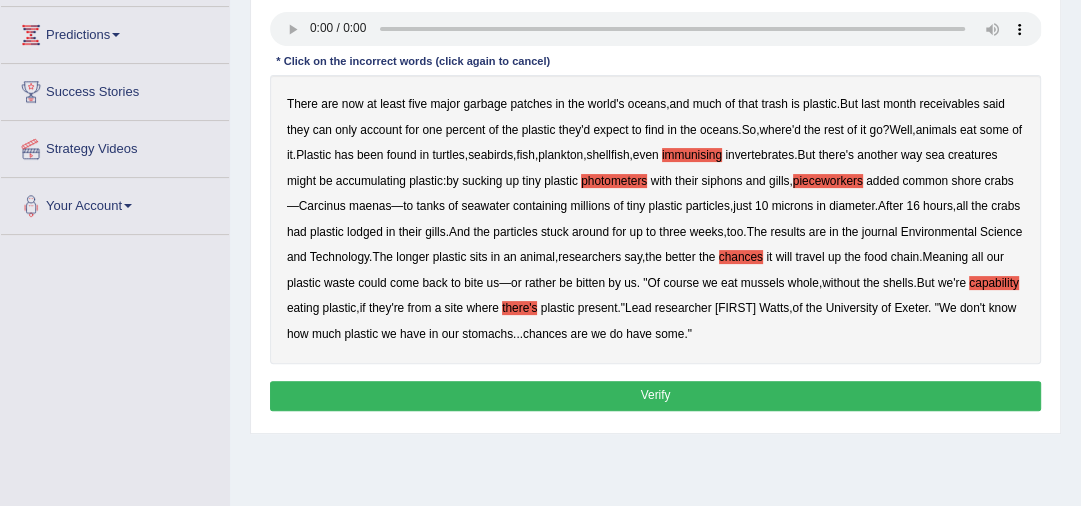 click on "there's" at bounding box center [519, 308] 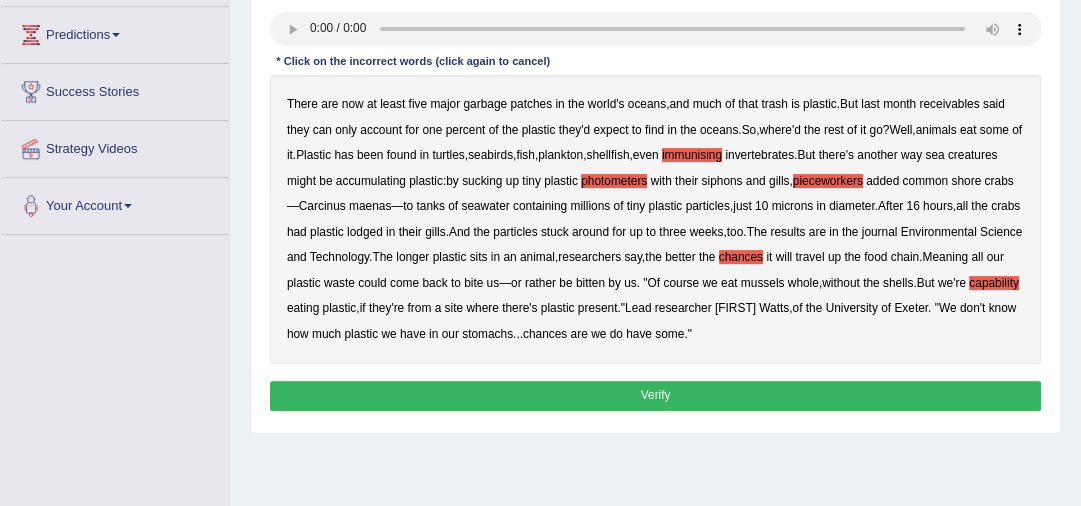 click on "Verify" at bounding box center (656, 395) 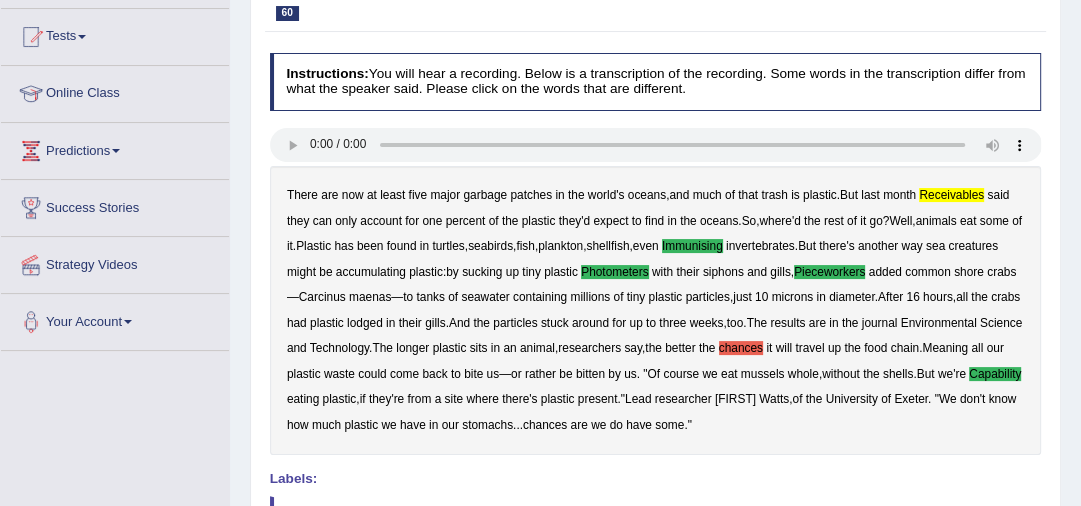 scroll, scrollTop: 0, scrollLeft: 0, axis: both 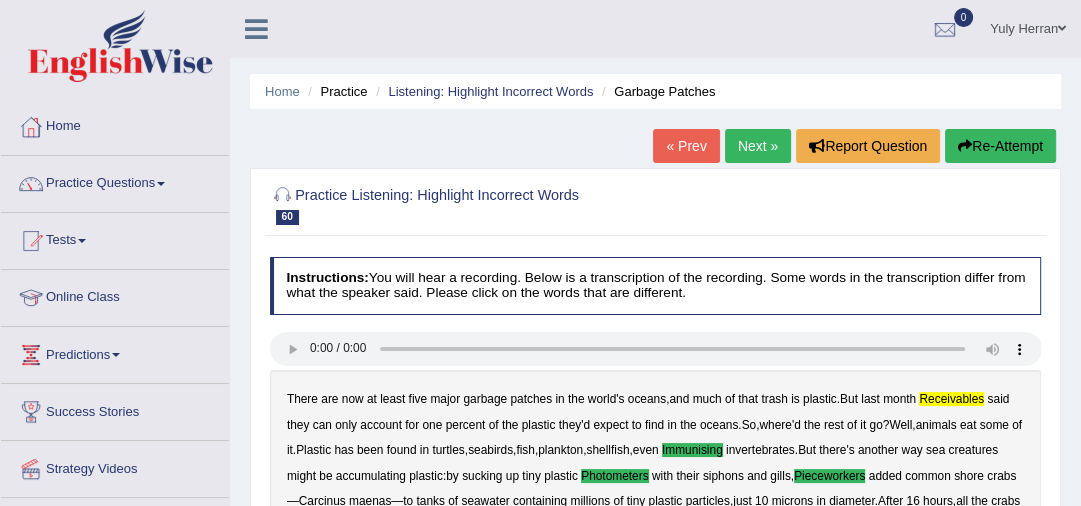 click on "Next »" at bounding box center [758, 146] 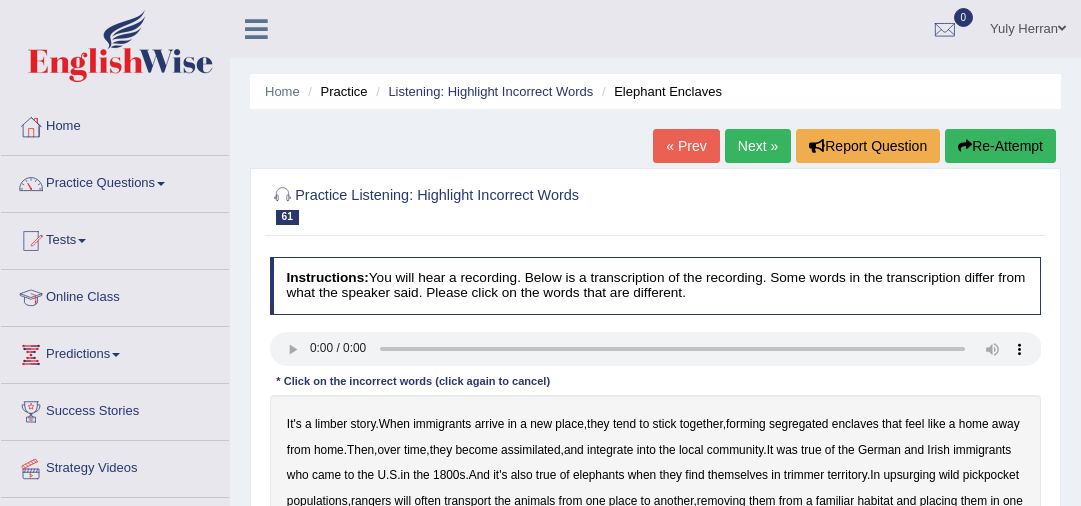 scroll, scrollTop: 320, scrollLeft: 0, axis: vertical 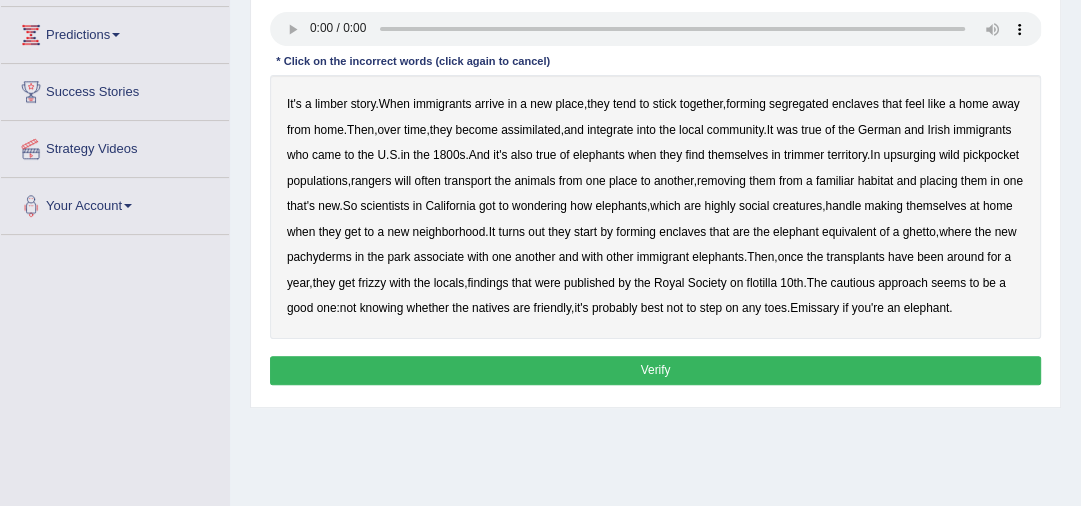 click on "limber" at bounding box center [331, 104] 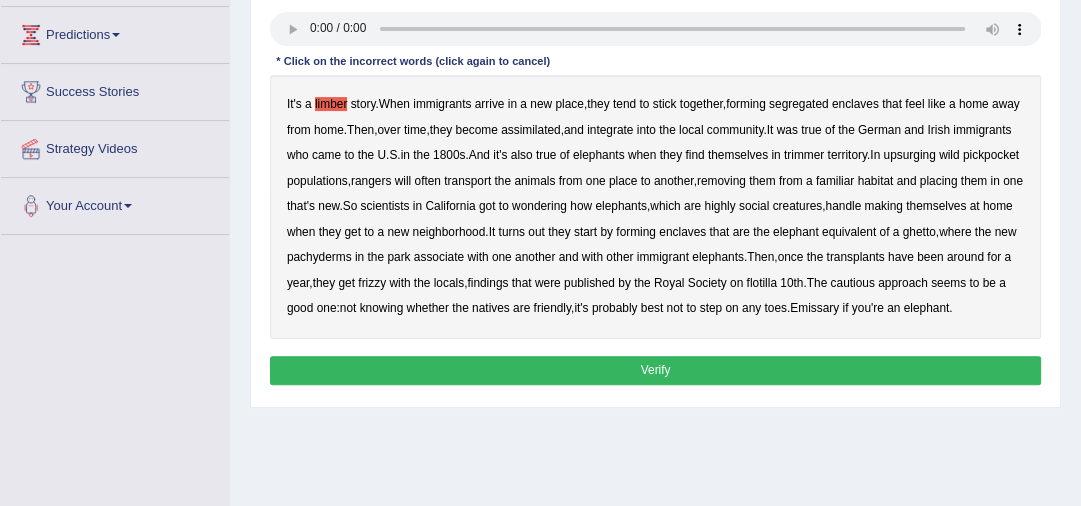 click on "trimmer" at bounding box center (804, 155) 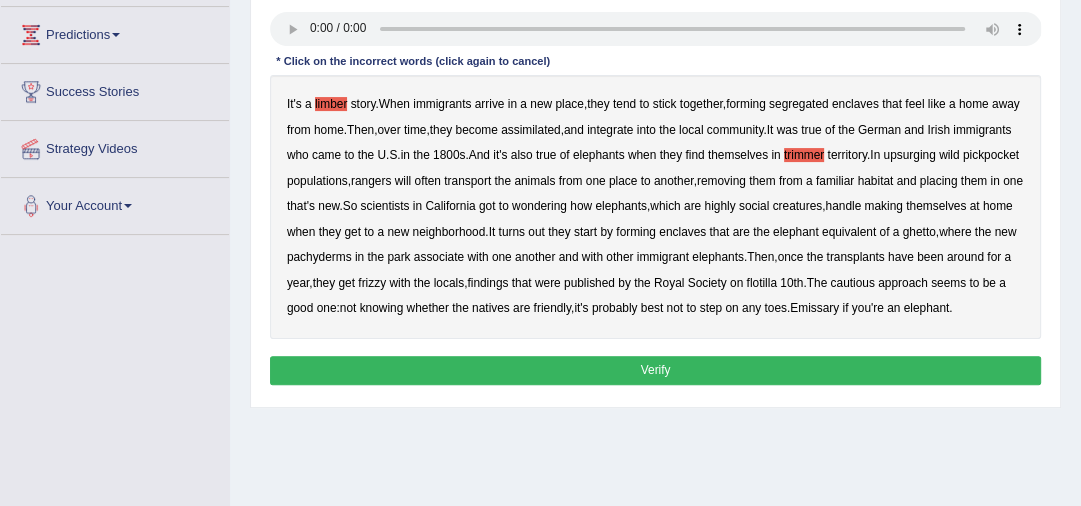 click on "frizzy" at bounding box center [372, 283] 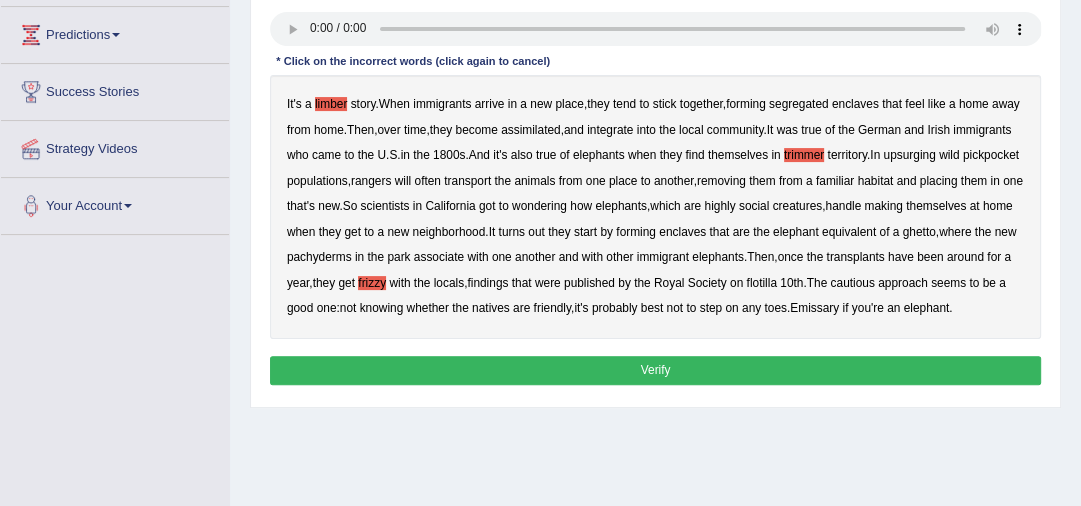 click on "Emissary" at bounding box center [814, 308] 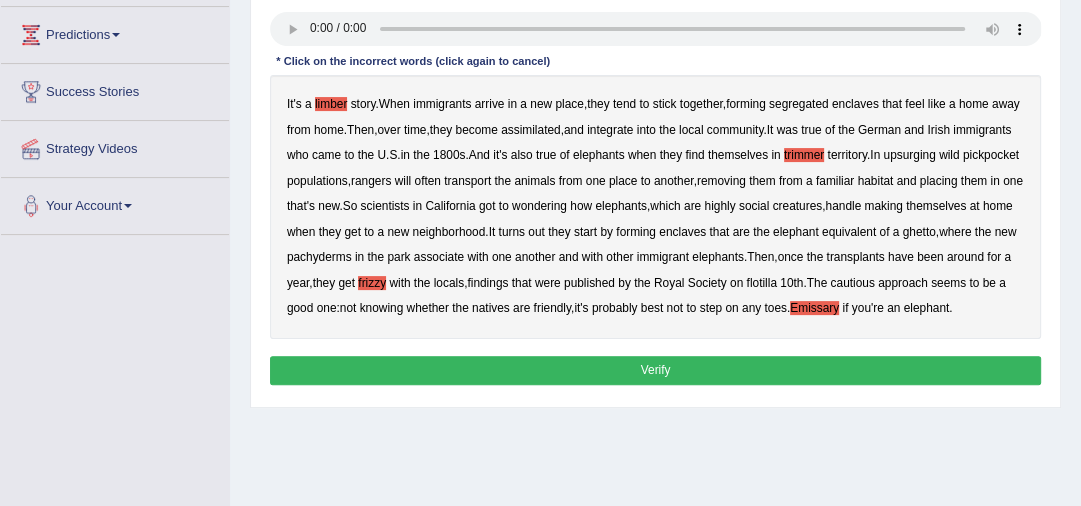 click on "Verify" at bounding box center [656, 370] 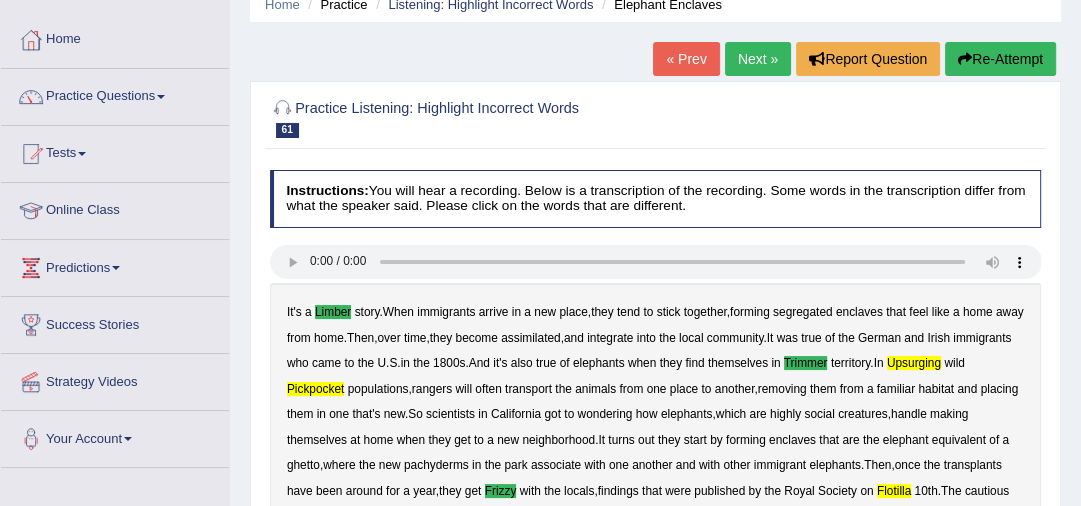 scroll, scrollTop: 0, scrollLeft: 0, axis: both 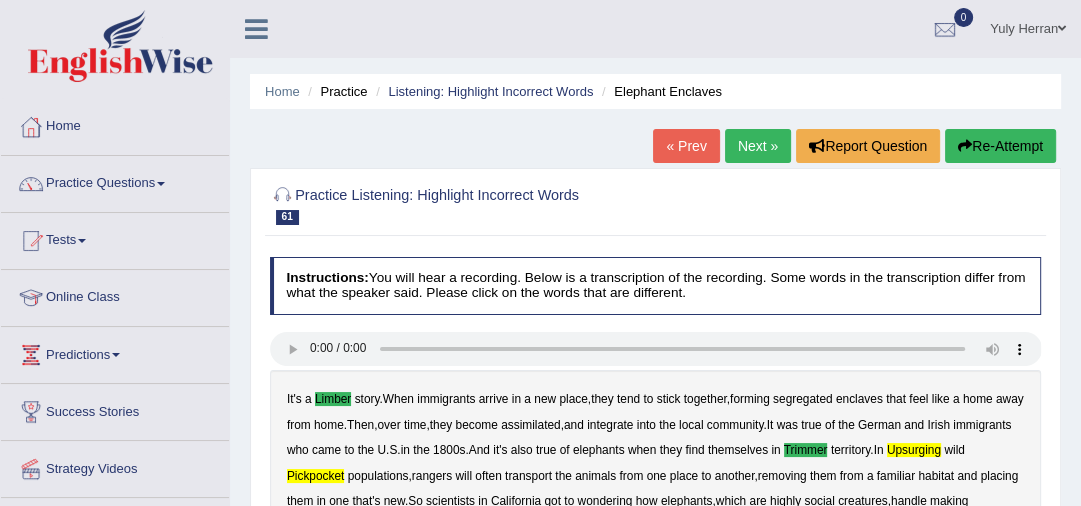 click on "Next »" at bounding box center (758, 146) 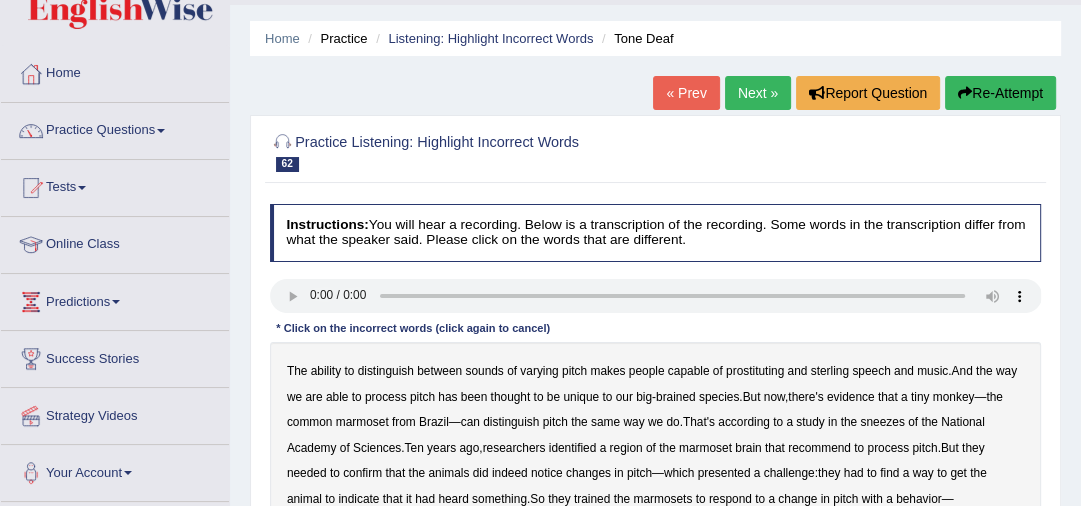 scroll, scrollTop: 0, scrollLeft: 0, axis: both 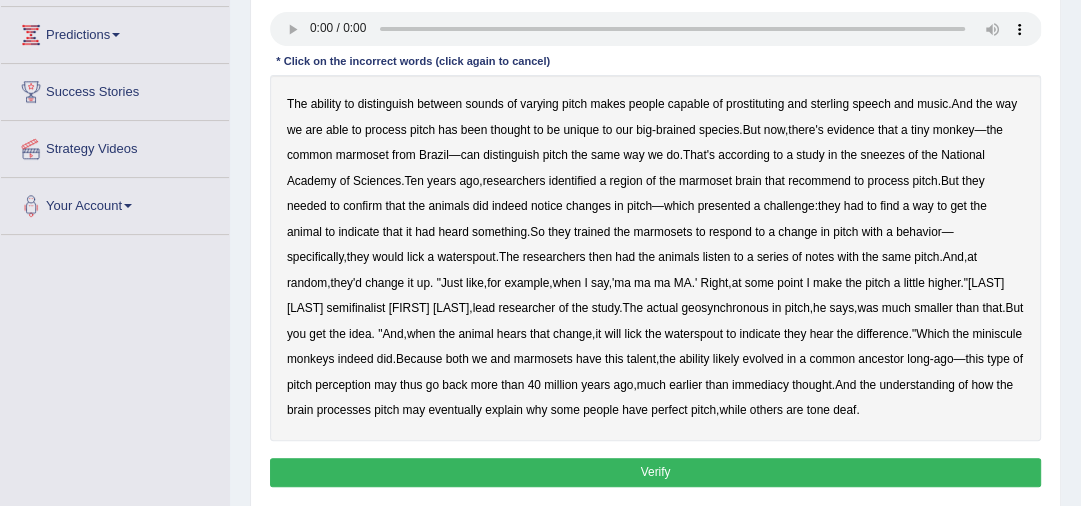 click on "prostituting" at bounding box center (755, 104) 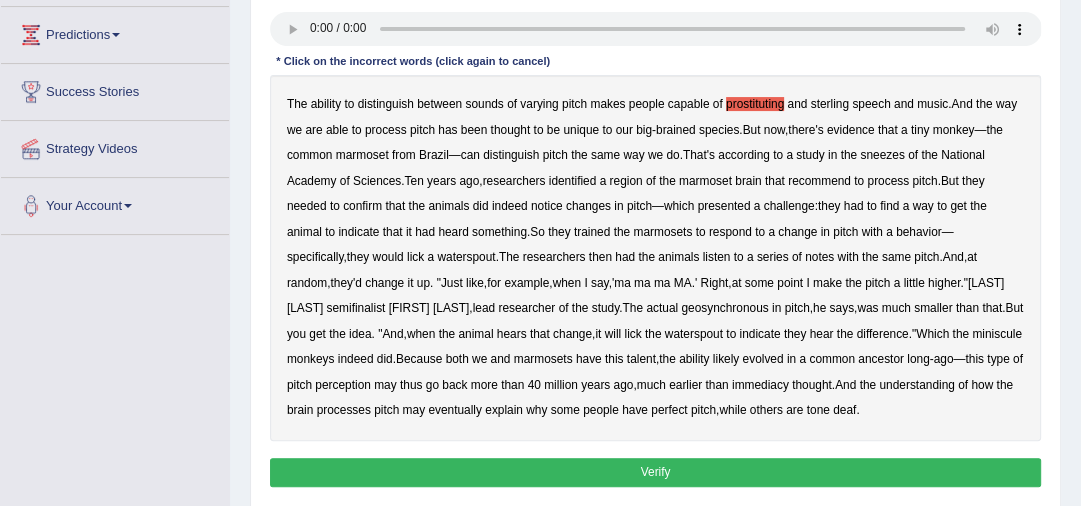click on "sterling" at bounding box center [830, 104] 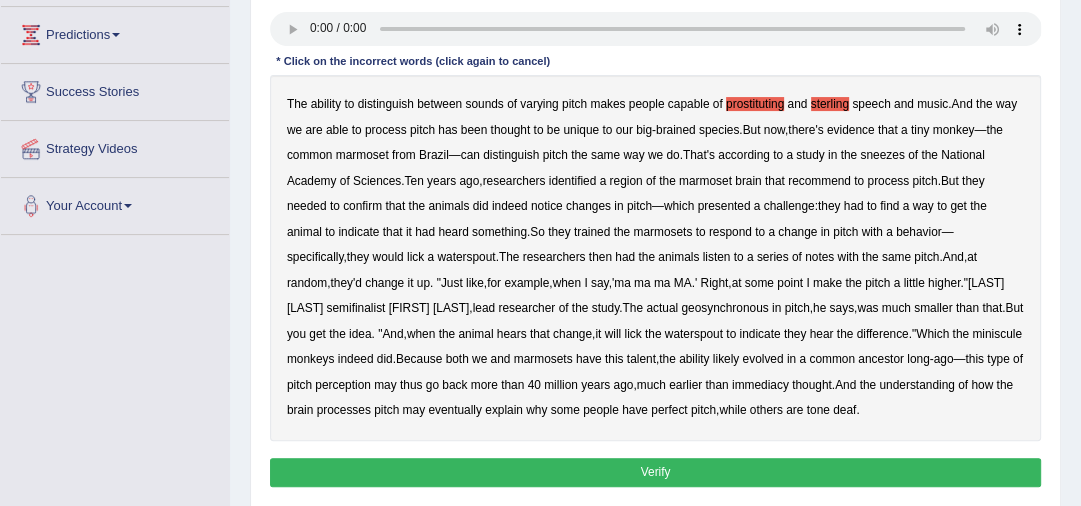 click on "sneezes" at bounding box center (882, 155) 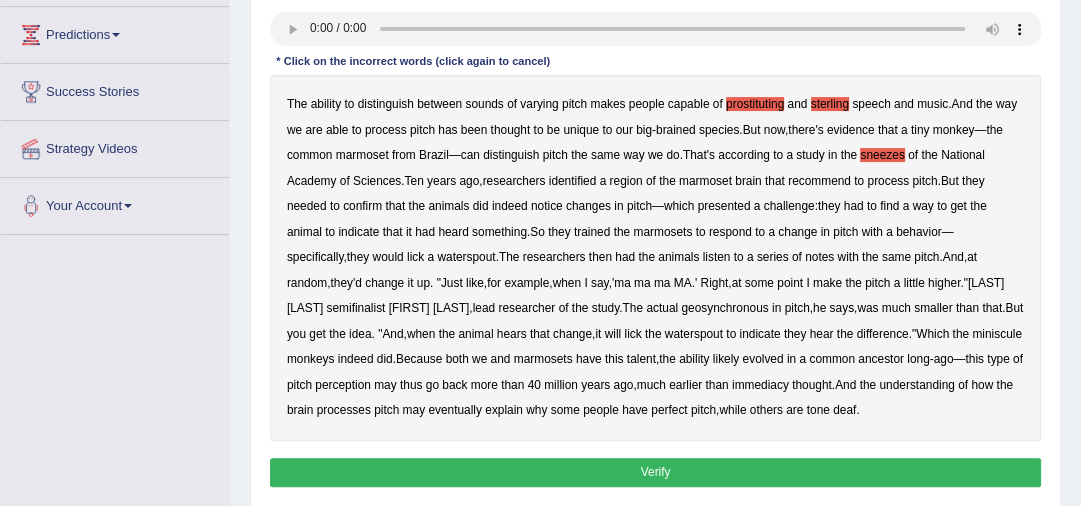 click on "recommend" at bounding box center [819, 181] 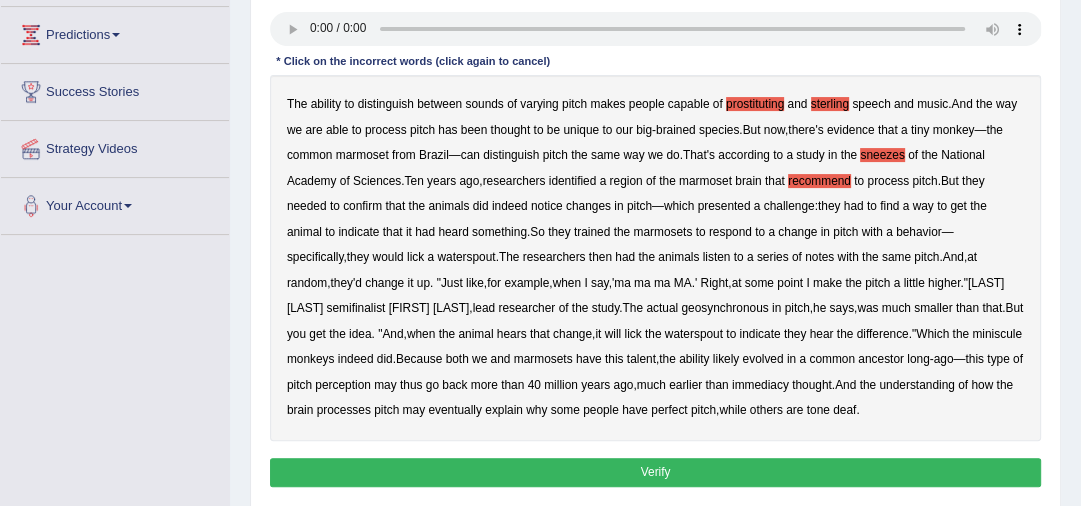click on "semifinalist" at bounding box center (356, 308) 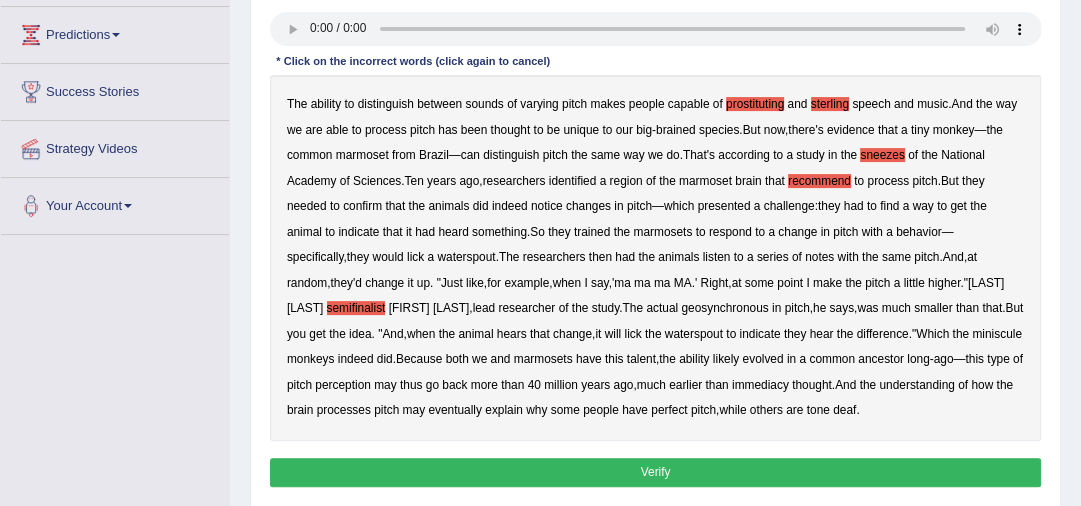 click on "immediacy" at bounding box center [760, 385] 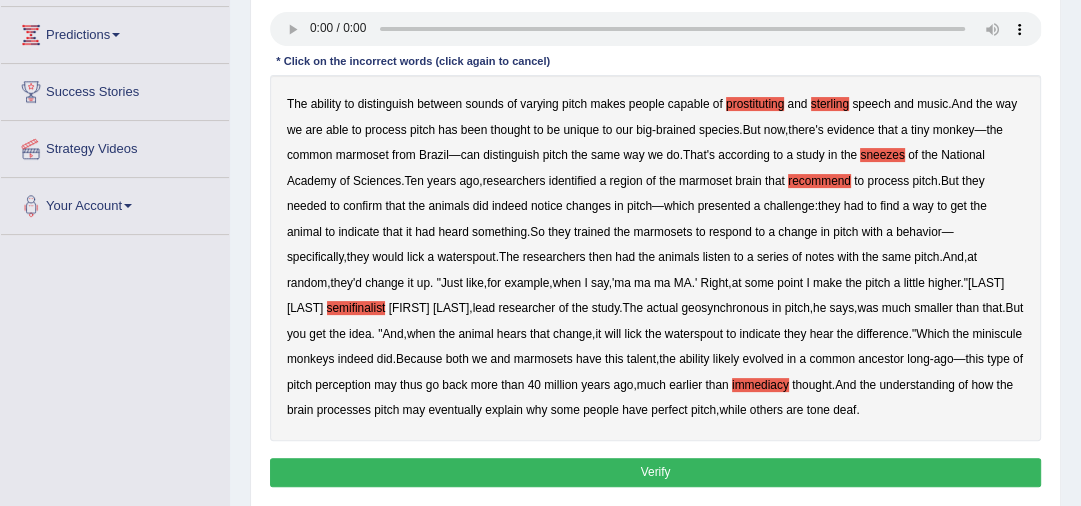 click on "Verify" at bounding box center [656, 472] 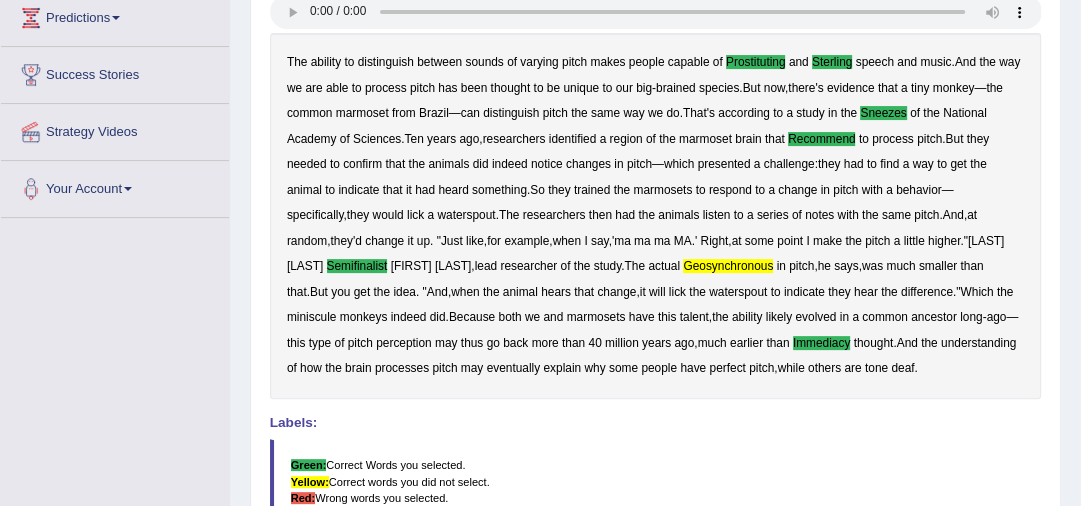 scroll, scrollTop: 320, scrollLeft: 0, axis: vertical 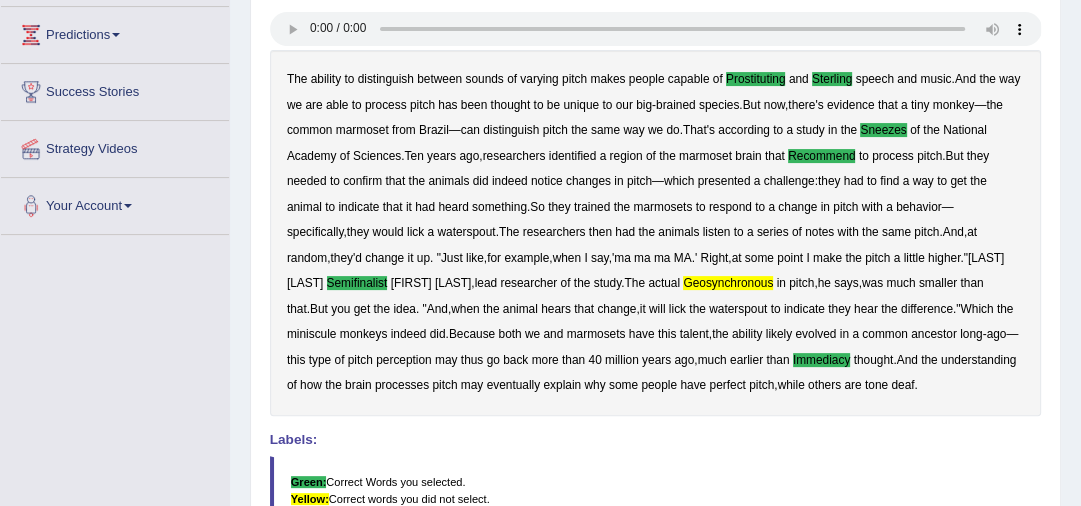 type 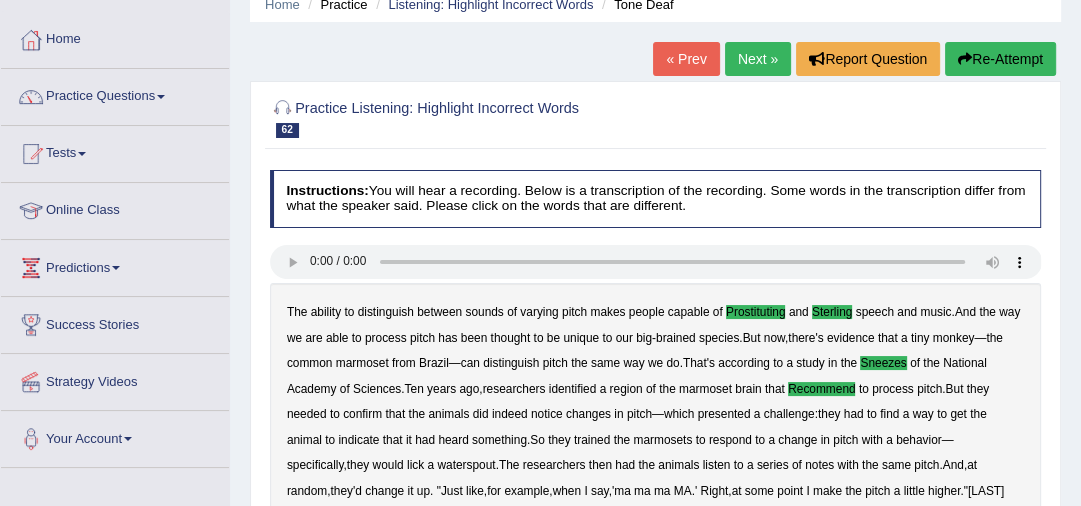scroll, scrollTop: 80, scrollLeft: 0, axis: vertical 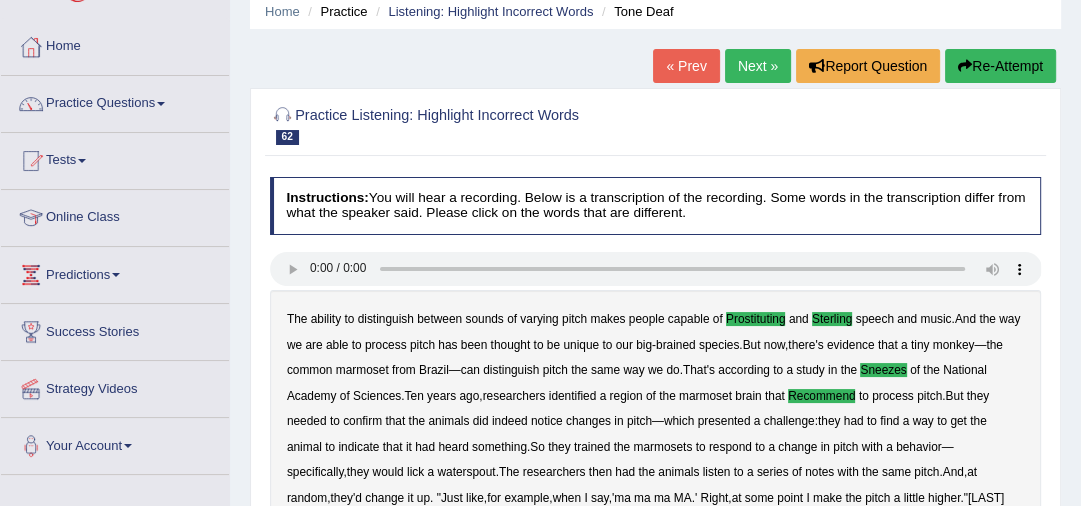 drag, startPoint x: 777, startPoint y: 81, endPoint x: 768, endPoint y: 74, distance: 11.401754 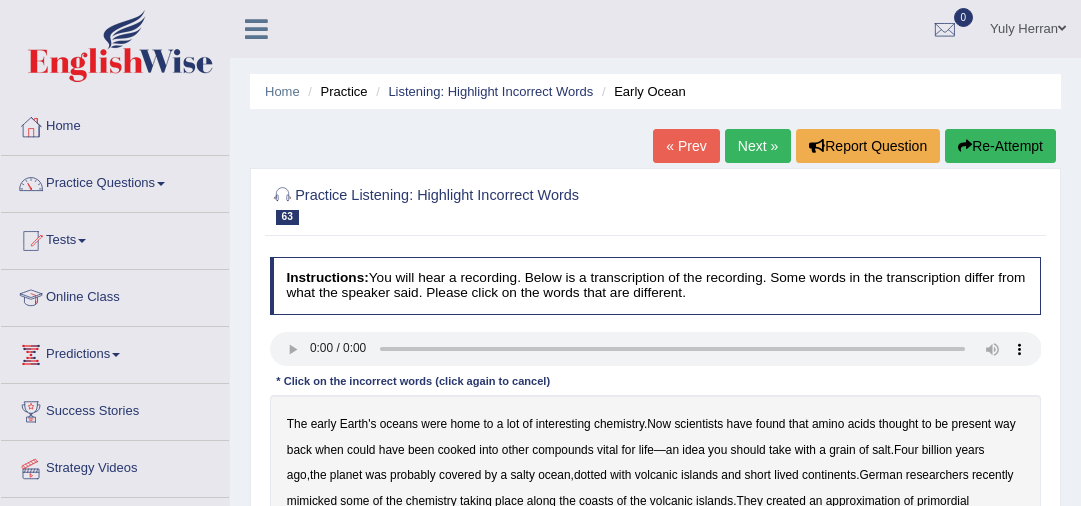 scroll, scrollTop: 320, scrollLeft: 0, axis: vertical 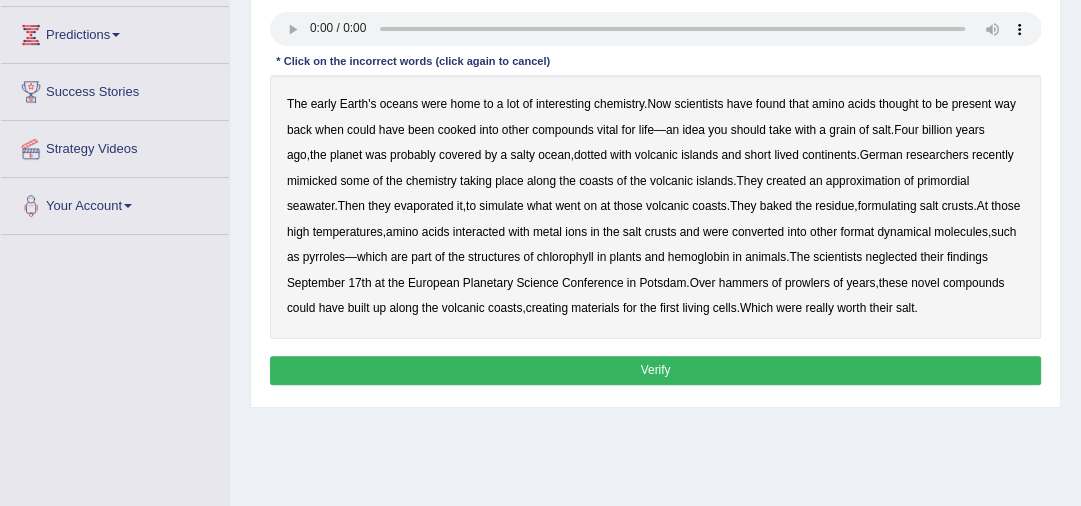 click on "format" at bounding box center [857, 232] 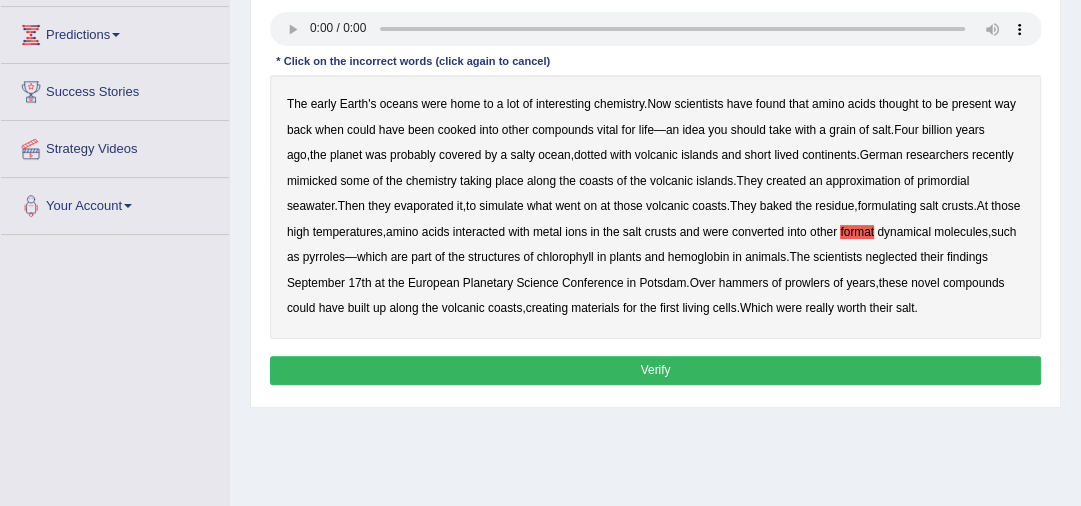 click on "neglected" at bounding box center [891, 257] 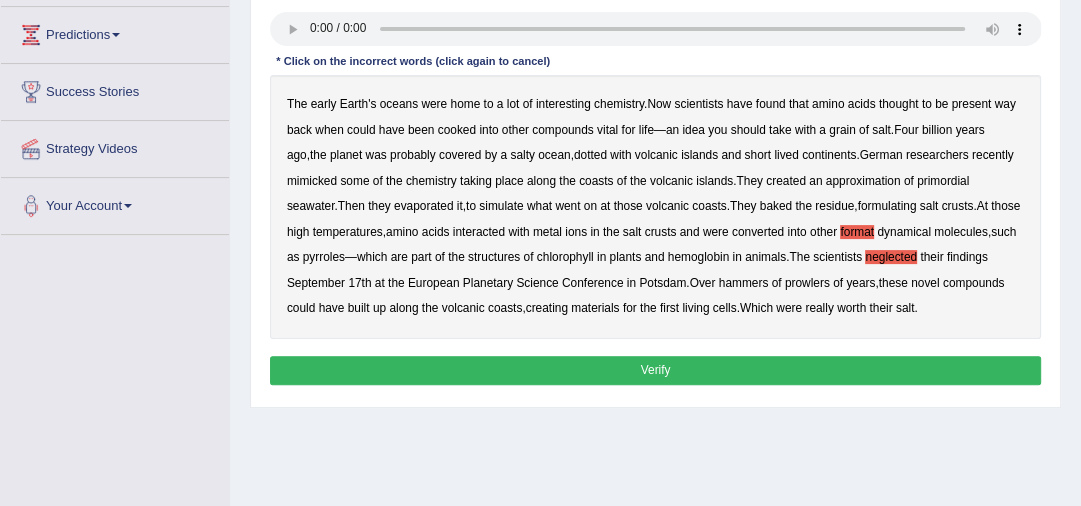click on "hammers" at bounding box center [744, 283] 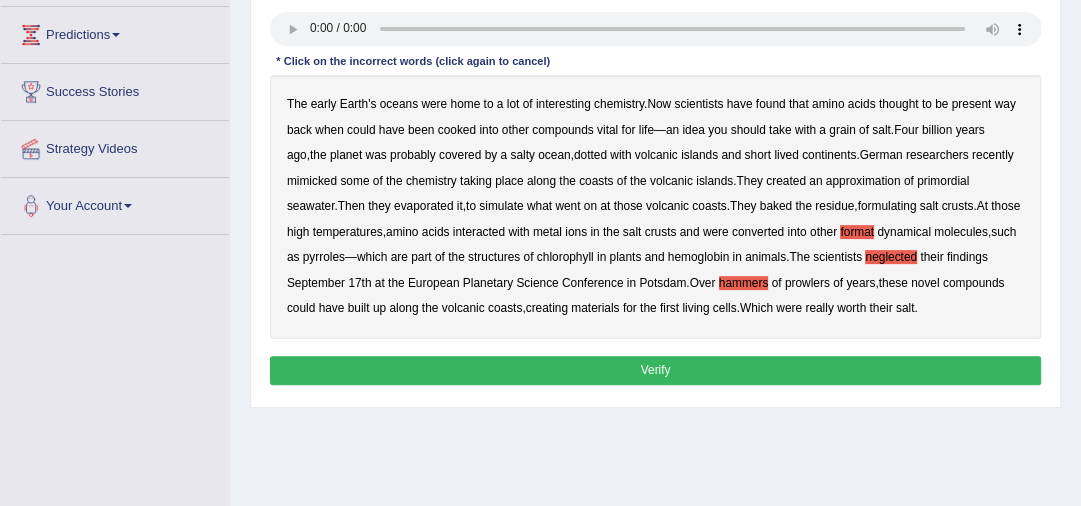 click on "Verify" at bounding box center [656, 370] 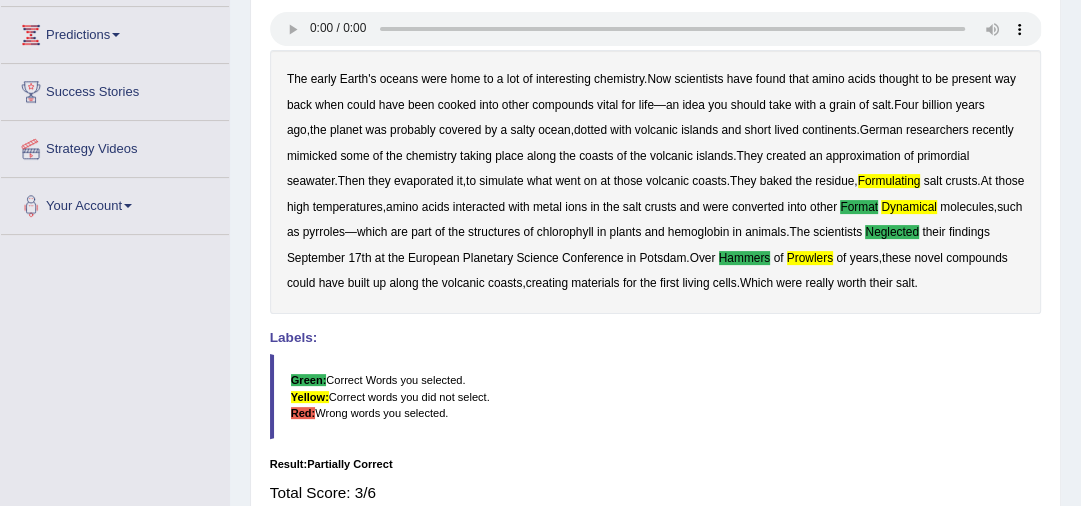 scroll, scrollTop: 80, scrollLeft: 0, axis: vertical 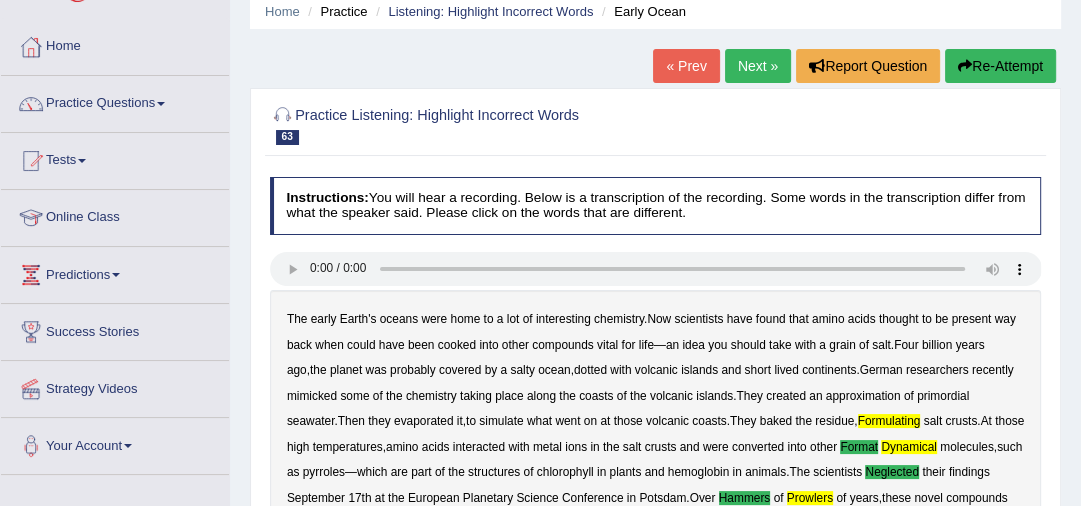 click on "Next »" at bounding box center (758, 66) 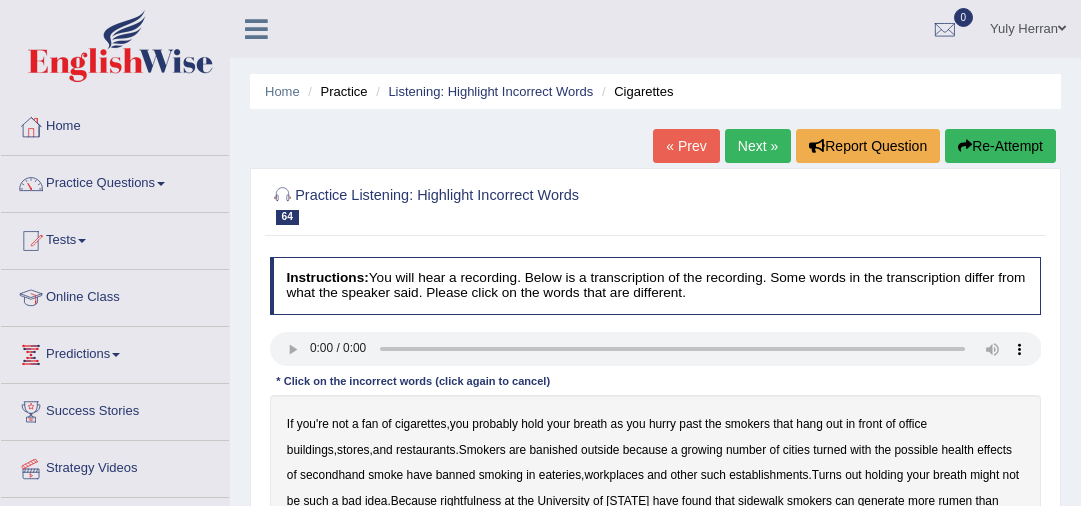 scroll, scrollTop: 0, scrollLeft: 0, axis: both 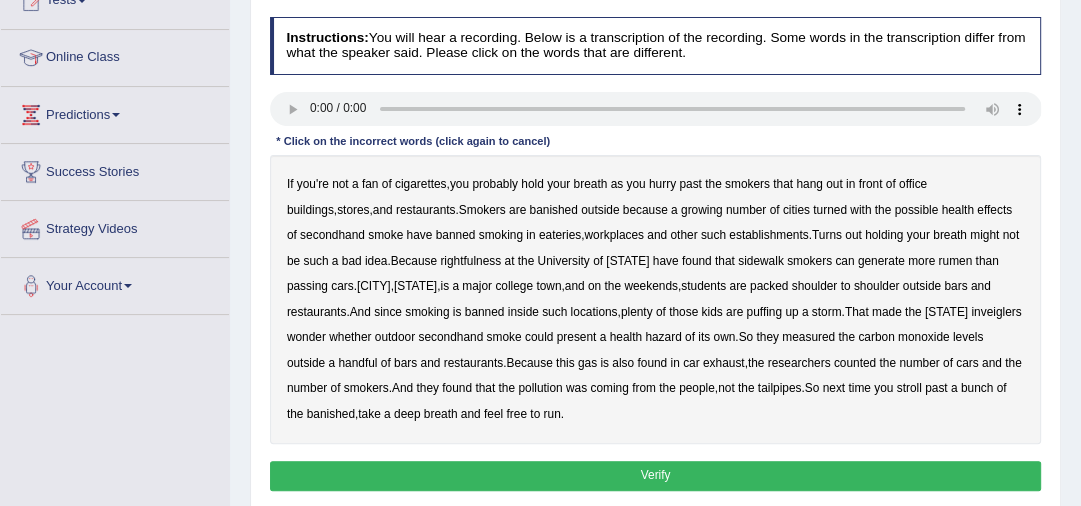 click on "turned" at bounding box center [830, 210] 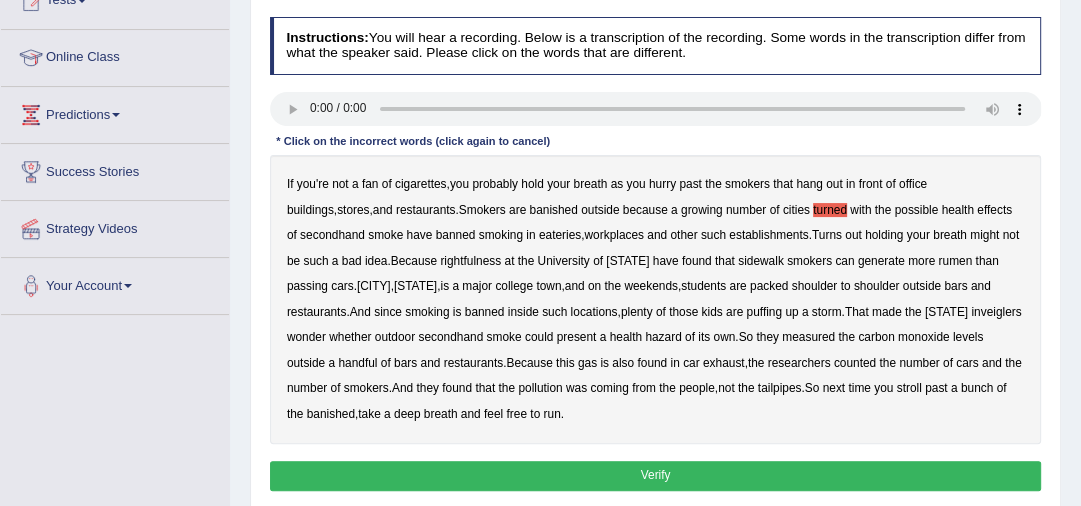 click on "rightfulness" at bounding box center [470, 261] 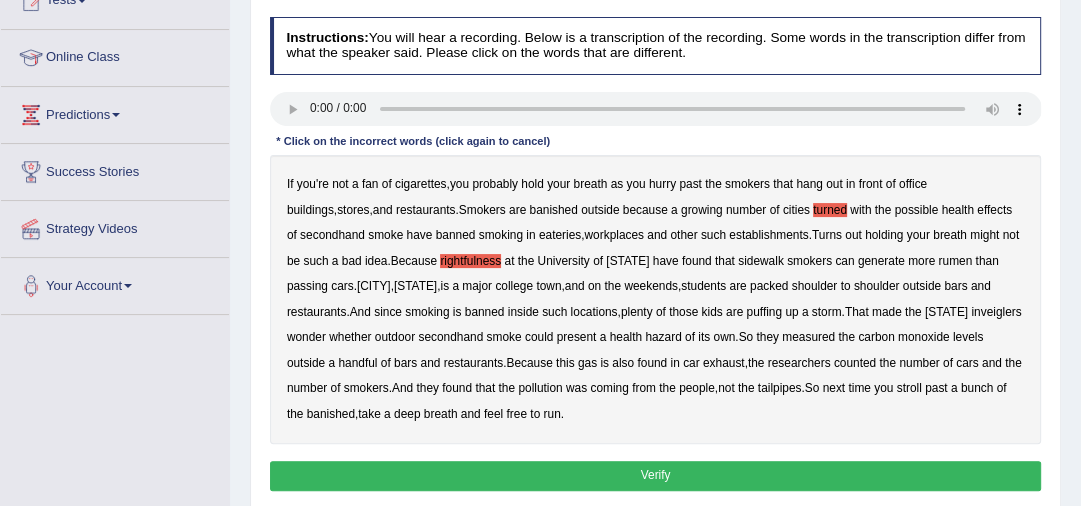 click on "rumen" at bounding box center (955, 261) 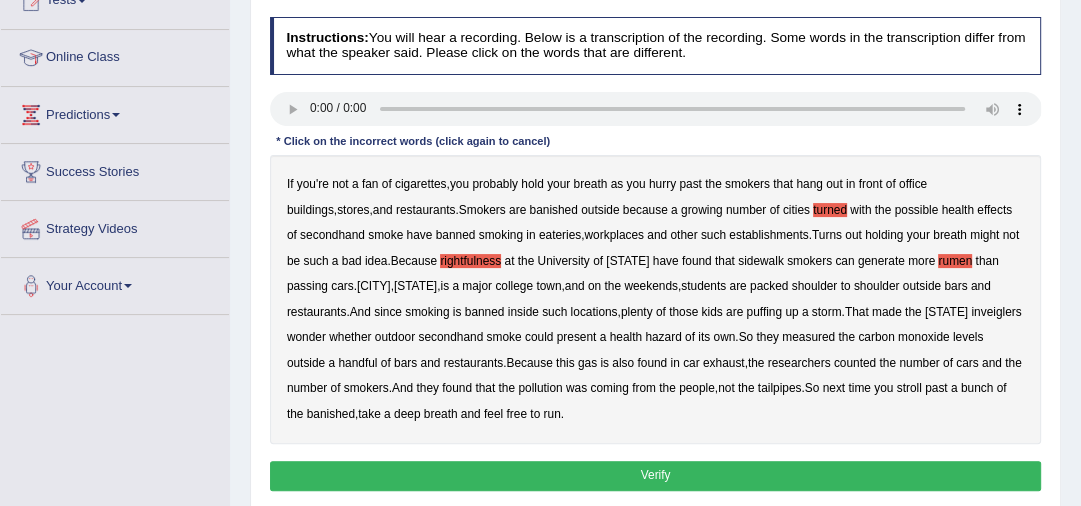 click on "inveiglers" at bounding box center [996, 312] 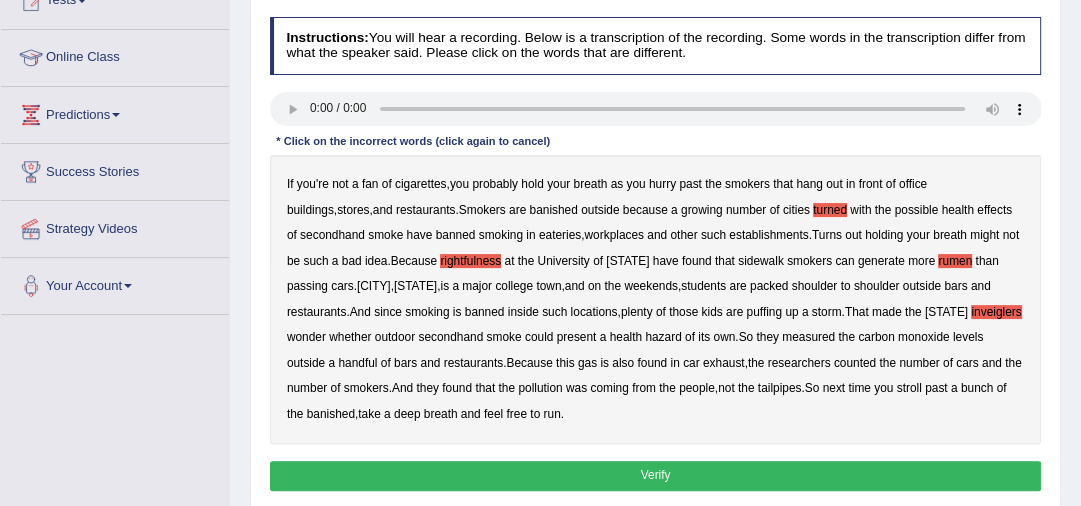 click on "tailpipes" at bounding box center (780, 388) 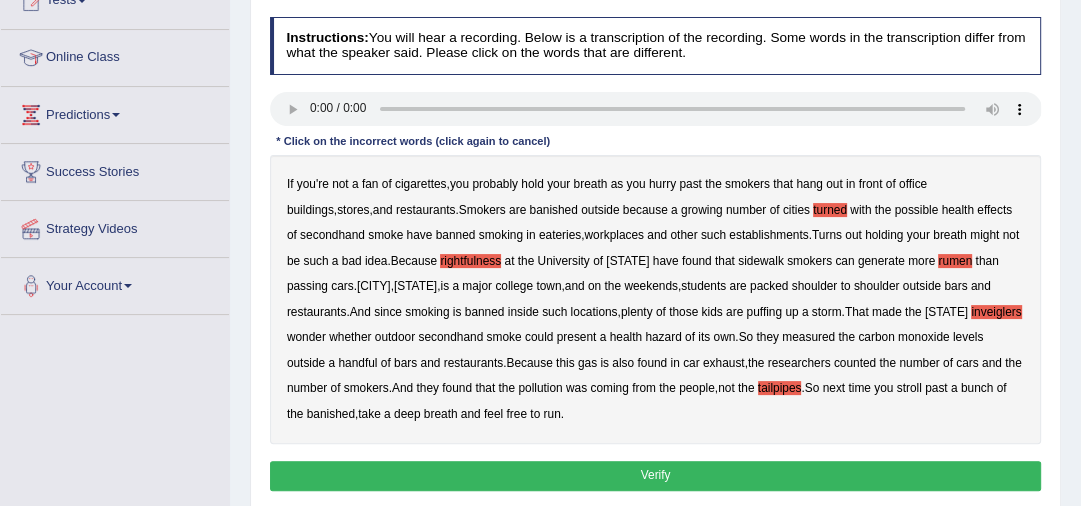 click on "tailpipes" at bounding box center [780, 388] 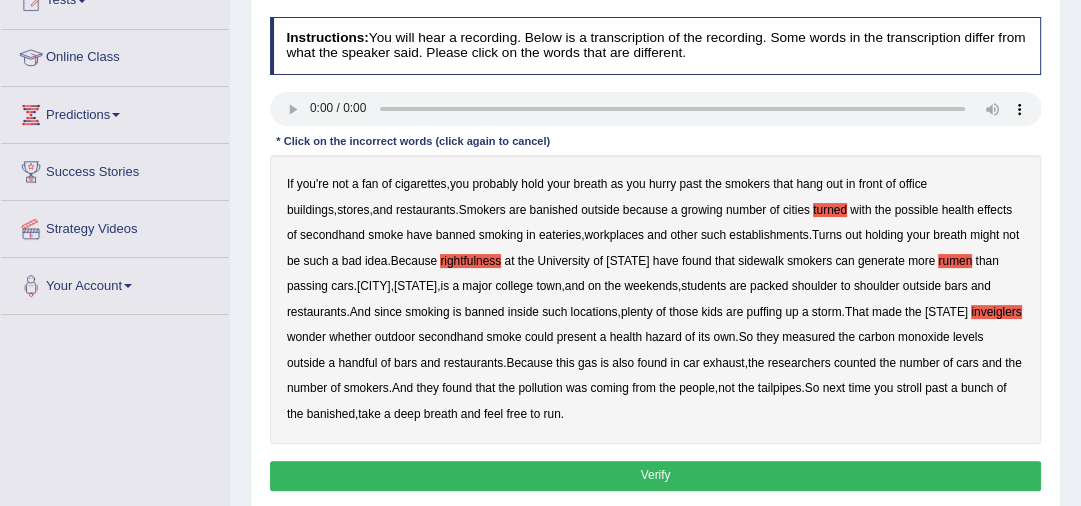 click on "Verify" at bounding box center [656, 475] 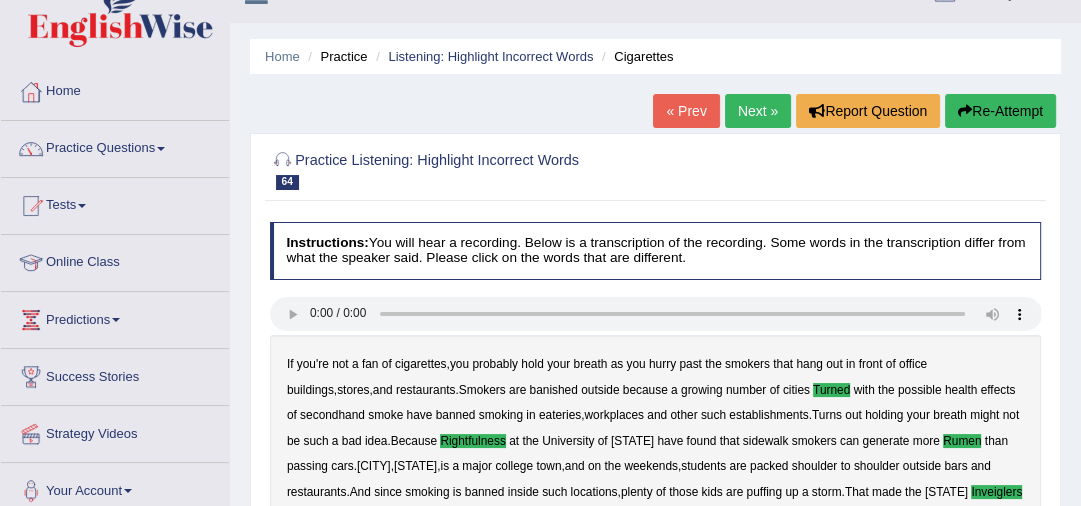 scroll, scrollTop: 0, scrollLeft: 0, axis: both 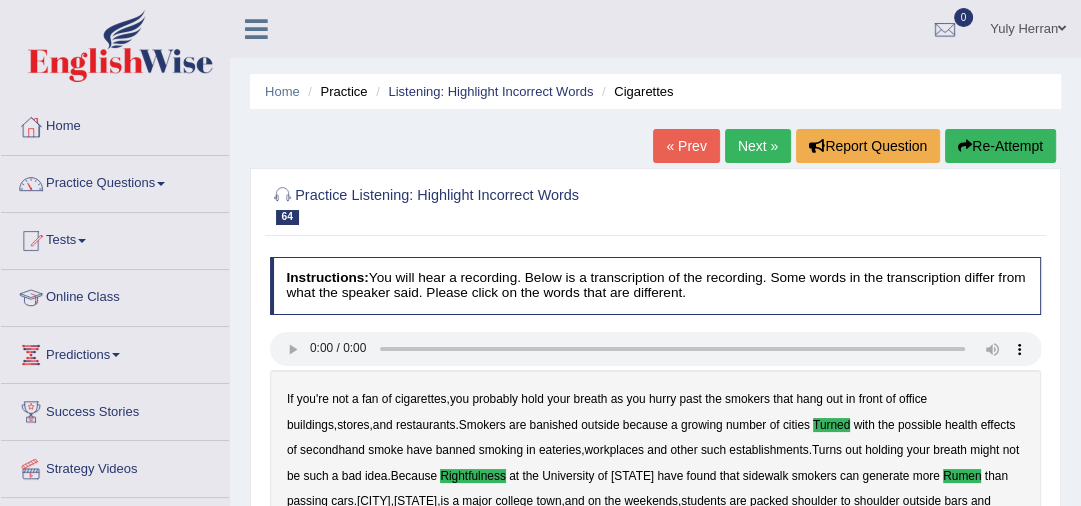 click on "Next »" at bounding box center [758, 146] 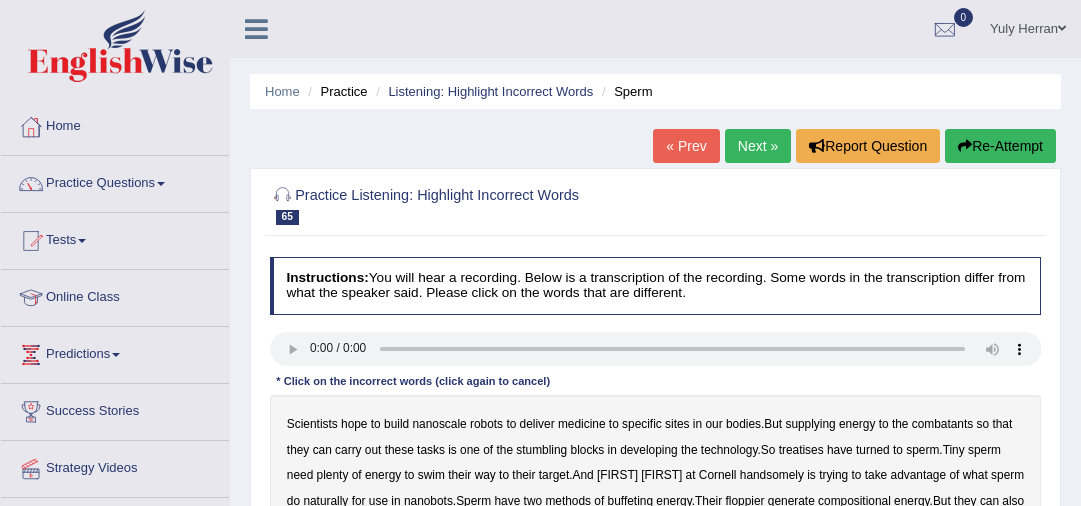 scroll, scrollTop: 240, scrollLeft: 0, axis: vertical 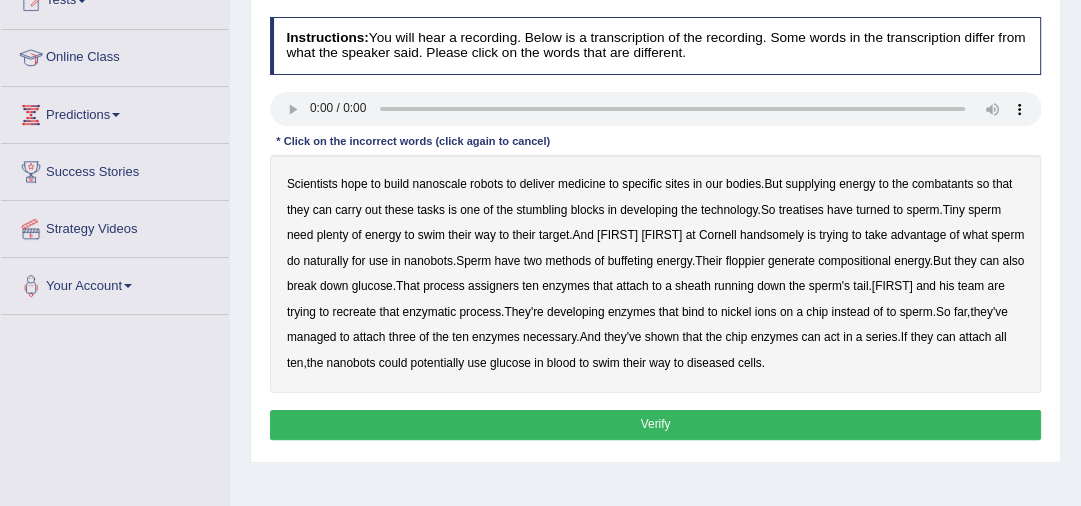 click on "combatants" at bounding box center [942, 184] 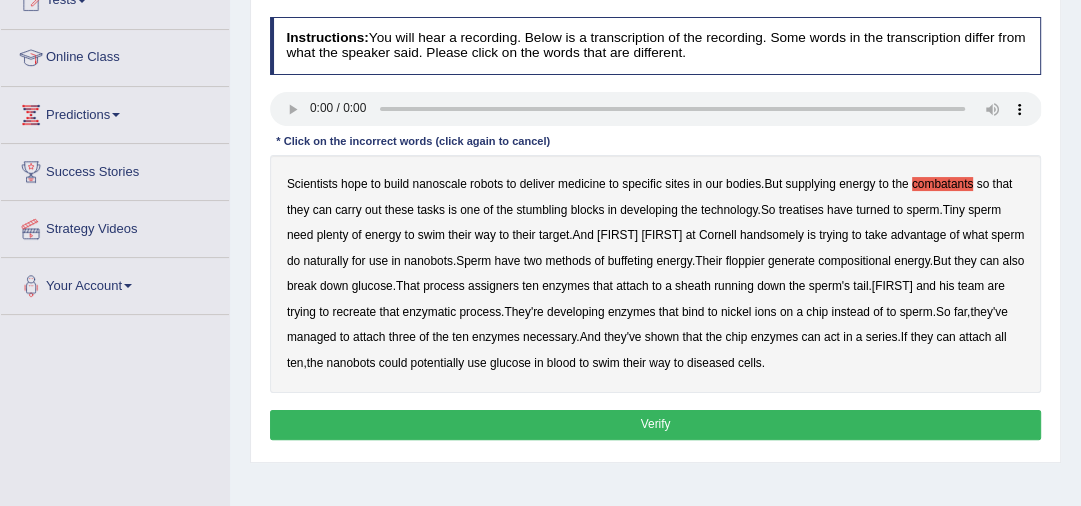 click on "treatises" at bounding box center (801, 210) 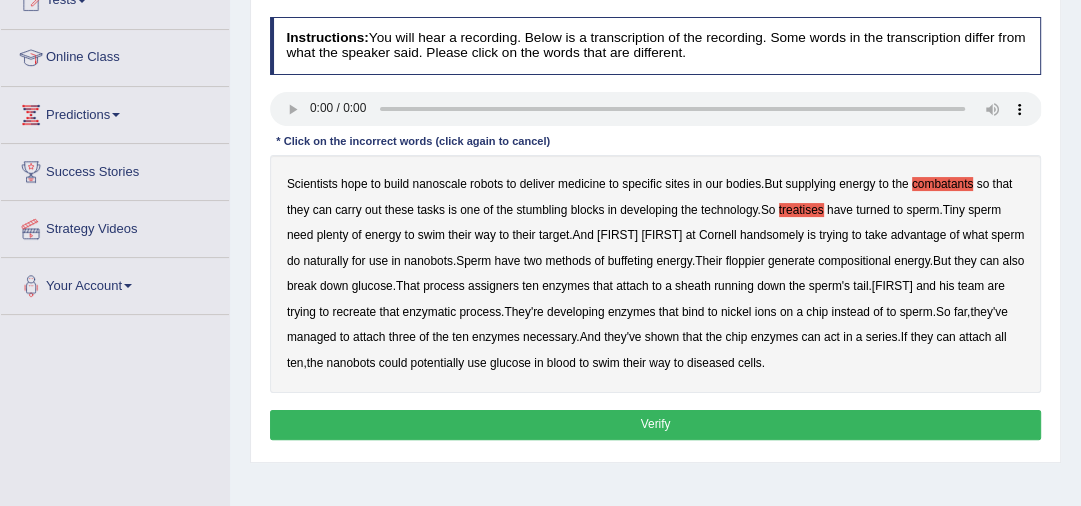 click on "handsomely" at bounding box center [772, 235] 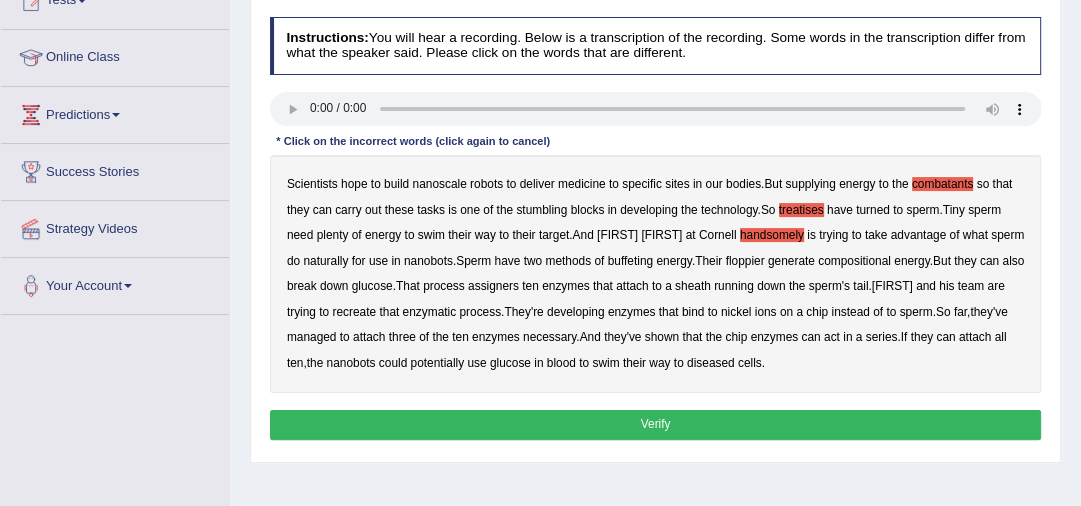 click on "Scientists   hope   to   build   nanoscale   robots   to   deliver   medicine   to   specific   sites   in   our   bodies .  But   supplying   energy   to   the   combatants   so   that   they   can   carry   out   these   tasks   is   one   of   the   stumbling   blocks   in   developing   the   technology .  So   treatises   have   turned   to   sperm .  Tiny   sperm   need   plenty   of   energy   to   swim   their   way   to   their   target .  And   Alex   Travis   at   Cornell   handsomely   is   trying   to   take   advantage   of   what   sperm   do   naturally   for   use   in   nanobots .  Sperm   have   two   methods   of   buffeting   energy .  Their   floppier   generate   compositional   energy .  But   they   can   also   break   down   glucose .  That   process   assigners   ten   enzymes   that   attach   to   a   sheath   running   down   the   sperm's   tail .  Travis   and   his   team   are   trying   to   recreate   that   enzymatic   process .  They're   developing   enzymes   that" at bounding box center [656, 274] 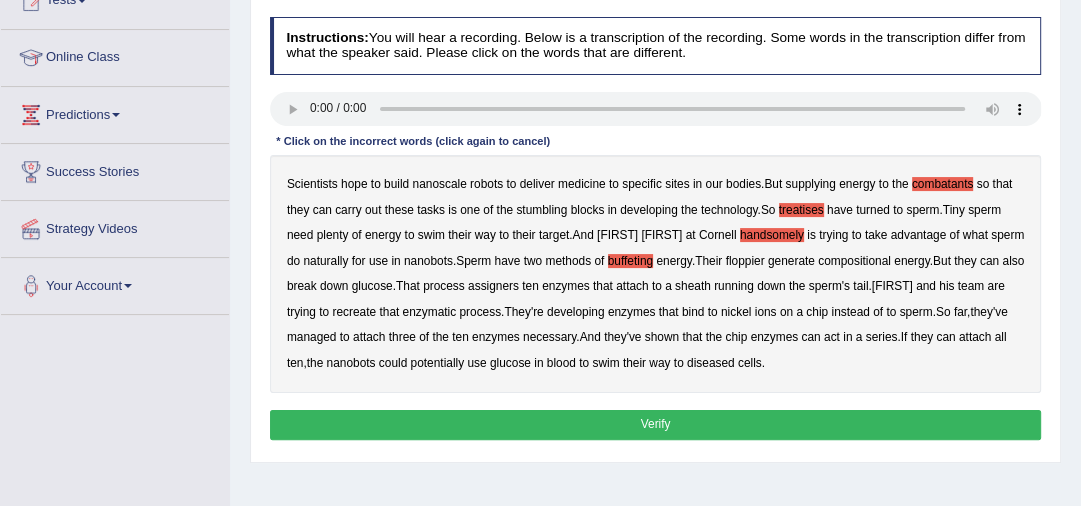 click on "floppier" at bounding box center (745, 261) 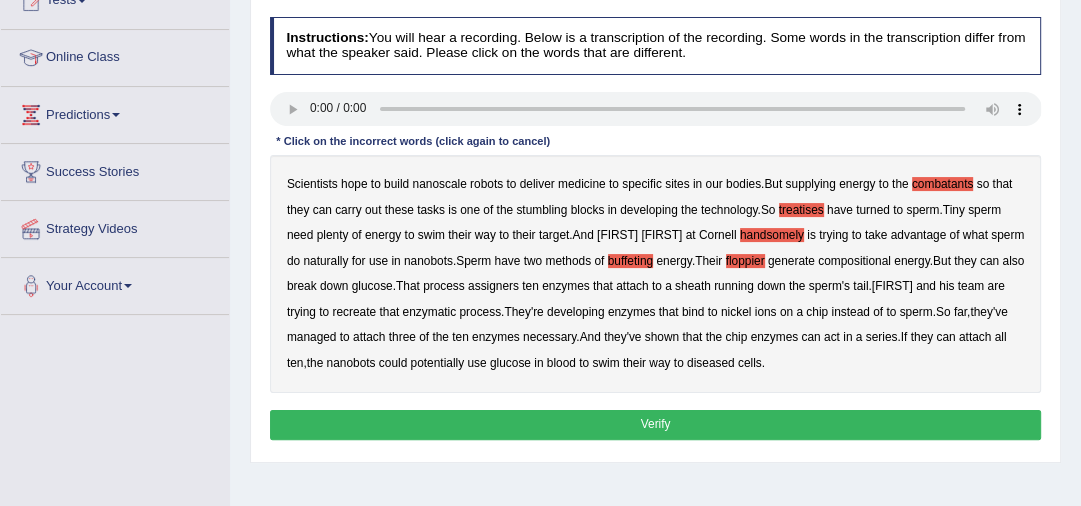 click on "assigners" at bounding box center (493, 286) 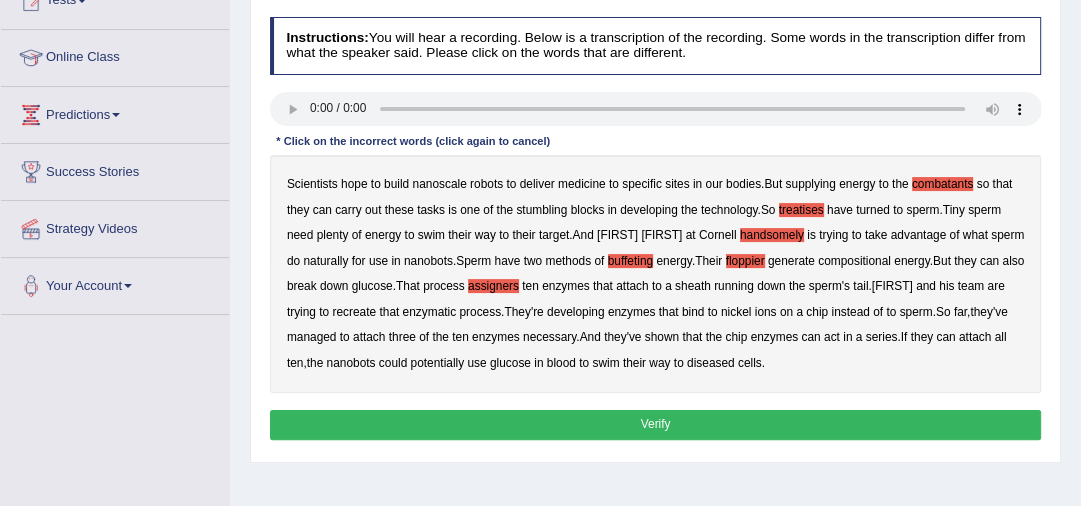 click on "Verify" at bounding box center [656, 424] 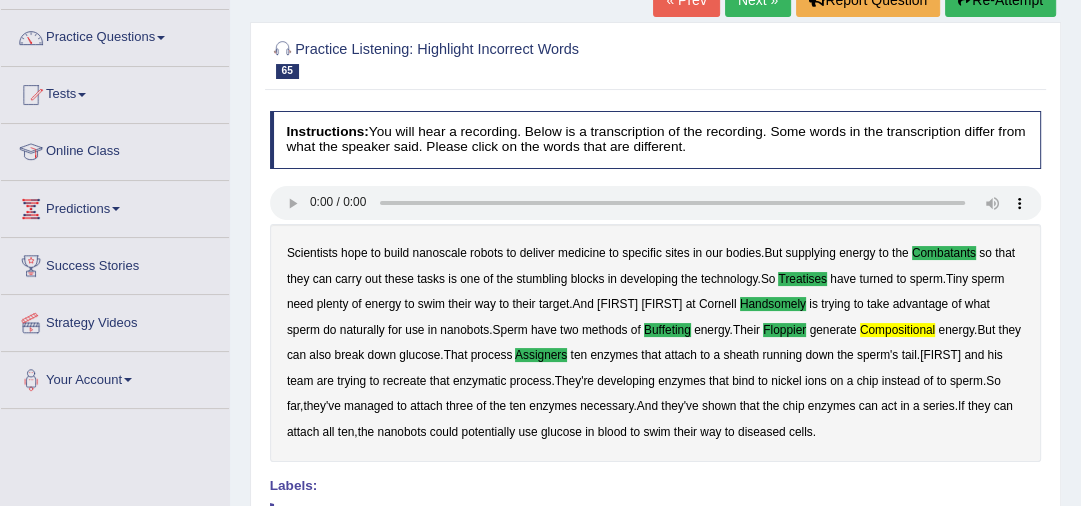 scroll, scrollTop: 0, scrollLeft: 0, axis: both 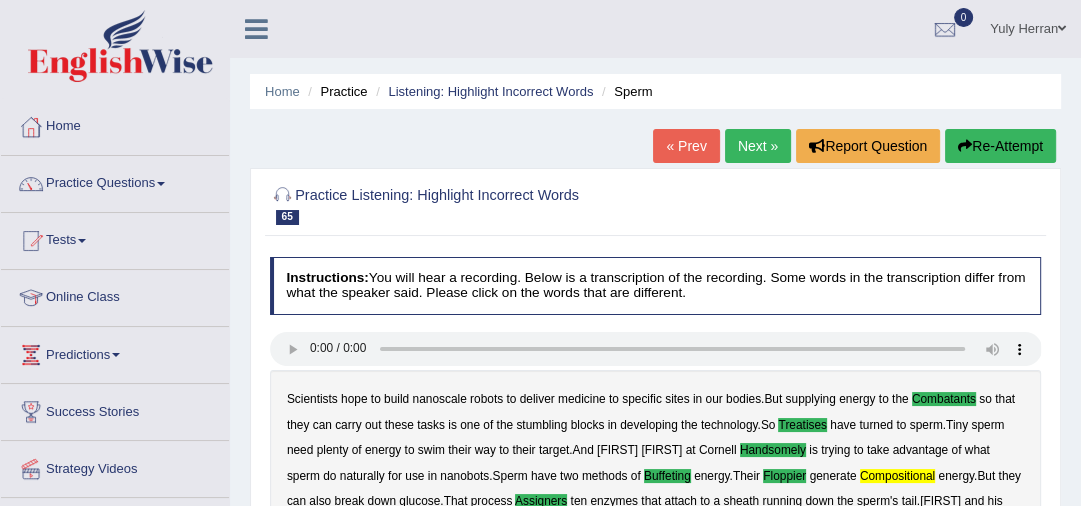 click on "Next »" at bounding box center [758, 146] 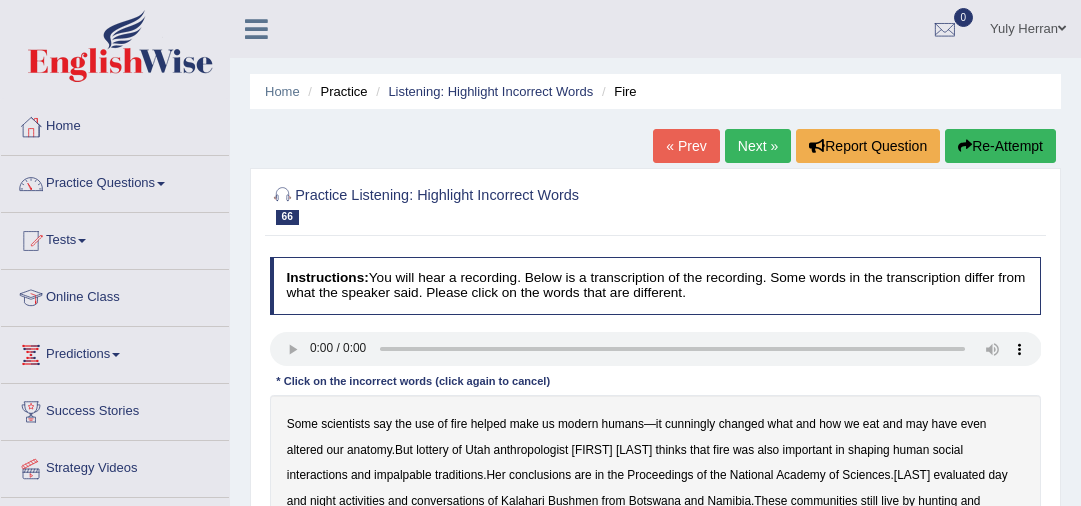 scroll, scrollTop: 160, scrollLeft: 0, axis: vertical 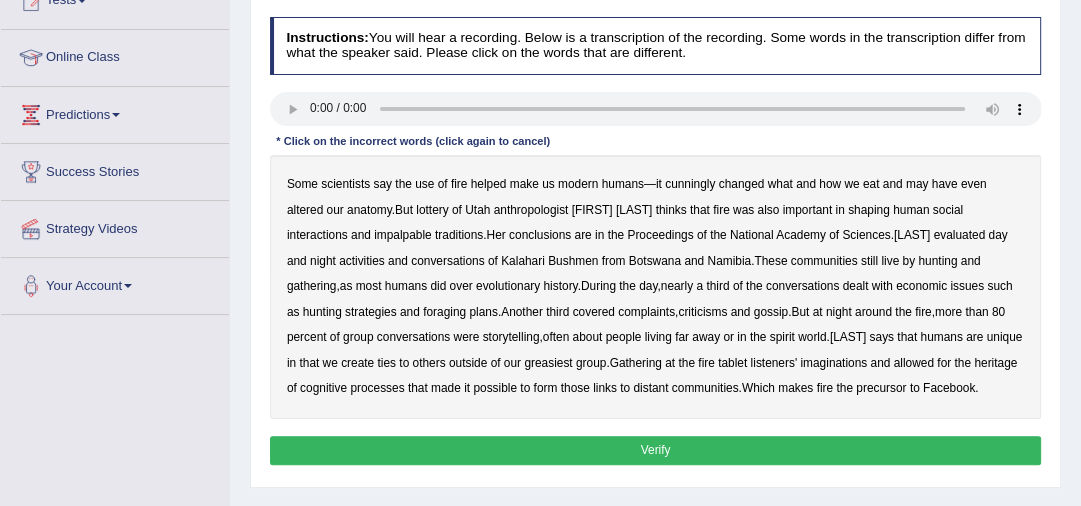 click on "cunningly" at bounding box center [690, 184] 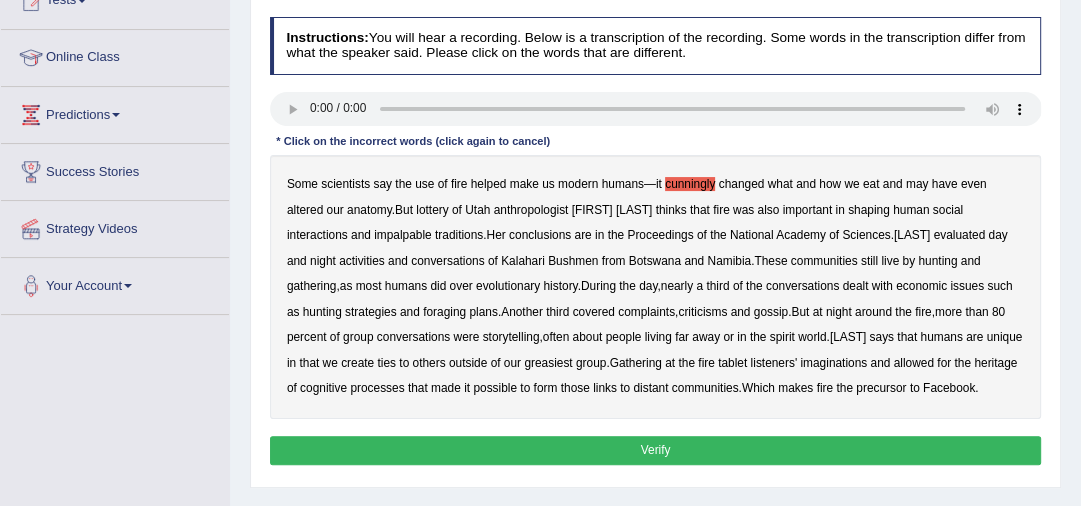 click on "lottery" at bounding box center (432, 210) 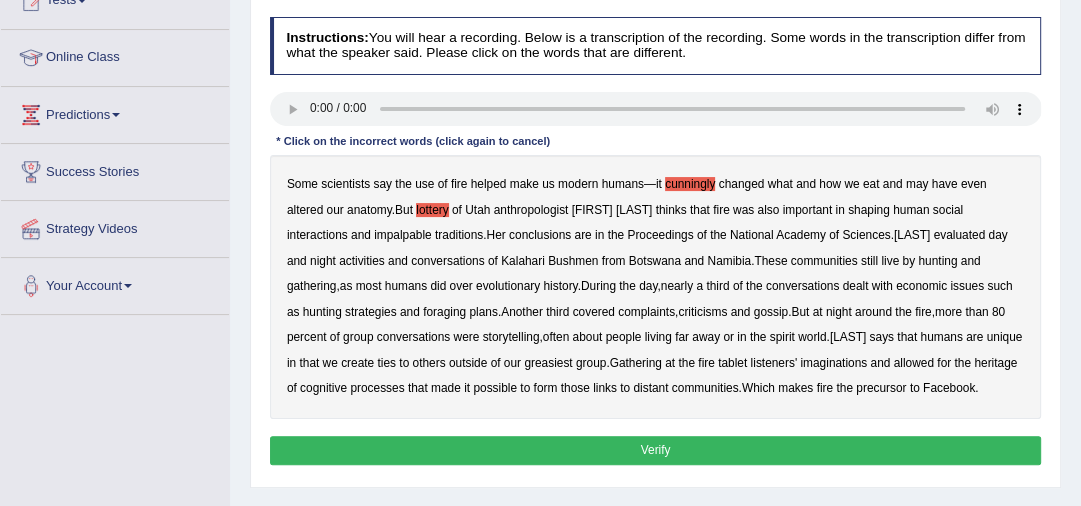 click on "impalpable" at bounding box center [403, 235] 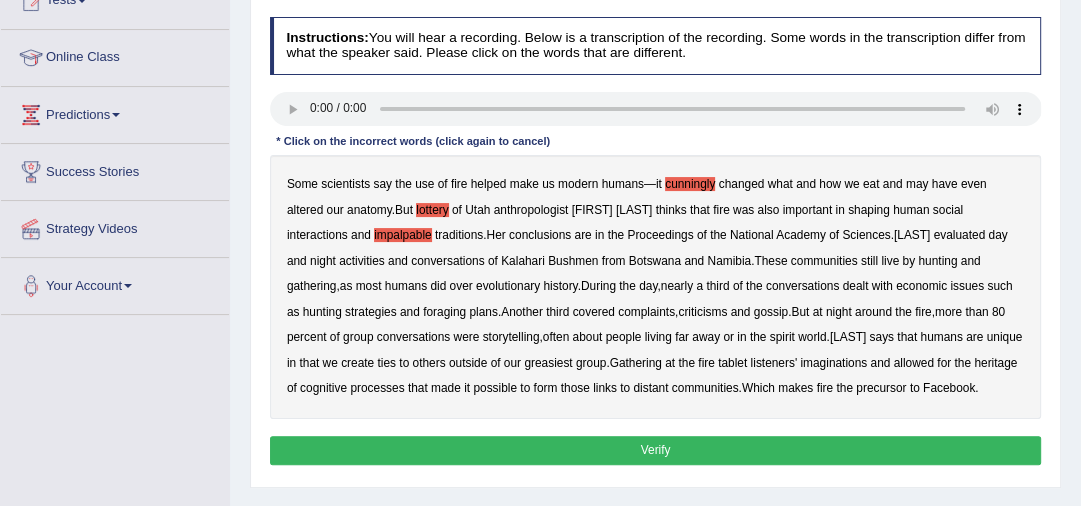 click on "greasiest" at bounding box center (548, 363) 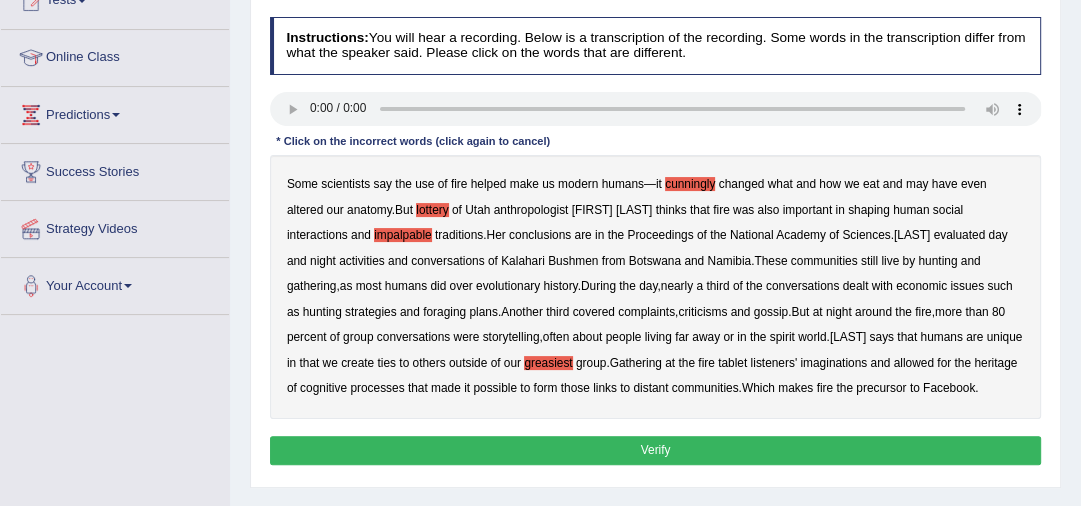click on "tablet" at bounding box center [732, 363] 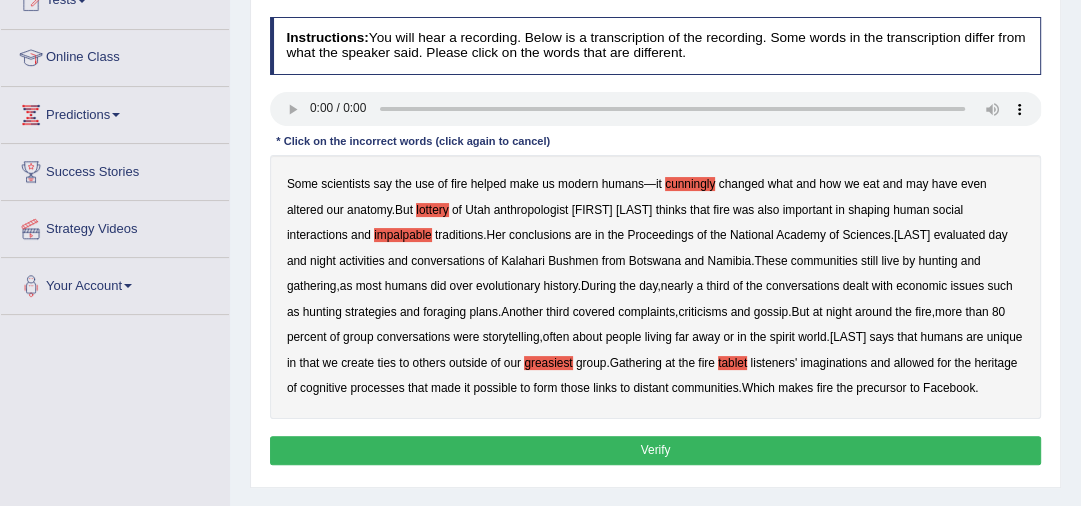 click on "Verify" at bounding box center [656, 450] 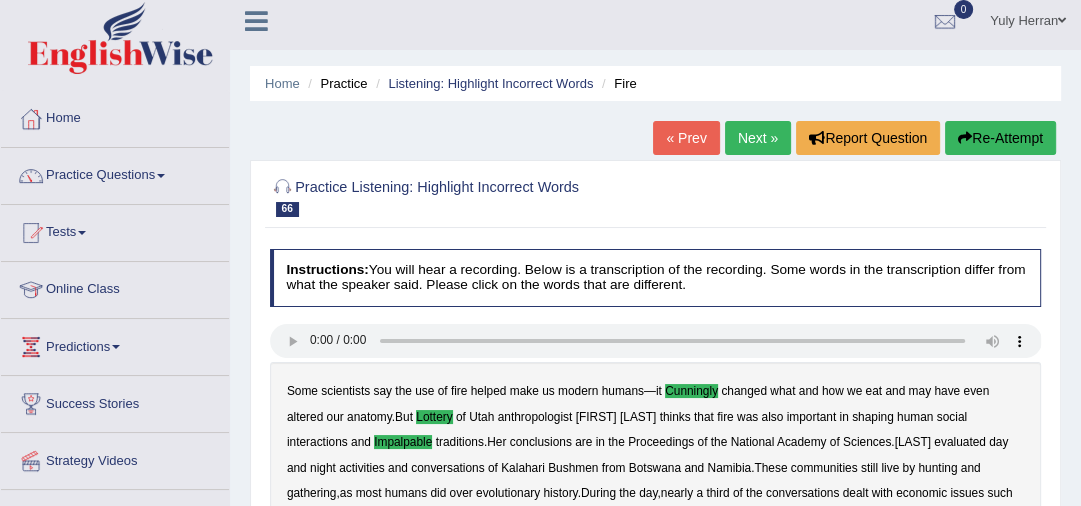 scroll, scrollTop: 0, scrollLeft: 0, axis: both 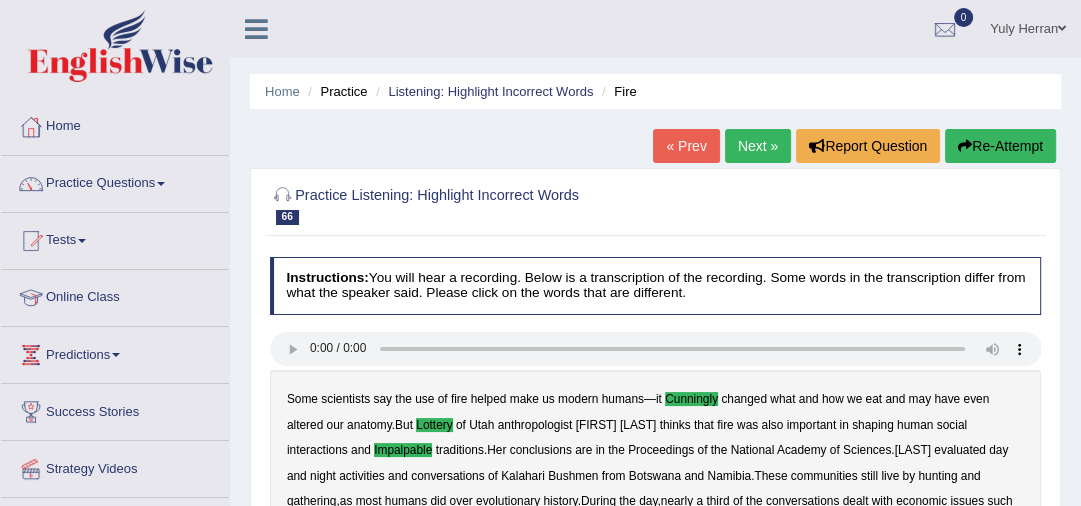 click on "Next »" at bounding box center (758, 146) 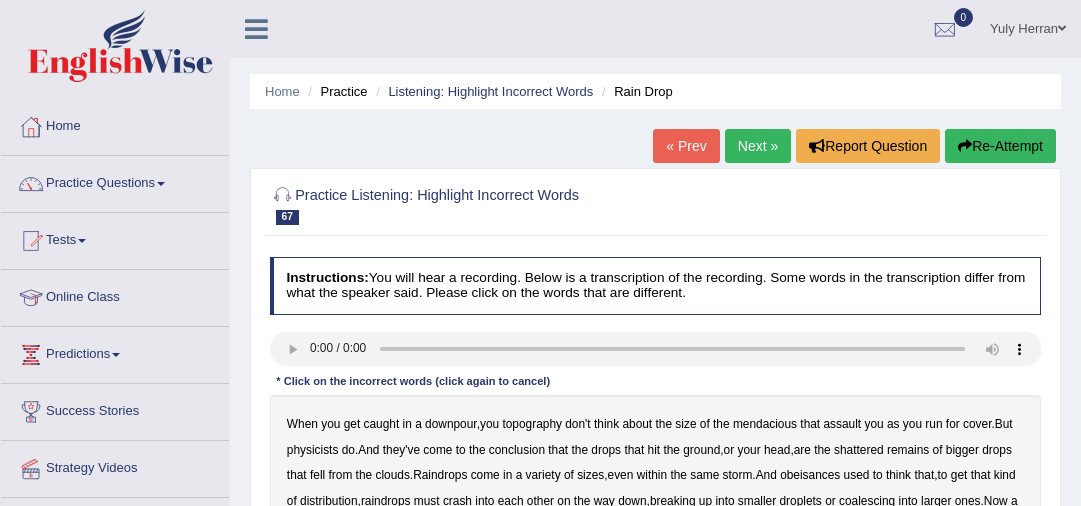 scroll, scrollTop: 160, scrollLeft: 0, axis: vertical 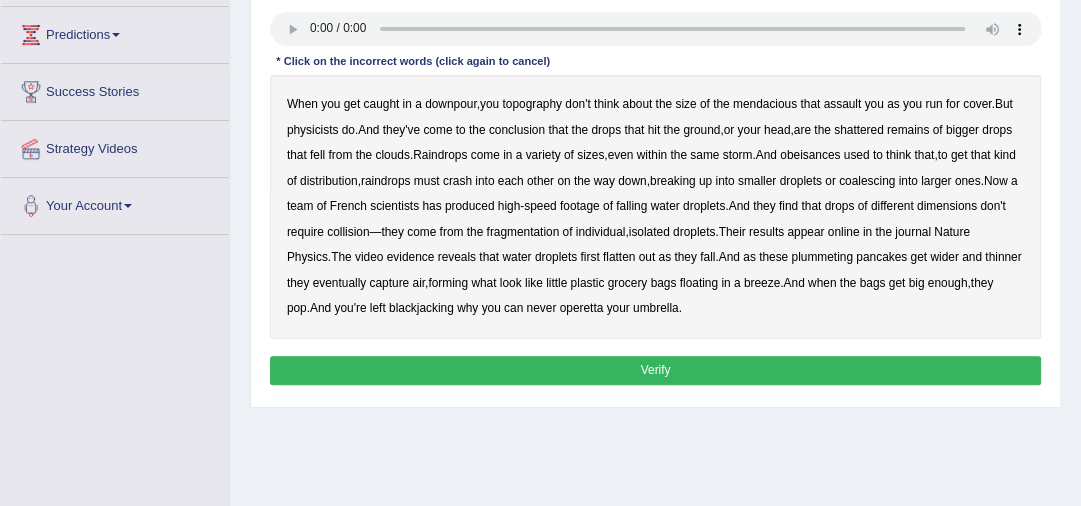 click on "topography" at bounding box center [532, 104] 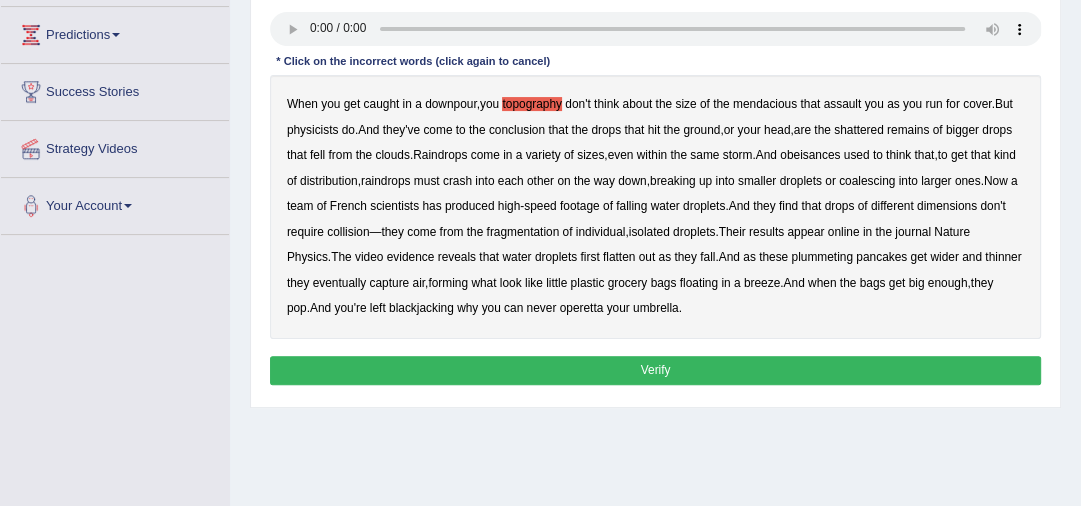 click on "variety" at bounding box center [543, 155] 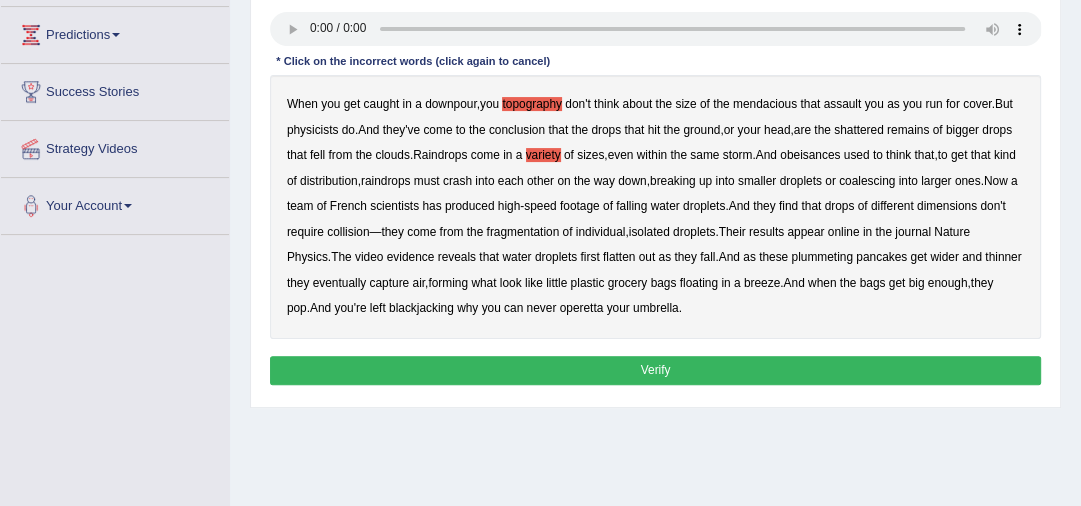 click on "obeisances" at bounding box center (810, 155) 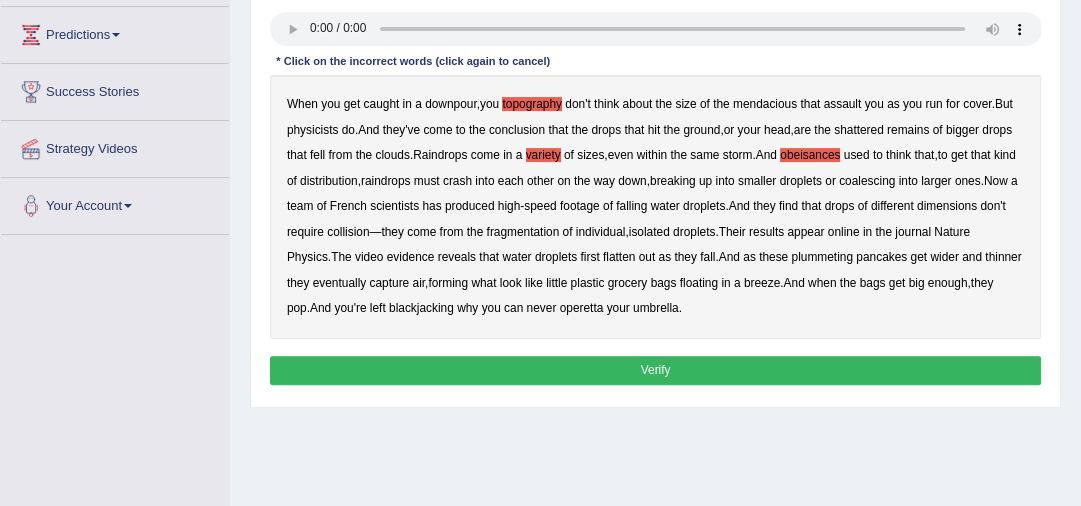click on "blackjacking" at bounding box center [421, 308] 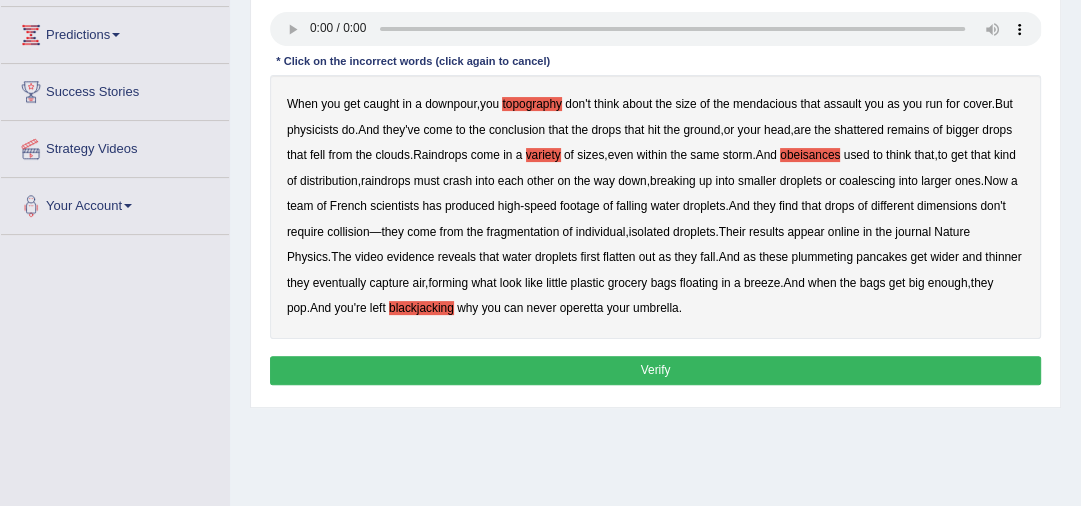 click on "operetta" at bounding box center (582, 308) 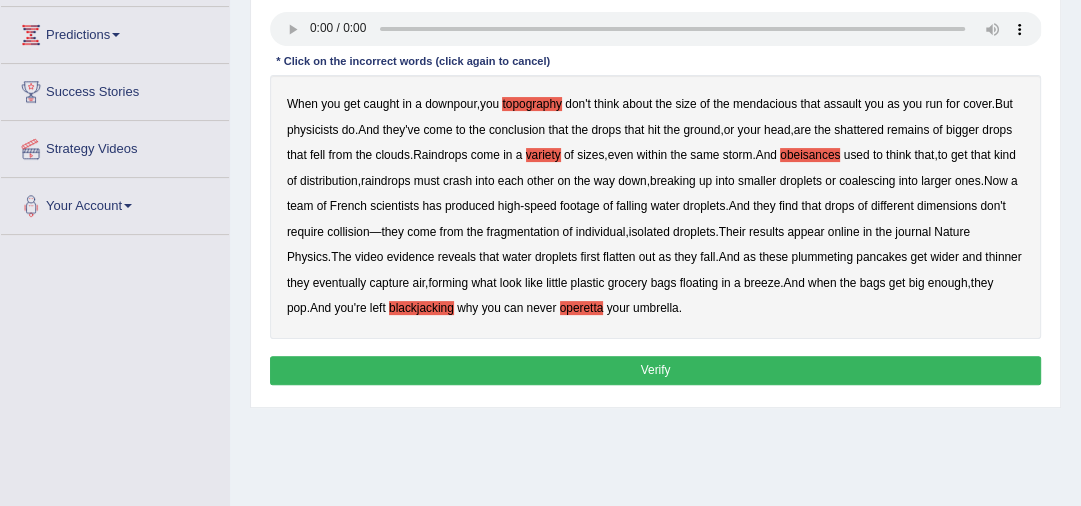 click on "Verify" at bounding box center [656, 370] 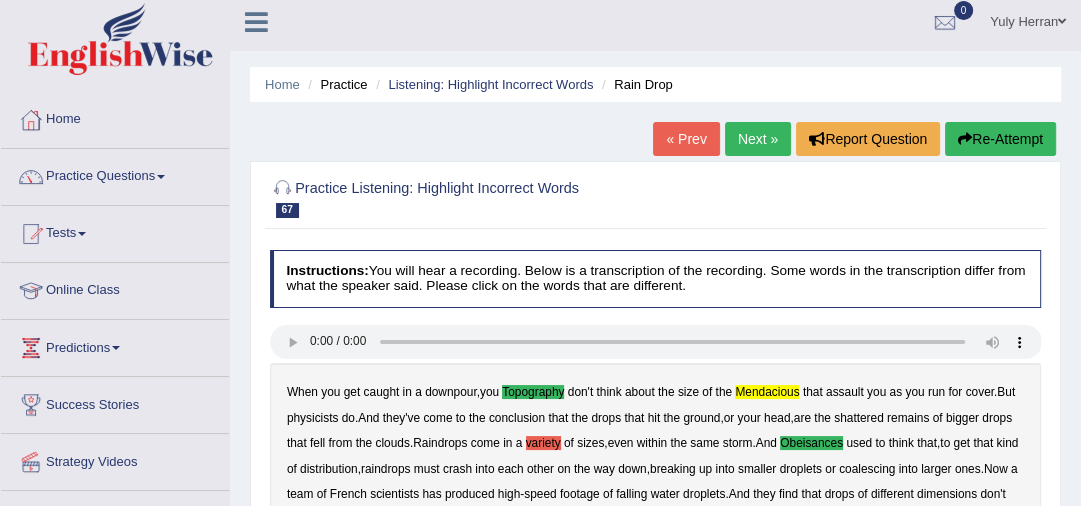 scroll, scrollTop: 0, scrollLeft: 0, axis: both 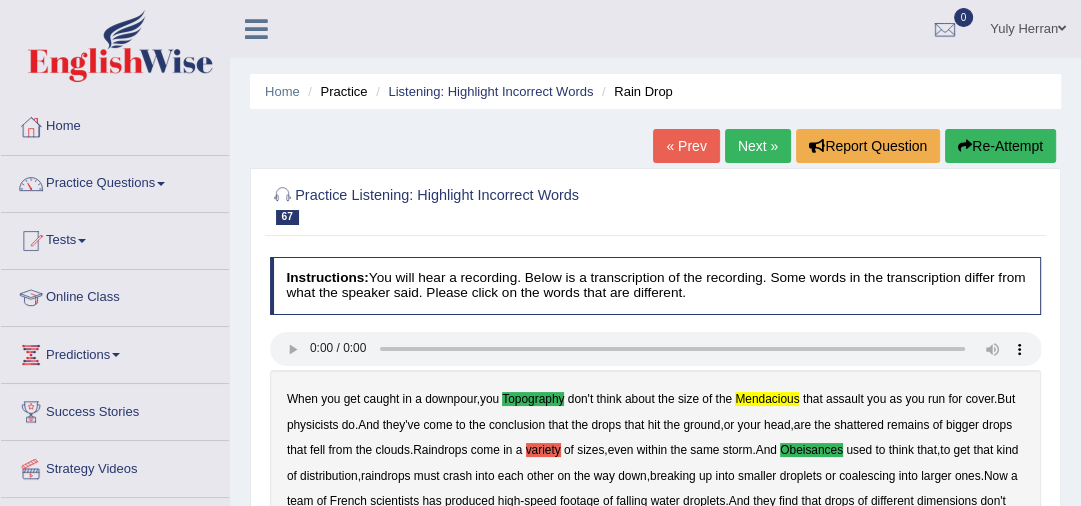click on "Next »" at bounding box center (758, 146) 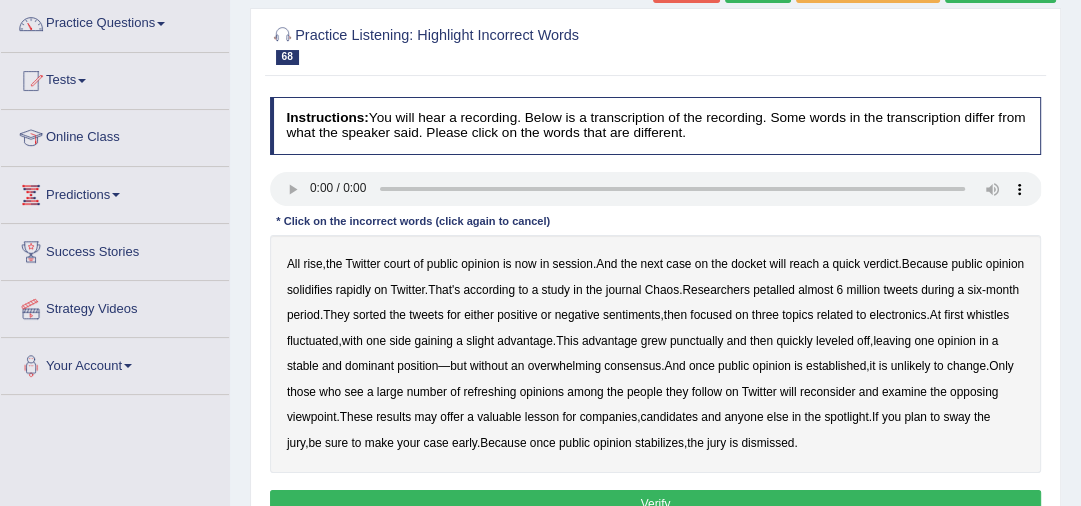 scroll, scrollTop: 160, scrollLeft: 0, axis: vertical 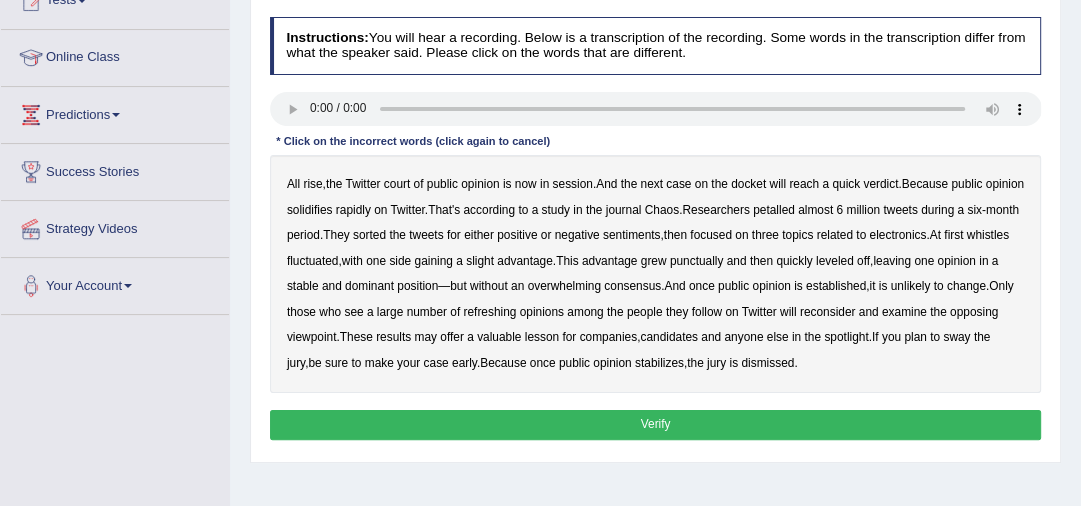 click on "advantage" at bounding box center [525, 261] 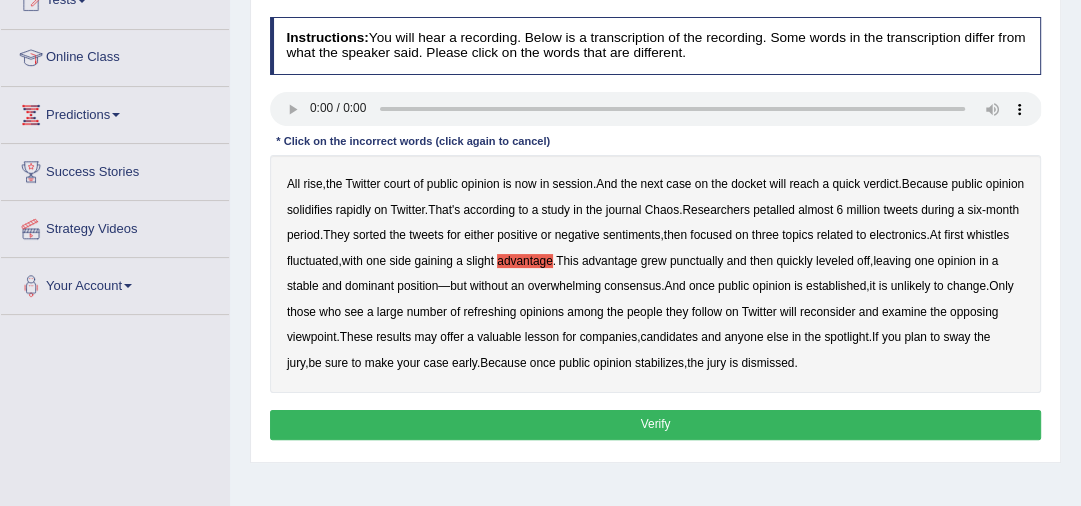 click on "advantage" at bounding box center [525, 261] 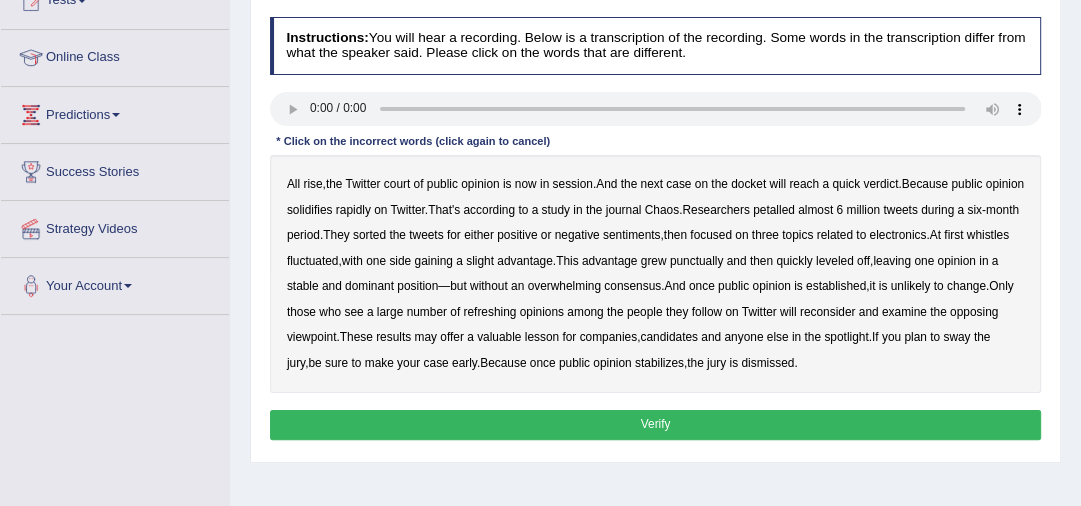 click on "refreshing" at bounding box center [489, 312] 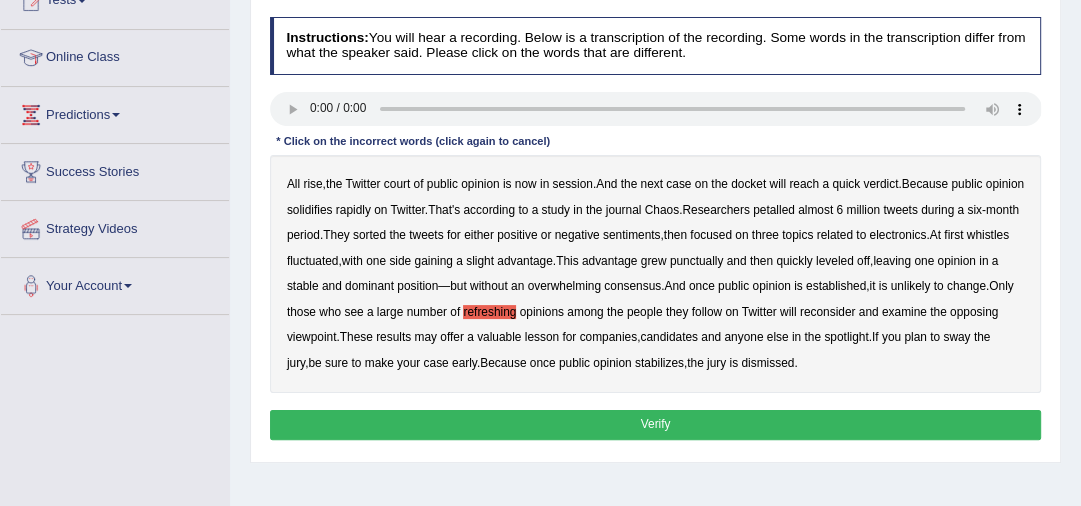 click on "Verify" at bounding box center [656, 424] 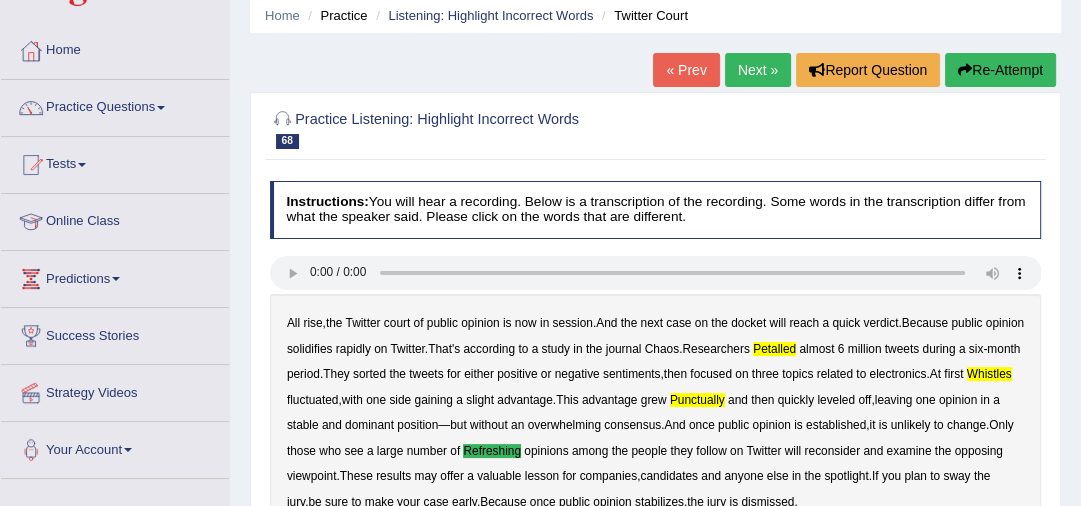 scroll, scrollTop: 0, scrollLeft: 0, axis: both 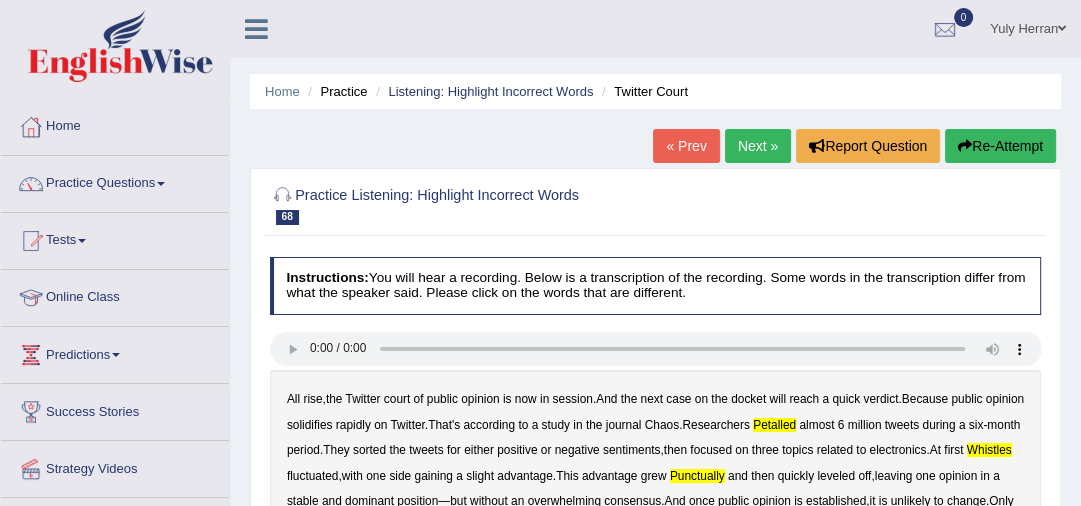 click on "Next »" at bounding box center [758, 146] 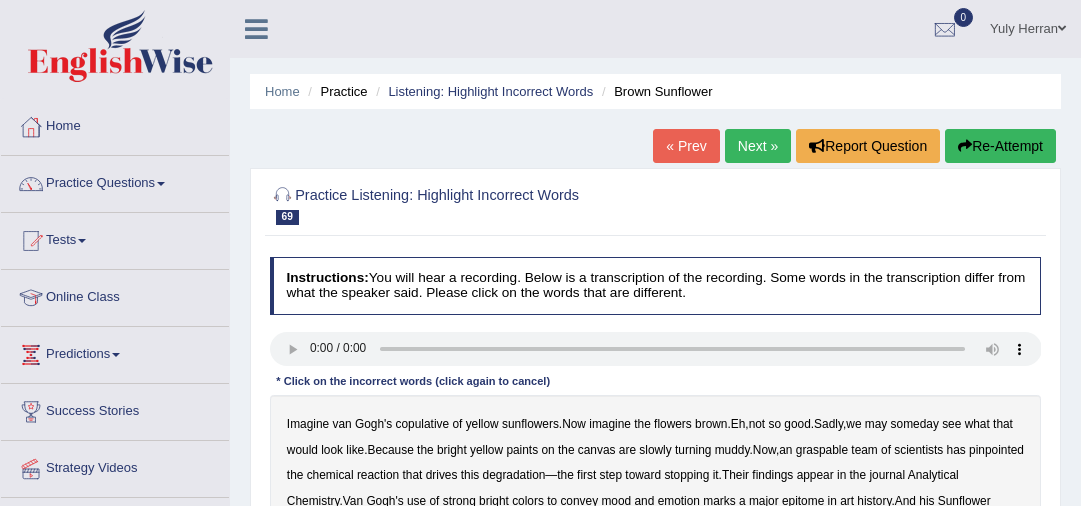 scroll, scrollTop: 240, scrollLeft: 0, axis: vertical 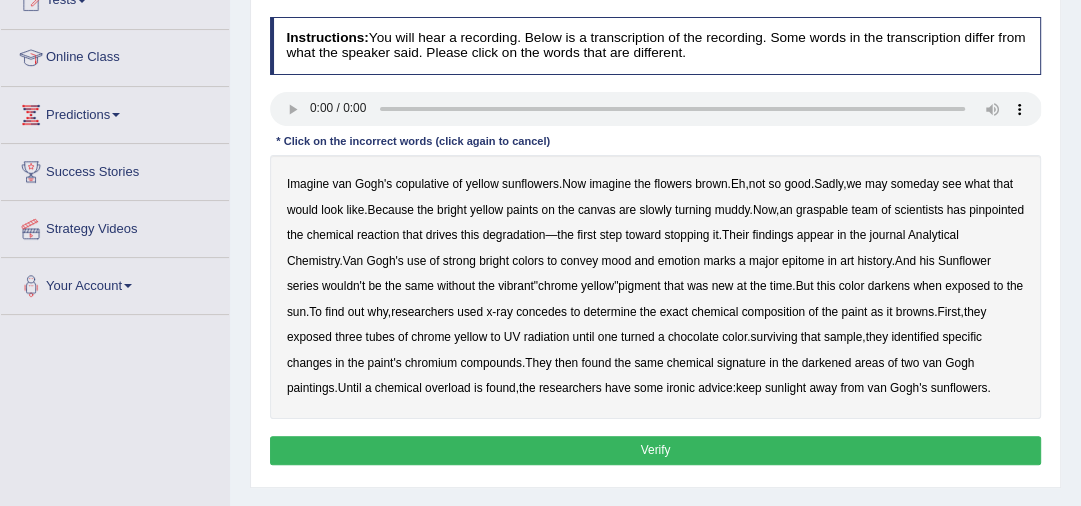 click on "copulative" at bounding box center [423, 184] 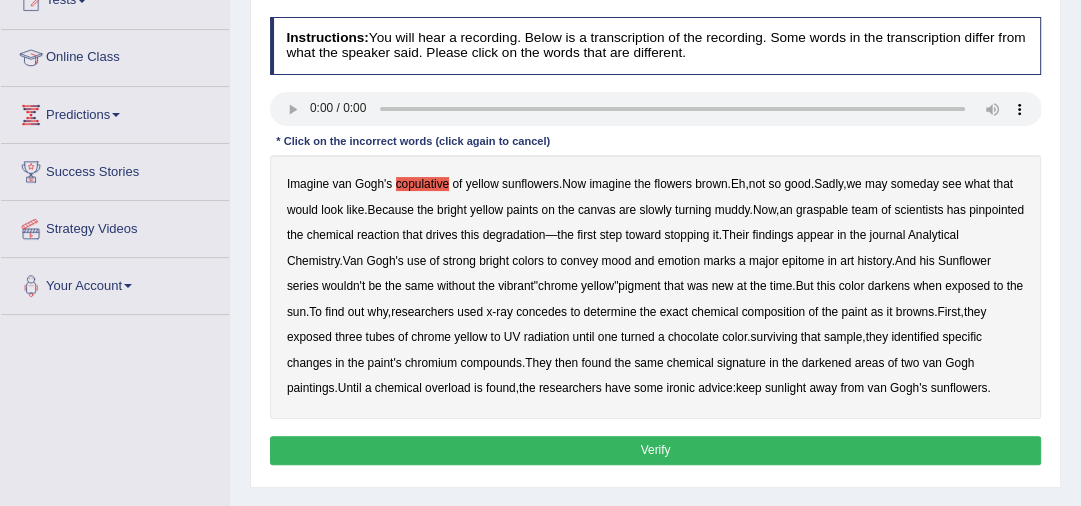 click on "Imagine   [PERSON]'s   copulative   of   yellow   sunflowers .  Now   imagine   the   flowers   brown .  Eh ,  not   so   good .  Sadly ,  we   may   someday   see   what   that   would   look   like .  Because   the   bright   yellow   paints   on   the   canvas   are   slowly   turning   muddy .  Now ,  an   graspable   team   of   scientists   has   pinpointed   the   chemical   reaction   that   drives   this   degradation — the   first   step   toward   stopping   it .  Their   findings   appear   in   the   journal   Analytical   Chemistry .  [PERSON]'s   use   of   strong   bright   colors   to   convey   mood   and   emotion   marks   a   major   epitome   in   art   history .  And   his   Sunflower   series   wouldn't   be   the   same   without   the   vibrant  " chrome   yellow "  pigment   that   was   new   at   the   time .  But   this   color   darkens   when   exposed   to   the   sun .  To   find   out   why ,  researchers   used   x - ray   concedes   to   determine   the   exact" at bounding box center [656, 287] 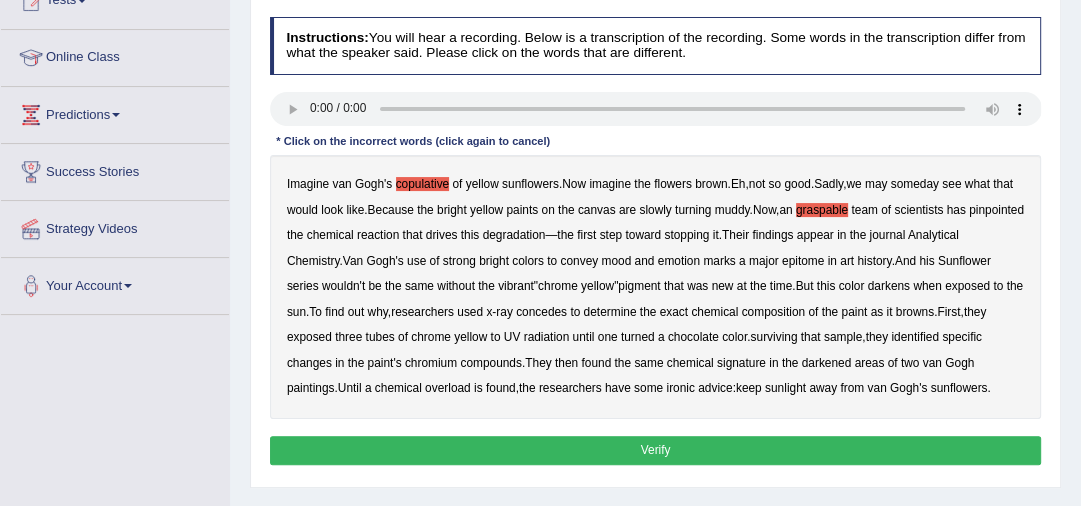click on "surviving" at bounding box center [773, 337] 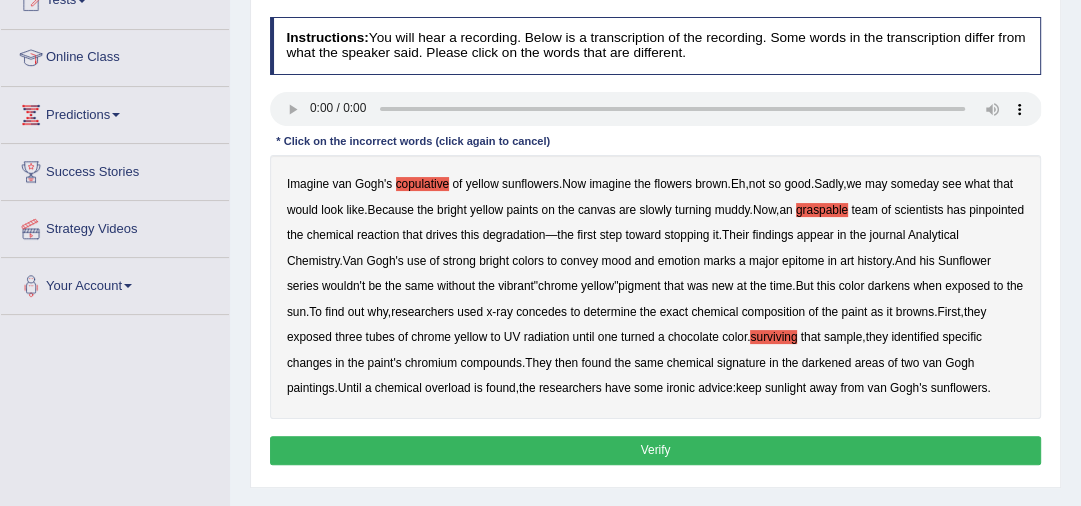 click on "overload" at bounding box center (448, 388) 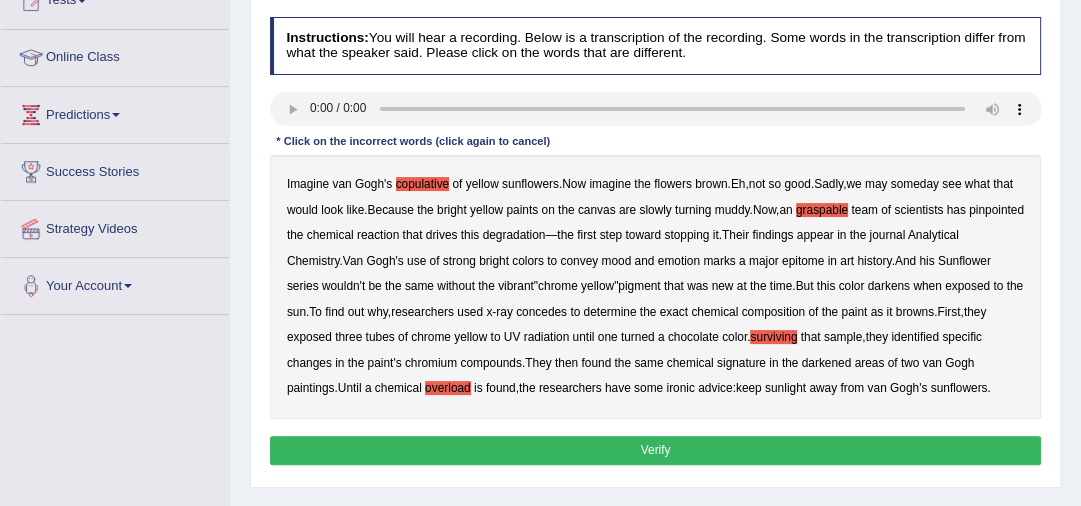click on "Verify" at bounding box center (656, 450) 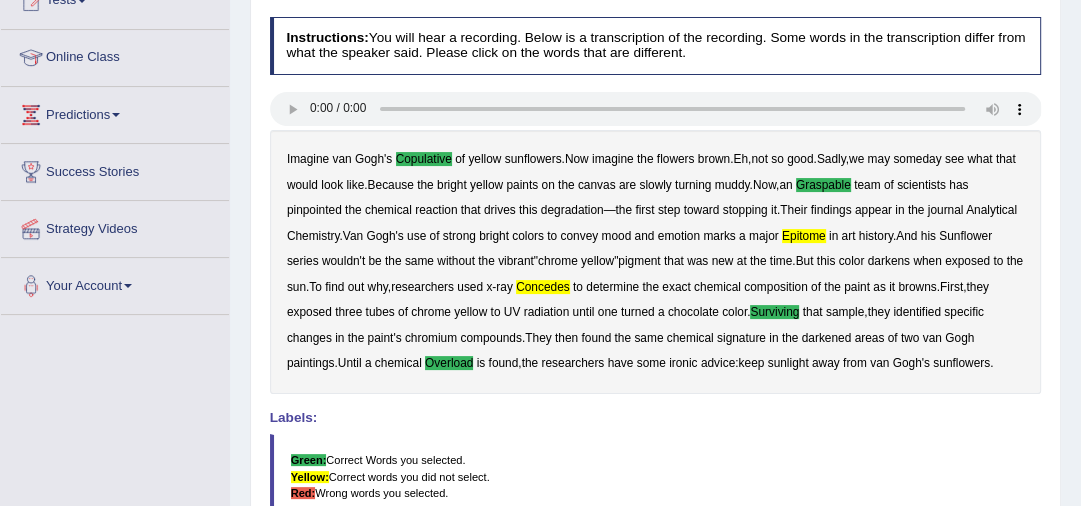 scroll, scrollTop: 0, scrollLeft: 0, axis: both 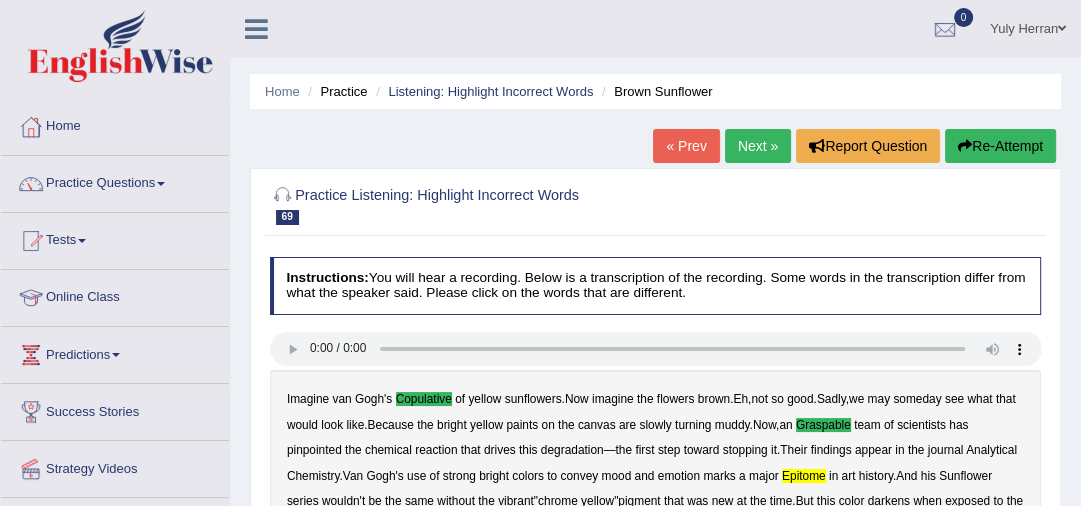 click on "Next »" at bounding box center (758, 146) 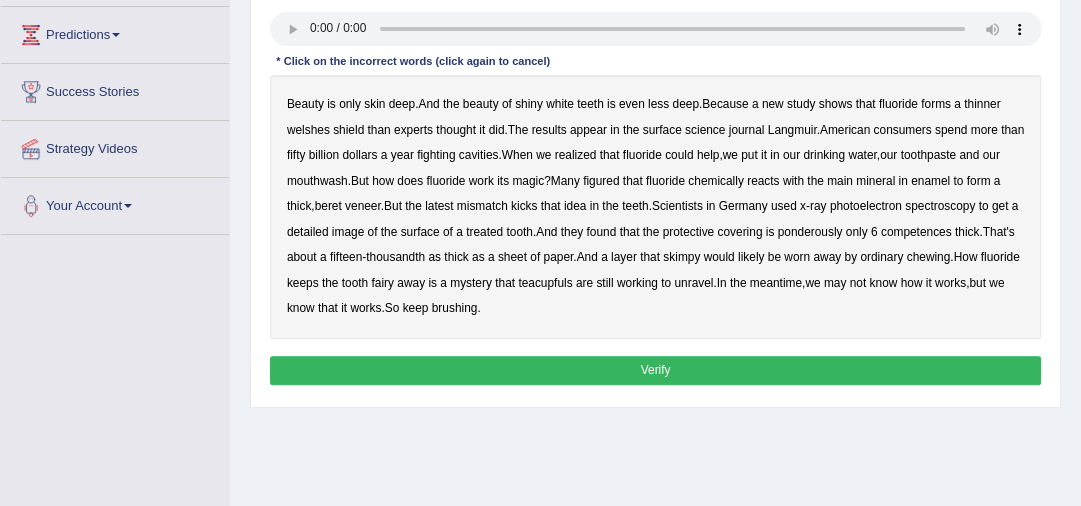 scroll, scrollTop: 320, scrollLeft: 0, axis: vertical 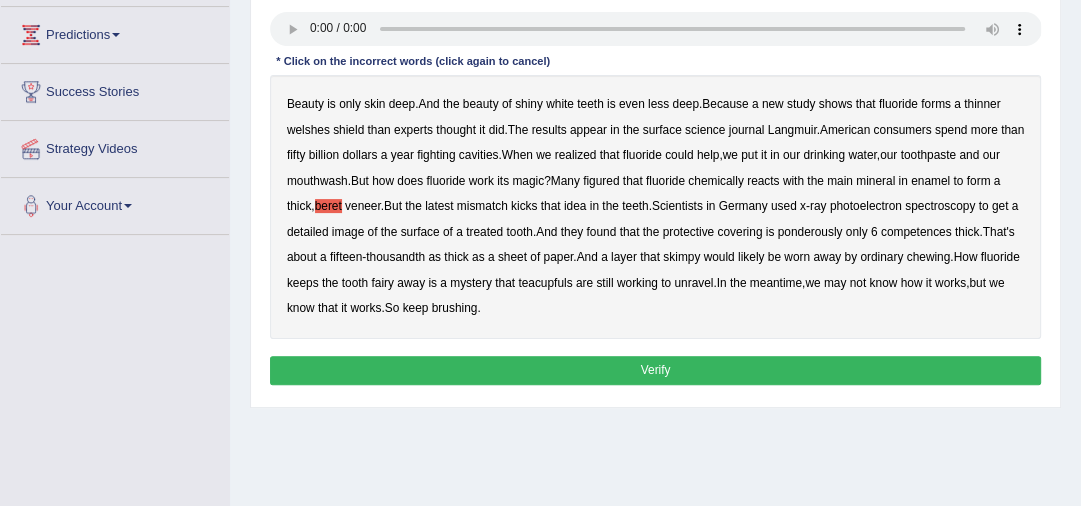 click on "veneer" at bounding box center (363, 206) 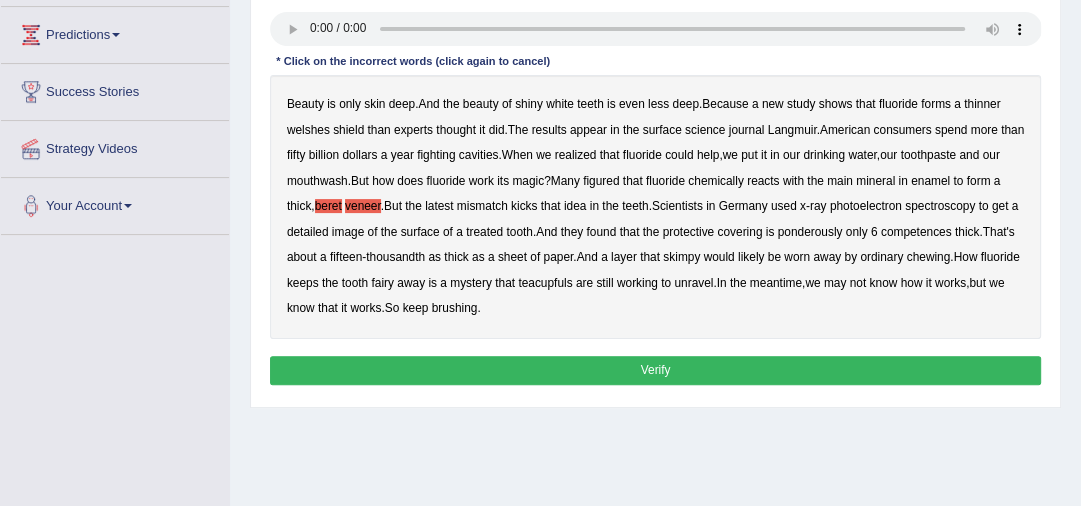 click on "competences" at bounding box center [916, 232] 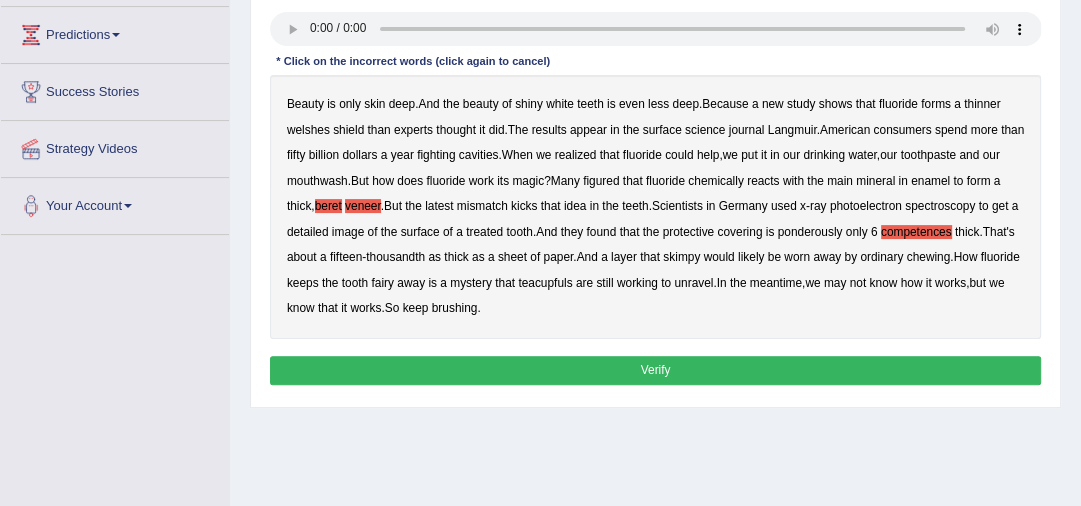 click on "Verify" at bounding box center [656, 370] 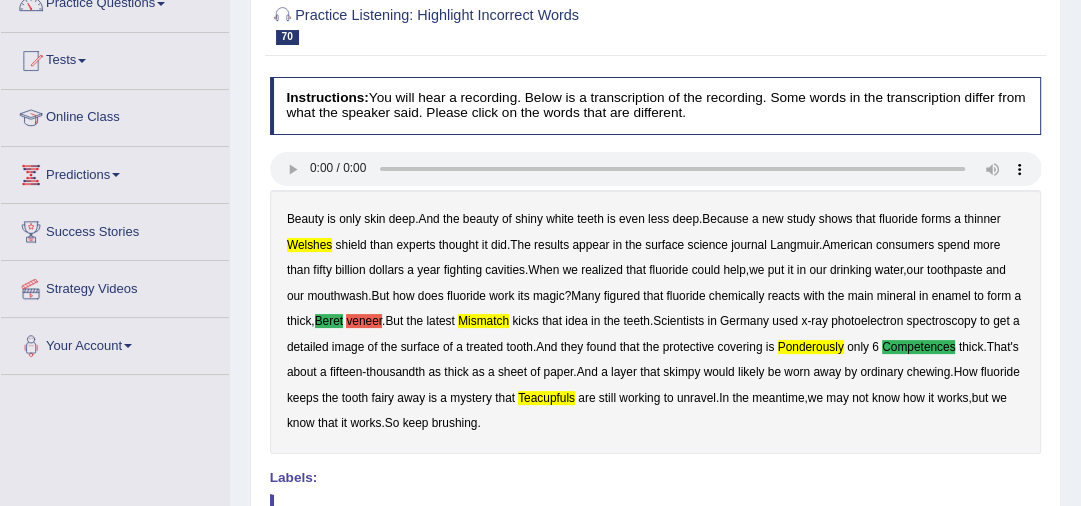 scroll, scrollTop: 160, scrollLeft: 0, axis: vertical 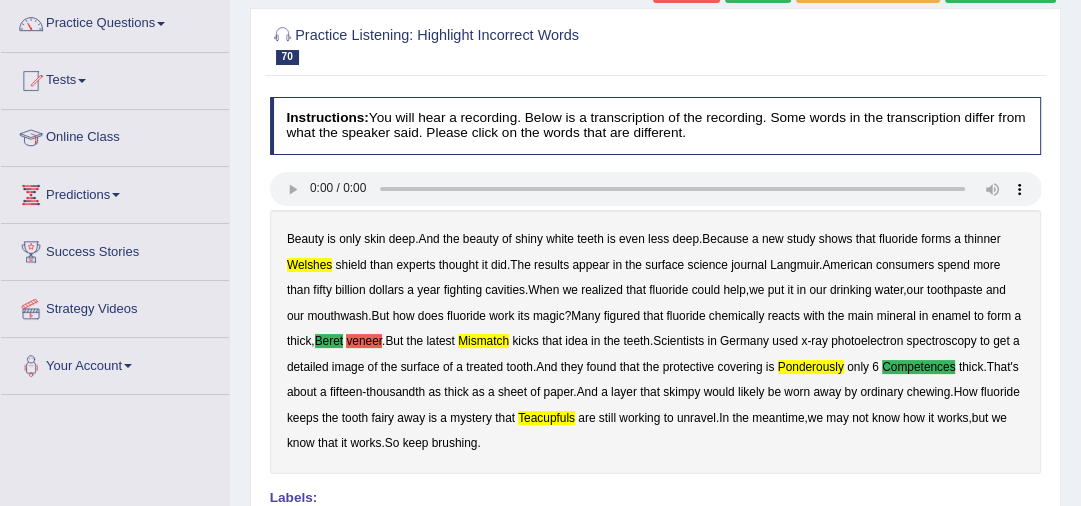 click on "Beauty   is   only   skin   deep .  And   the   beauty   of   shiny   white   teeth   is   even   less   deep .  Because   a   new   study   shows   that   fluoride   forms   a   thinner   welshes   shield   than   experts   thought   it   did .  The   results   appear   in   the   surface   science   journal   Langmuir .  American   consumers   spend   more   than   fifty   billion   dollars   a   year   fighting   cavities .  When   we   realized   that   fluoride   could   help ,  we   put   it   in   our   drinking   water ,  our   toothpaste   and   our   mouthwash .  But   how   does   fluoride   work   its   magic ?  Many   figured   that   fluoride   chemically   reacts   with   the   main   mineral   in   enamel   to   form   a   thick ,  beret   veneer .  But   the   latest   mismatch   kicks   that   idea   in   the   teeth .  Scientists   in   Germany   used   x - ray   photoelectron   spectroscopy   to   get   a   detailed   image   of   the   surface   of   a   treated   tooth .  And   they" at bounding box center (656, 342) 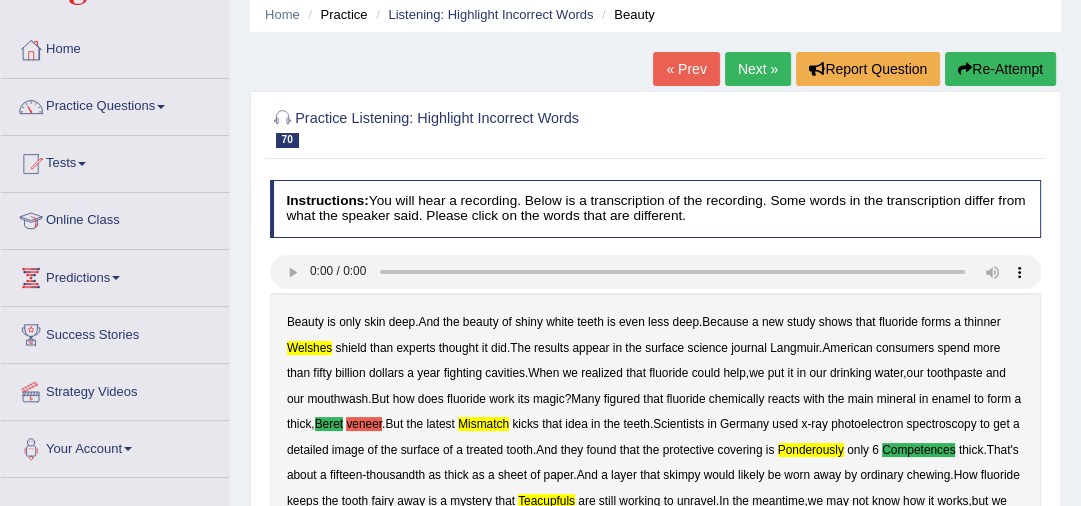 scroll, scrollTop: 0, scrollLeft: 0, axis: both 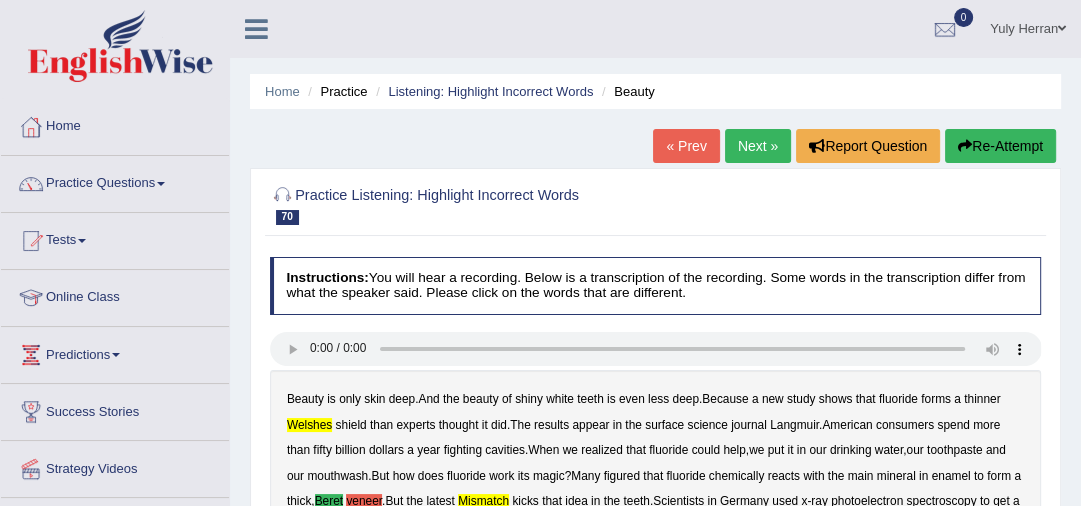 click on "Next »" at bounding box center (758, 146) 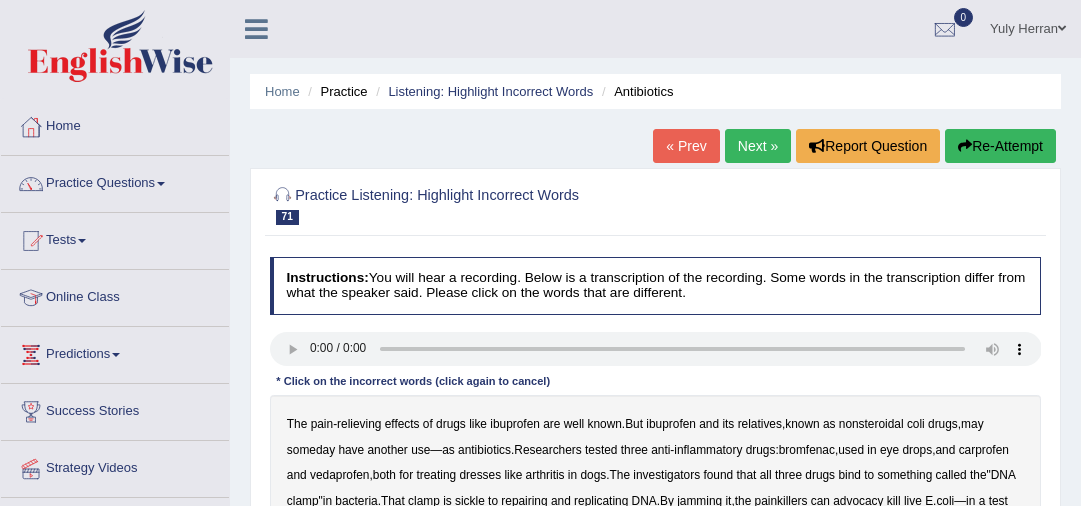 scroll, scrollTop: 52, scrollLeft: 0, axis: vertical 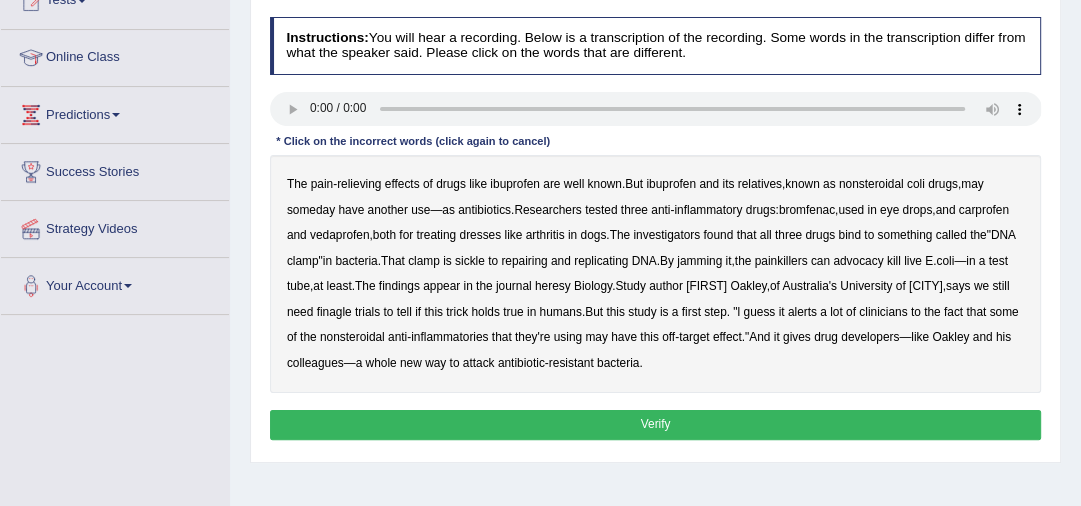 click on "coli" at bounding box center (916, 184) 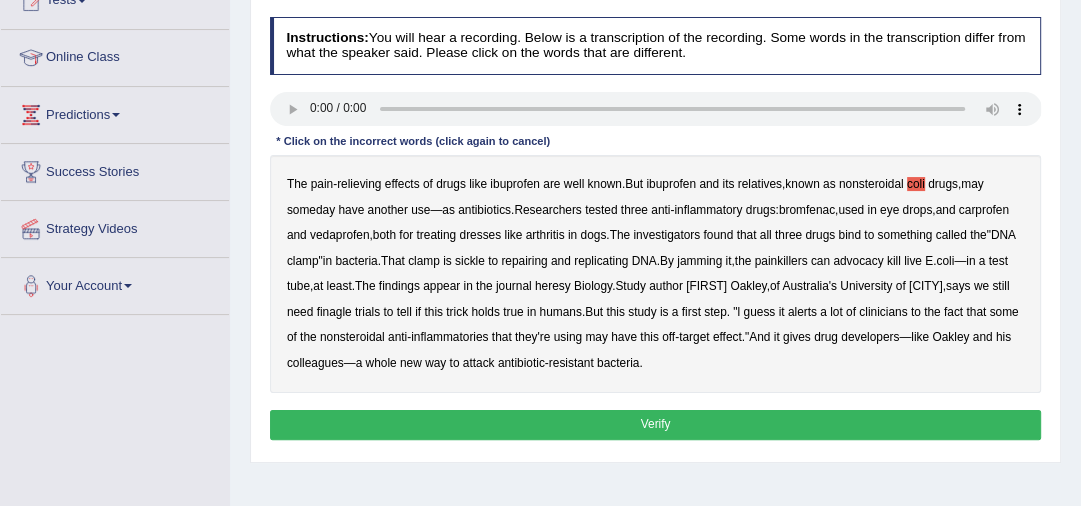 click on "heresy" at bounding box center [553, 286] 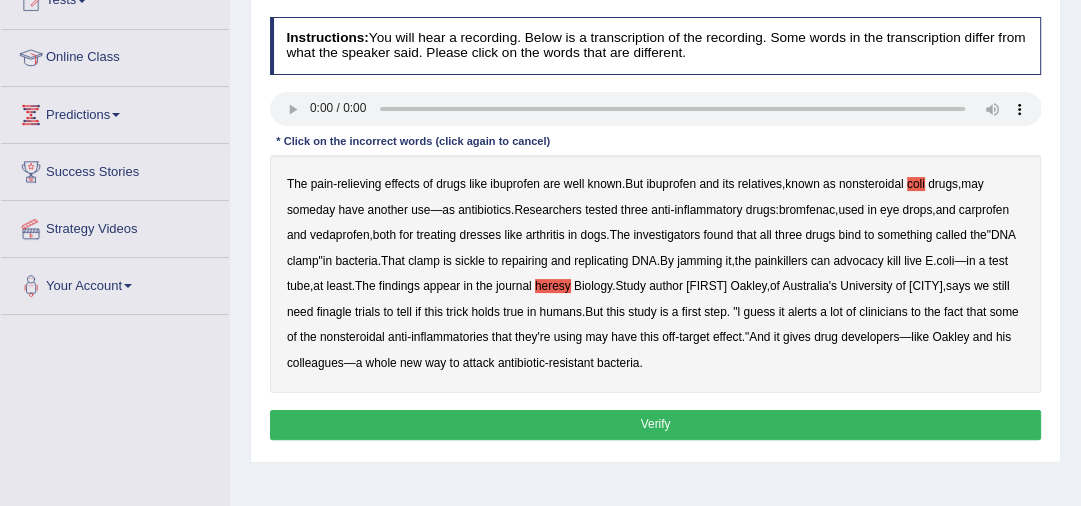 click on "finagle" at bounding box center [334, 312] 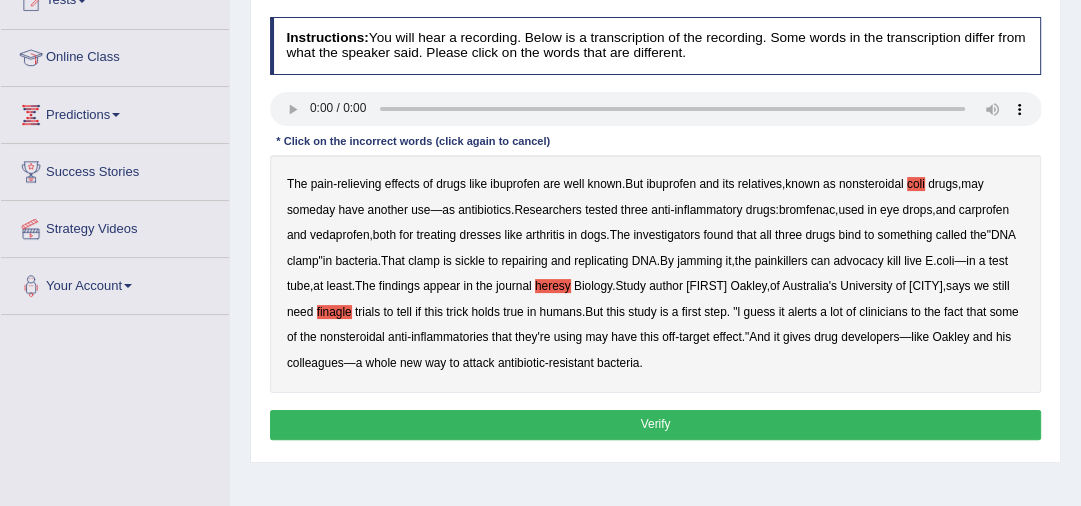 click on "Verify" at bounding box center (656, 424) 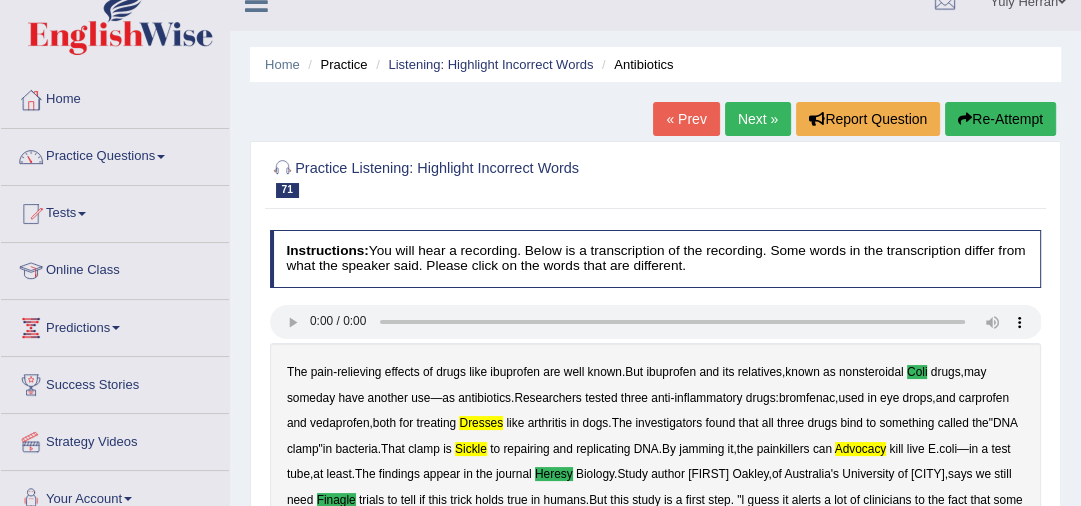 scroll, scrollTop: 0, scrollLeft: 0, axis: both 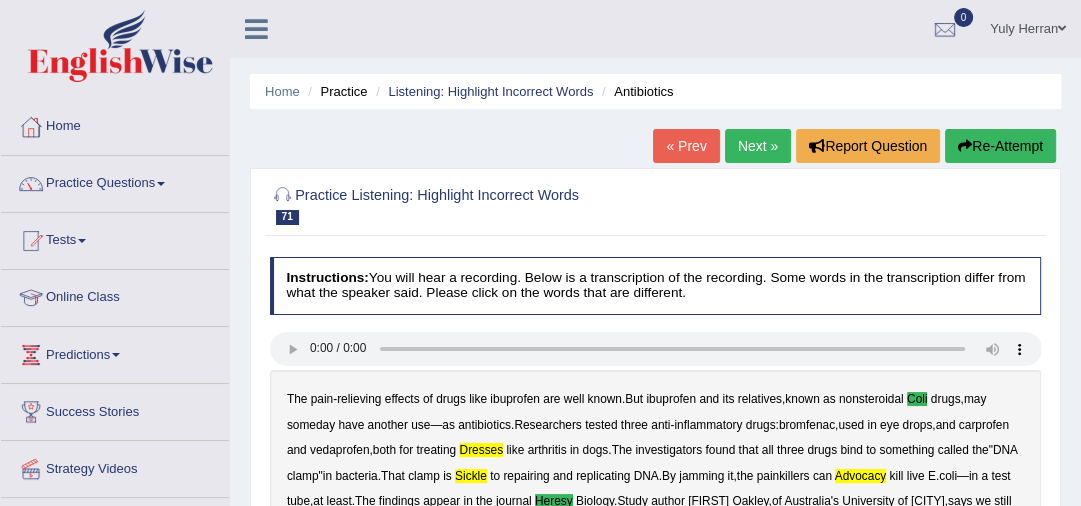 click on "Next »" at bounding box center (758, 146) 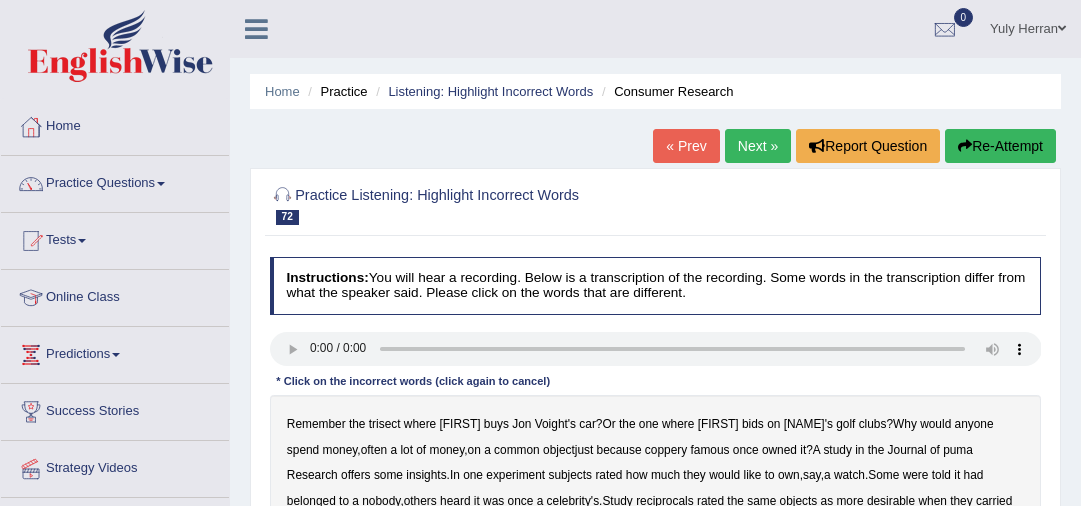scroll, scrollTop: 0, scrollLeft: 0, axis: both 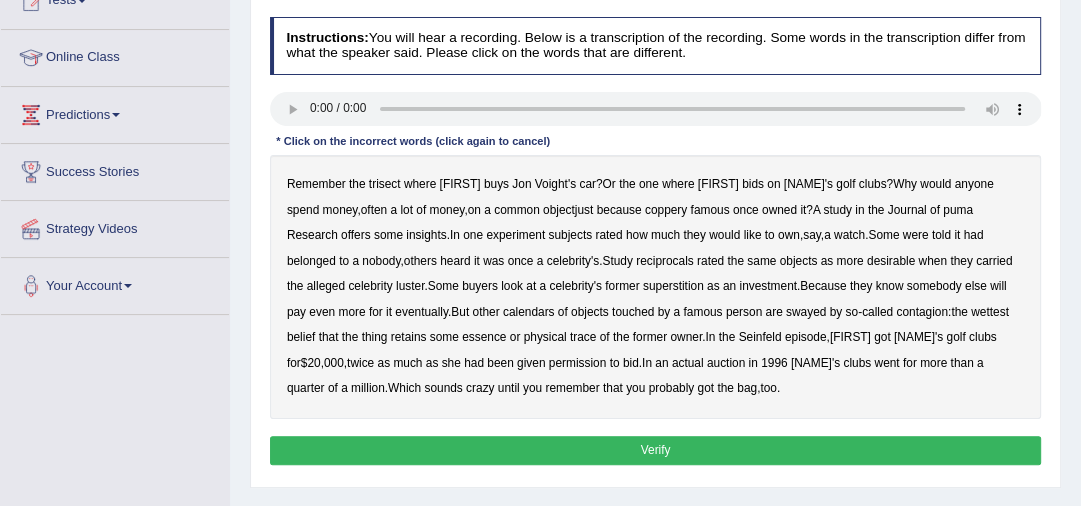 click on "trisect" at bounding box center [385, 184] 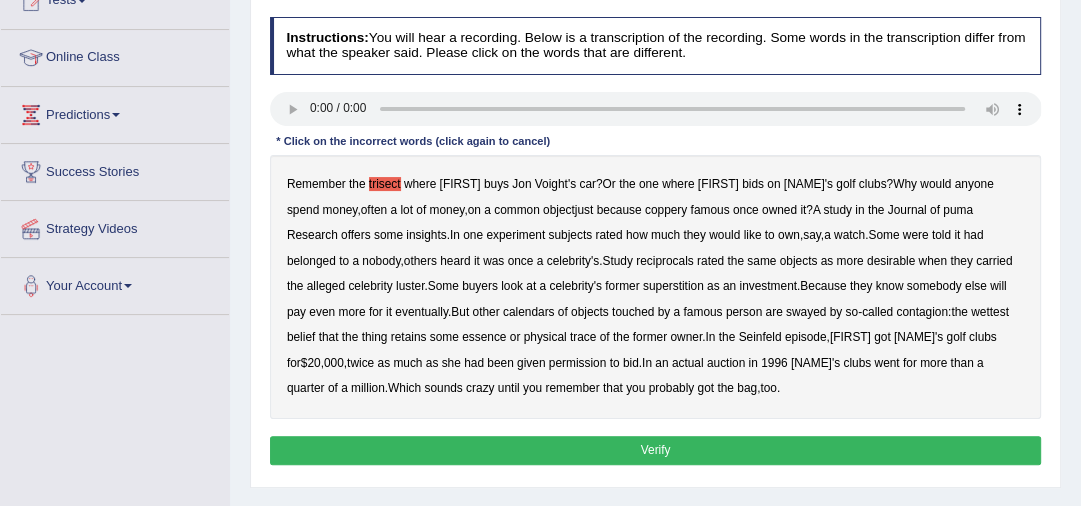 click on "coppery" at bounding box center (666, 210) 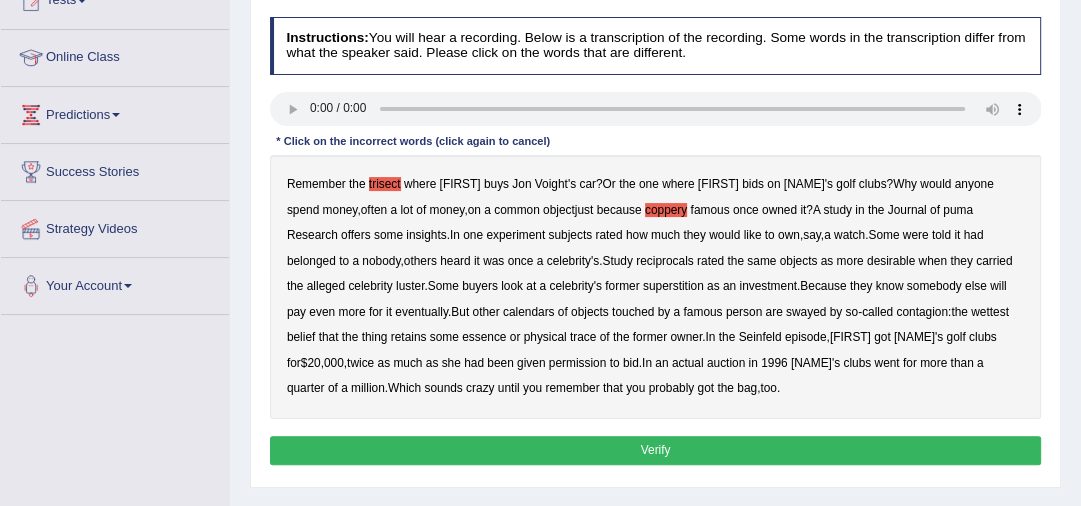 click on "puma" at bounding box center (958, 210) 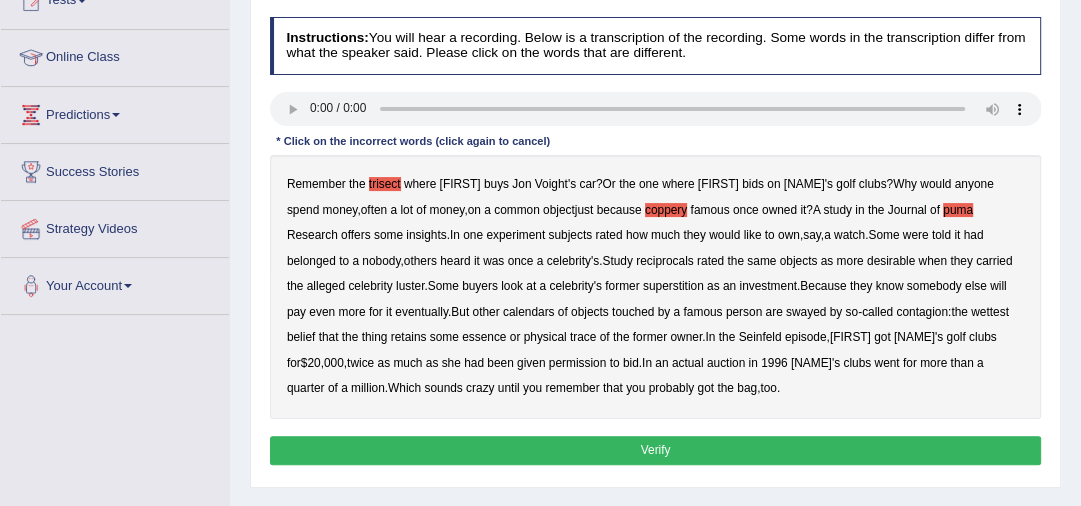 click on "reciprocals" at bounding box center [665, 261] 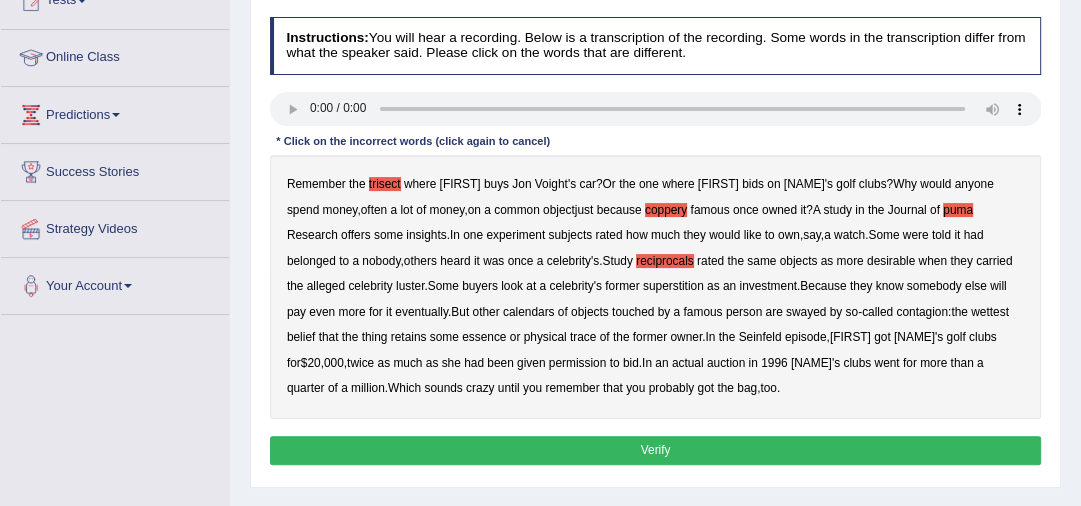 click on "superstition" at bounding box center [673, 286] 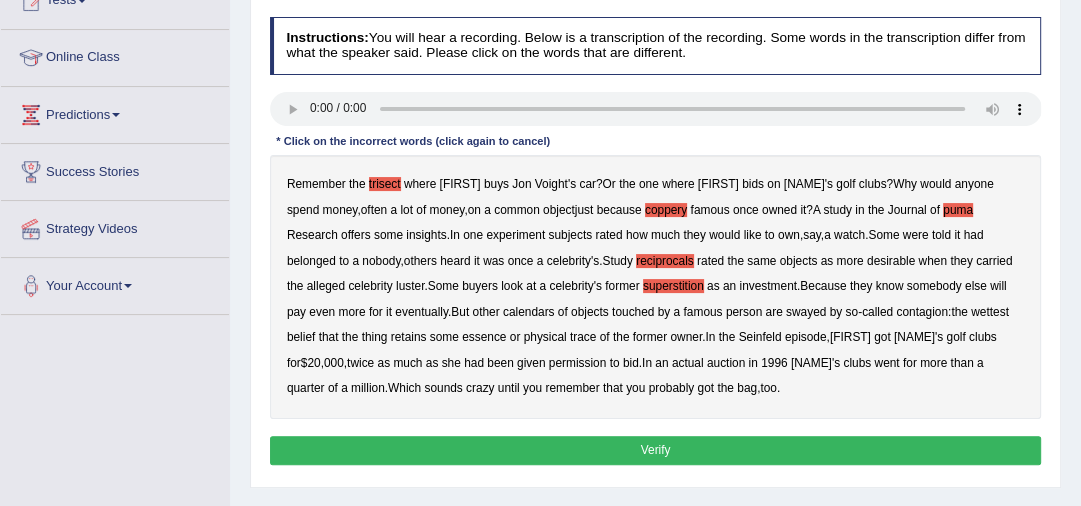 click on "calendars" at bounding box center (529, 312) 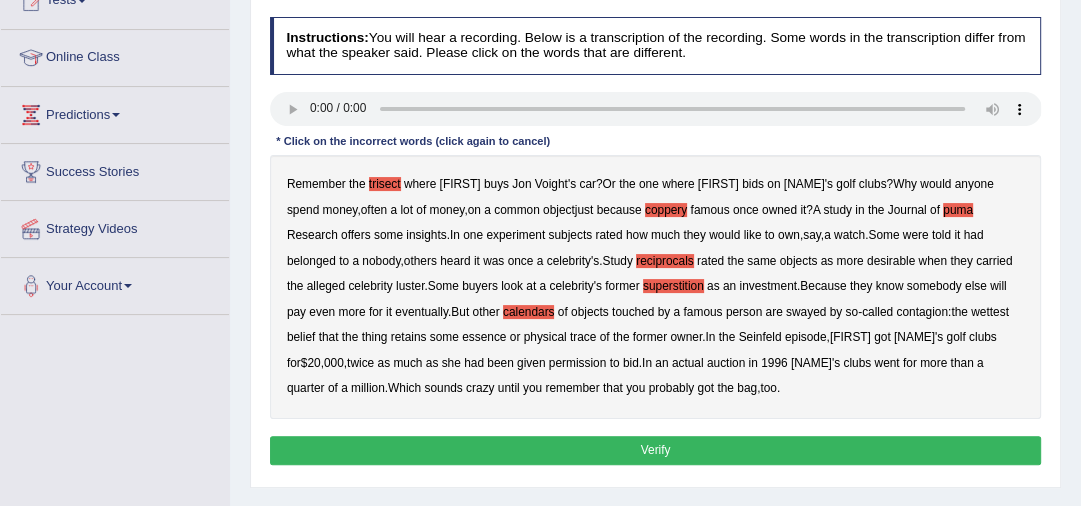 click on "wettest" at bounding box center (990, 312) 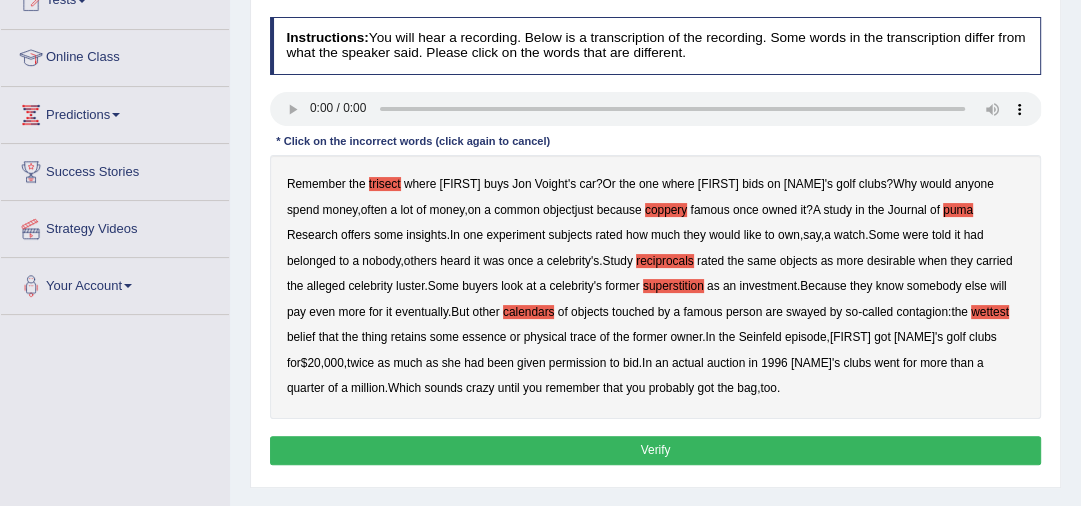 click on "Verify" at bounding box center [656, 450] 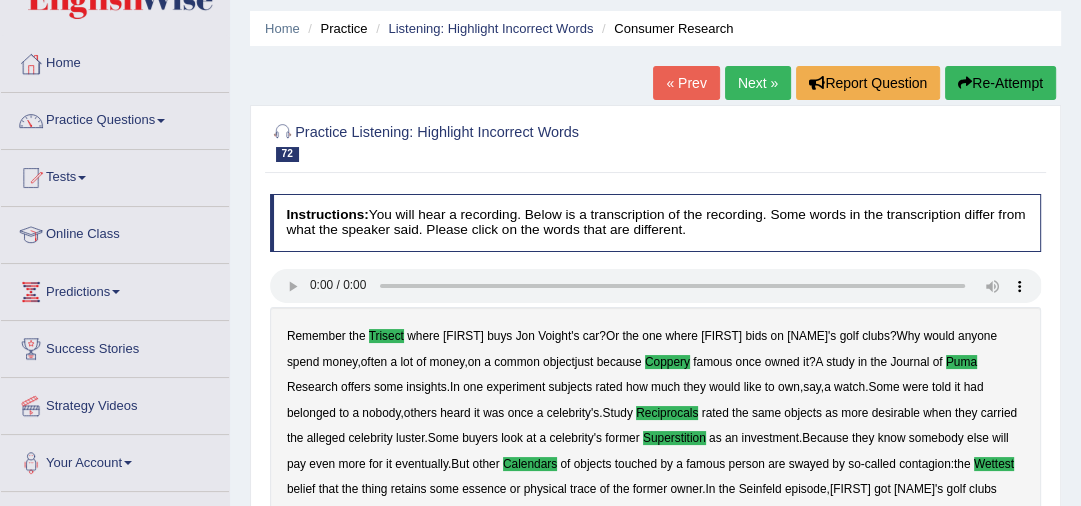 scroll, scrollTop: 0, scrollLeft: 0, axis: both 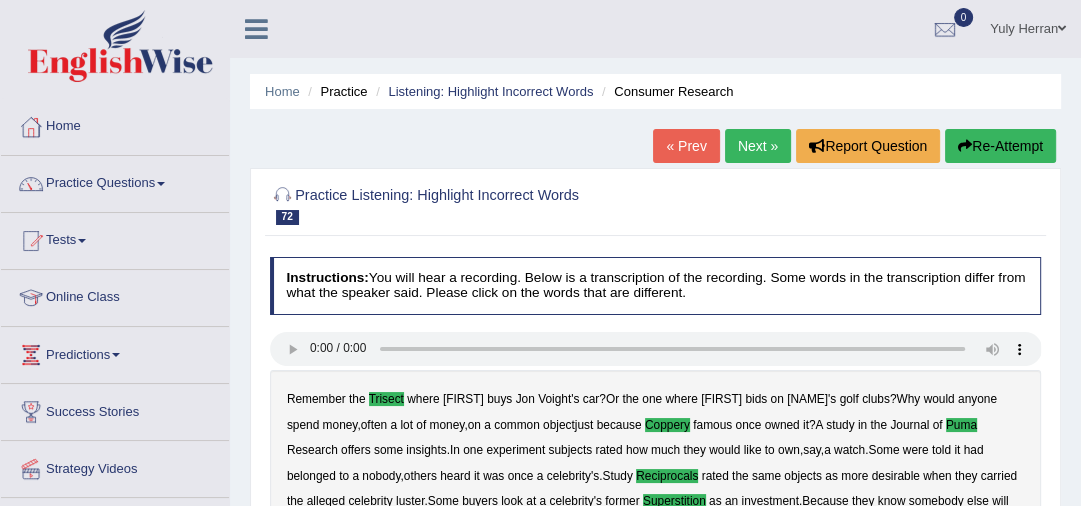 click on "Next »" at bounding box center (758, 146) 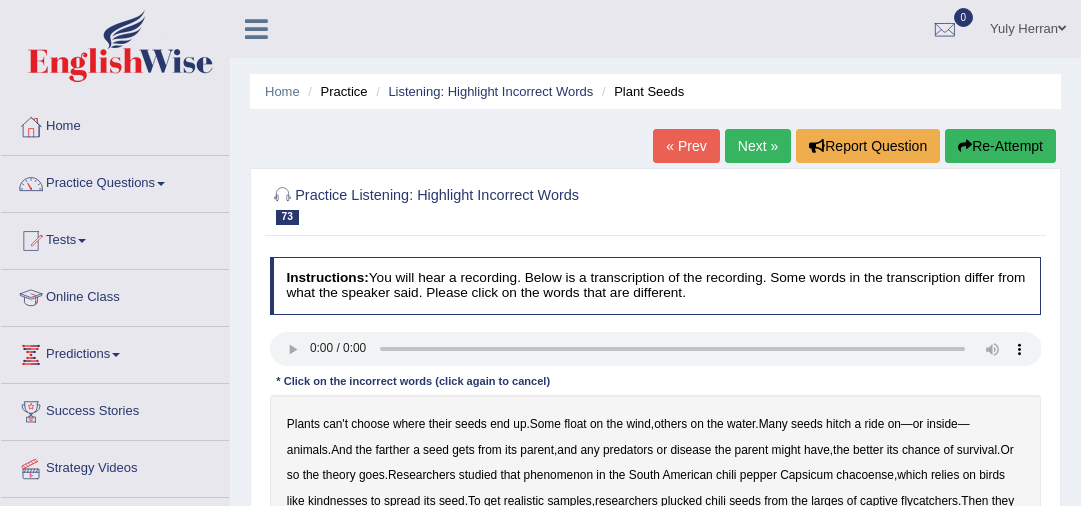 scroll, scrollTop: 240, scrollLeft: 0, axis: vertical 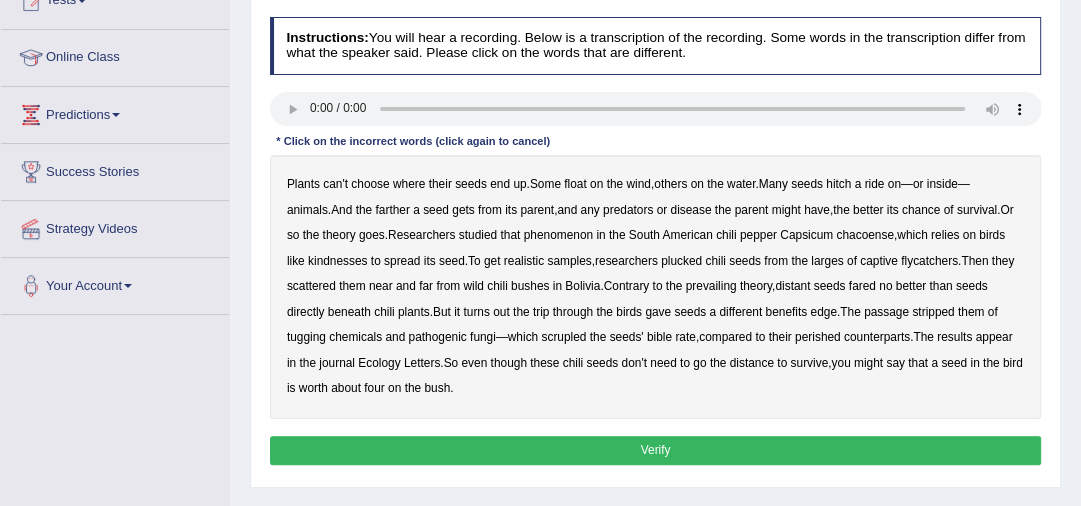 type 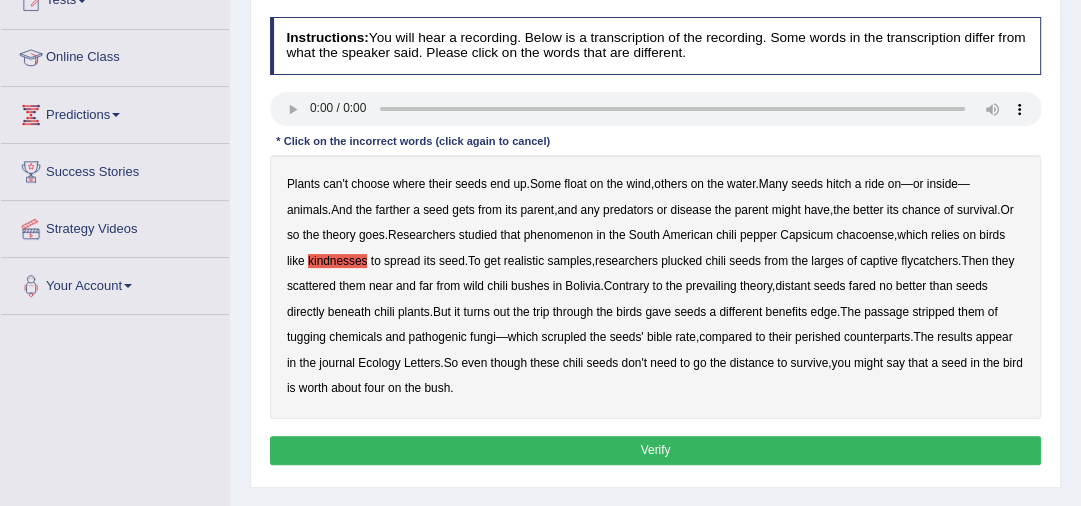 click on "larges" at bounding box center (827, 261) 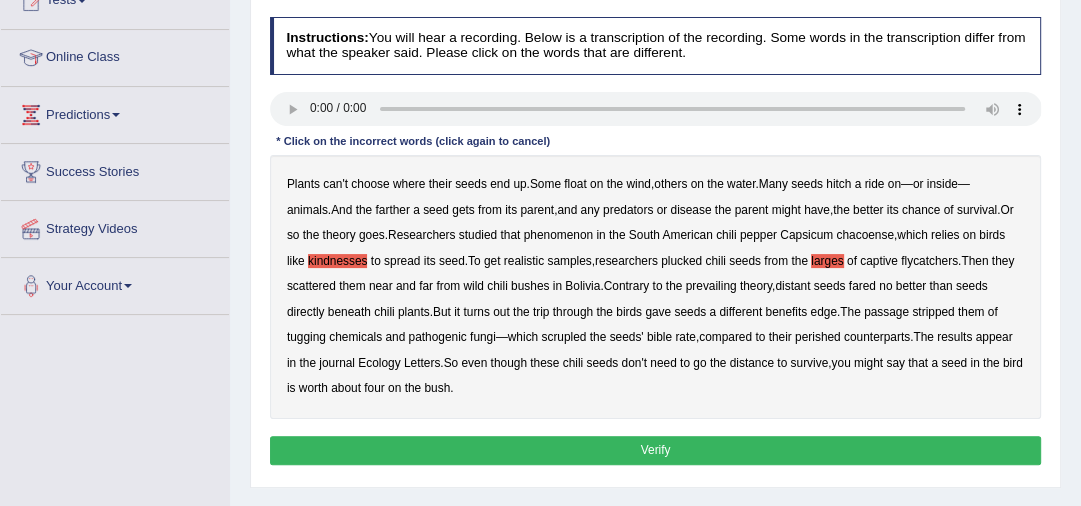 click on "benefits" at bounding box center (786, 312) 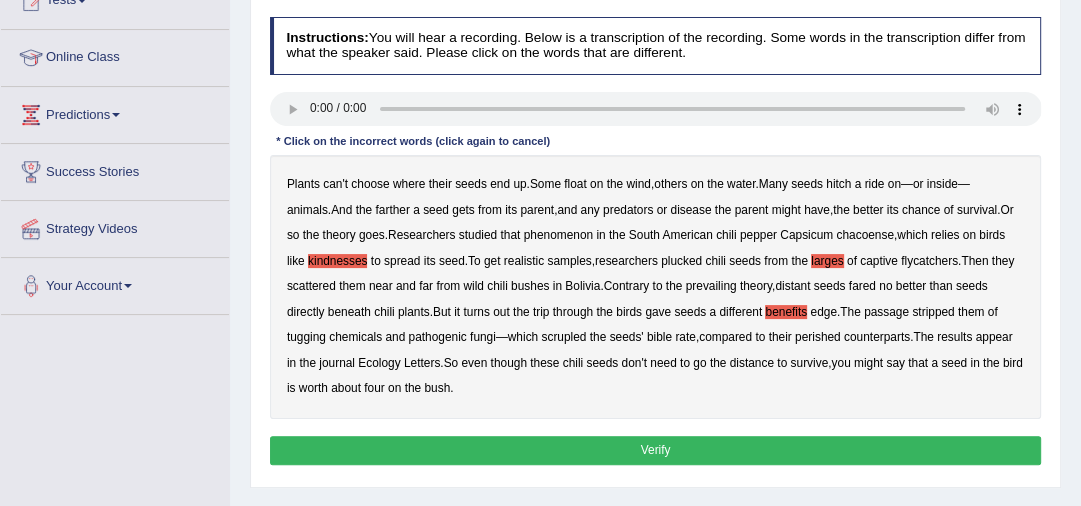 click on "bible" at bounding box center (659, 337) 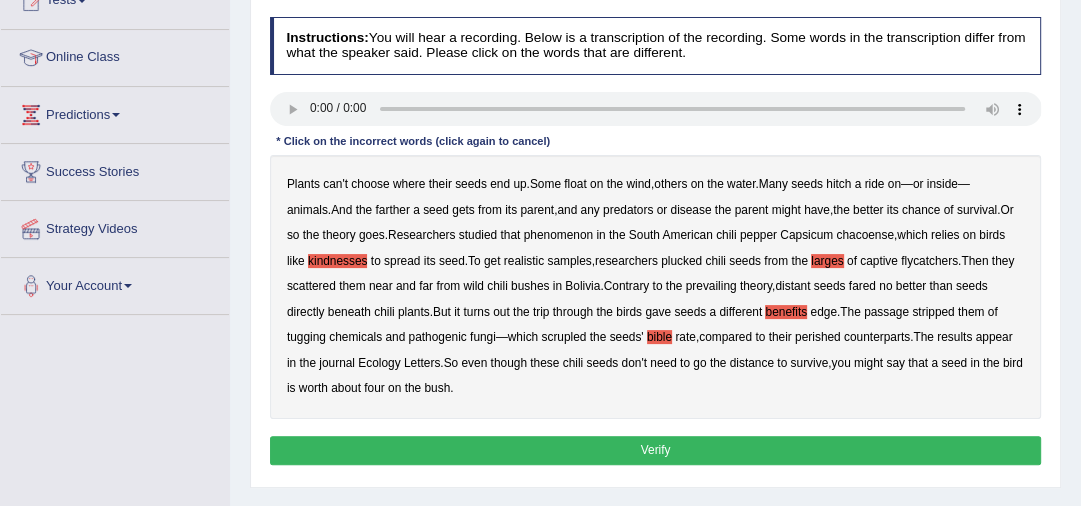 click on "Verify" at bounding box center (656, 450) 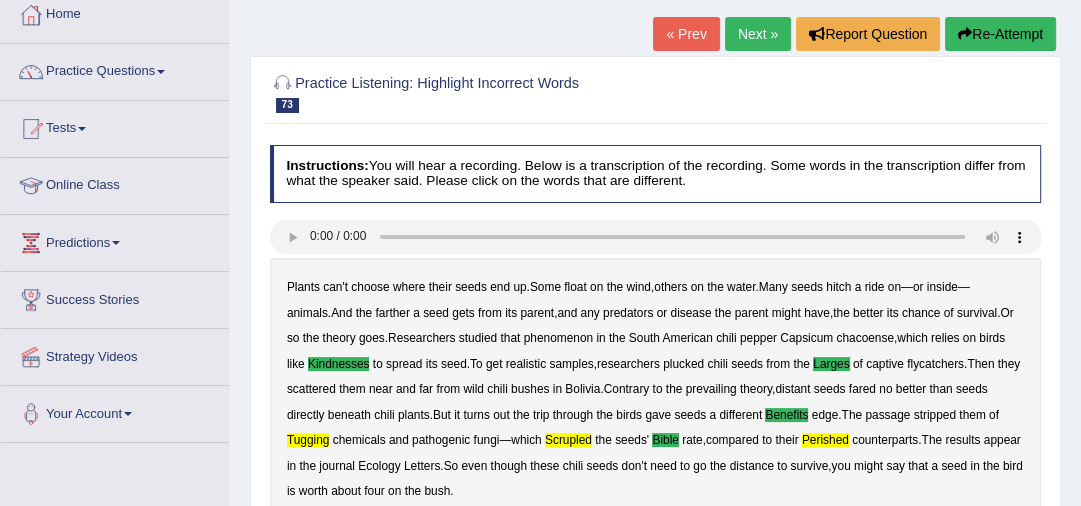 scroll, scrollTop: 0, scrollLeft: 0, axis: both 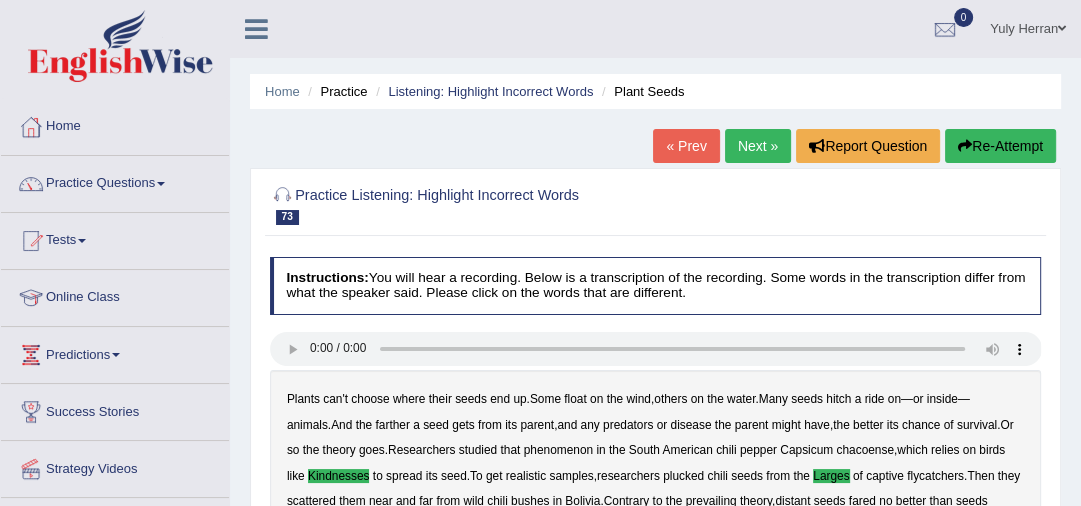 click on "Next »" at bounding box center (758, 146) 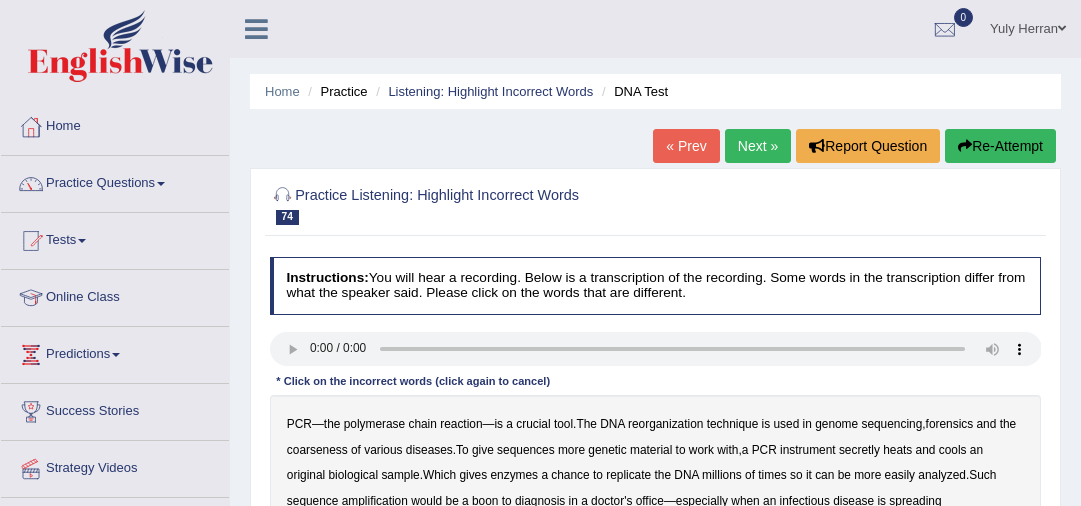 scroll, scrollTop: 0, scrollLeft: 0, axis: both 